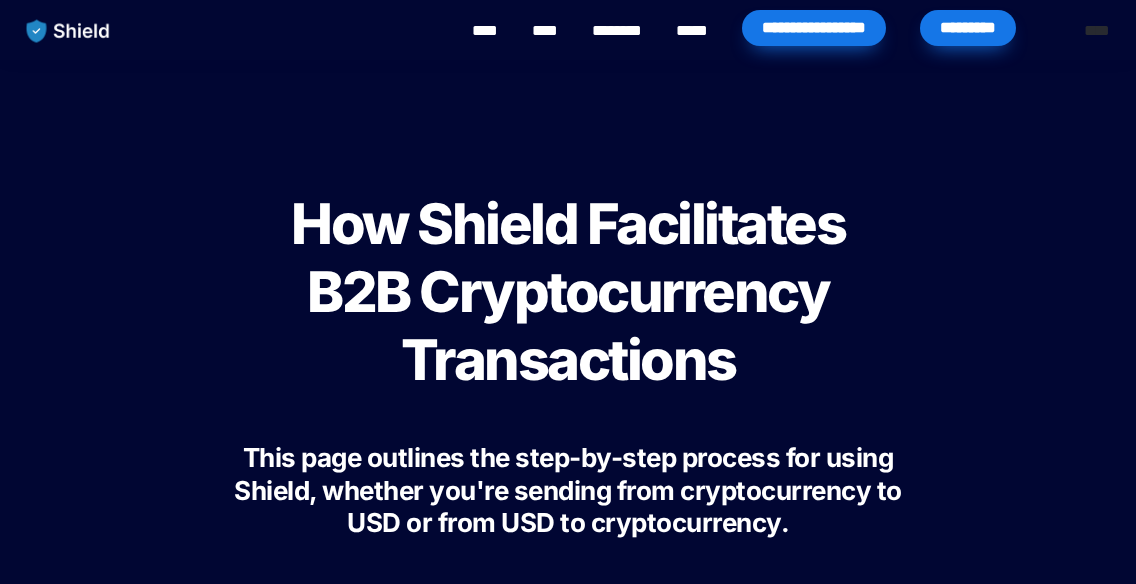 scroll, scrollTop: 0, scrollLeft: 0, axis: both 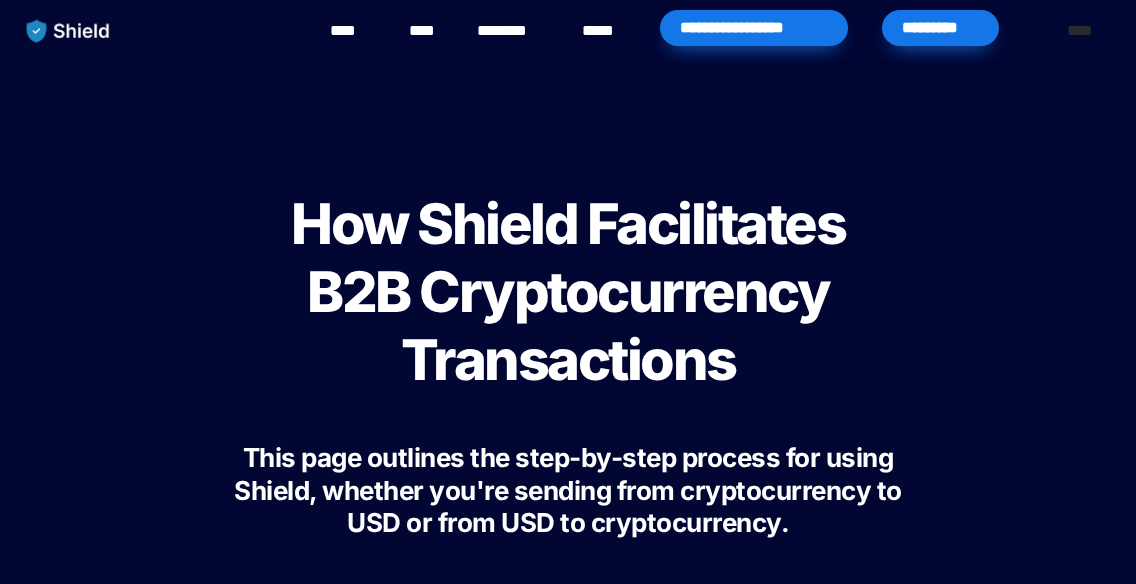 click on "*********" at bounding box center (940, 28) 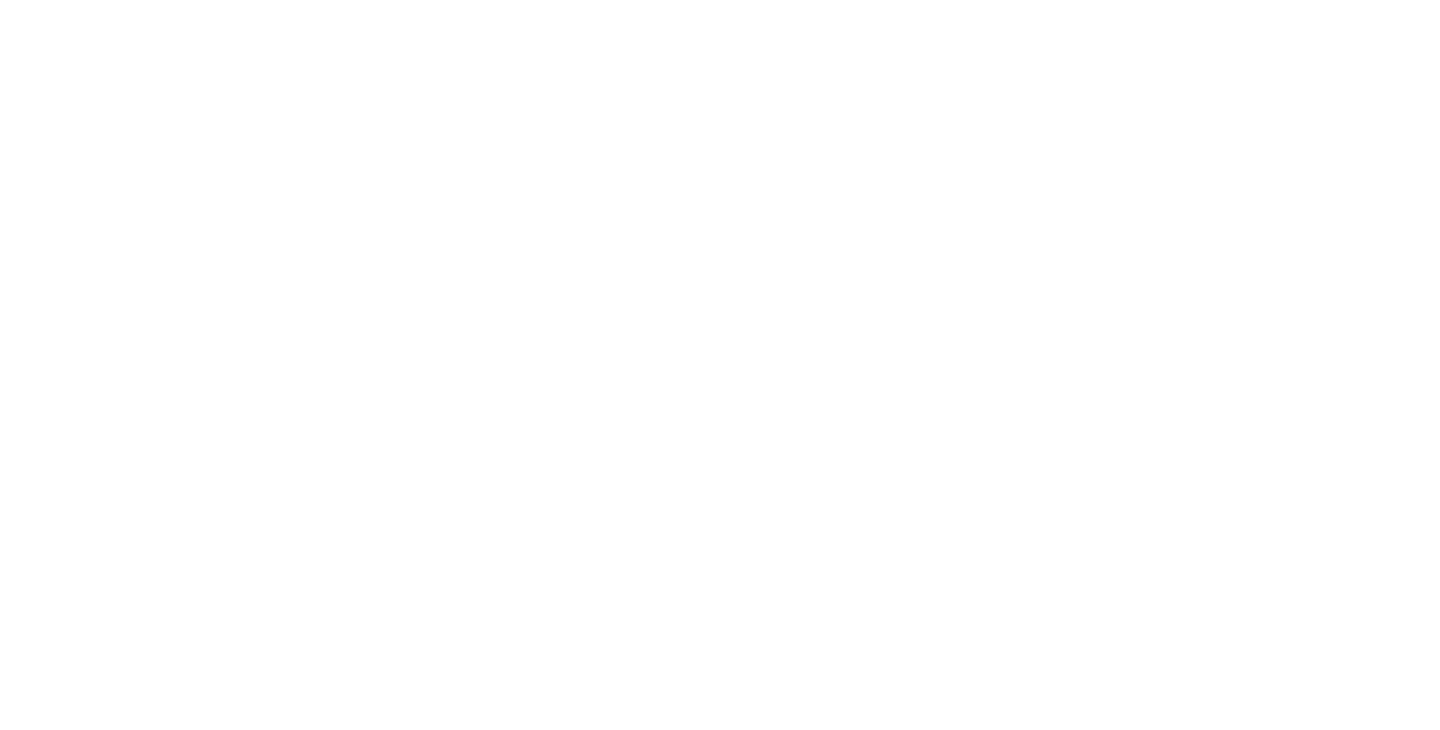 scroll, scrollTop: 0, scrollLeft: 0, axis: both 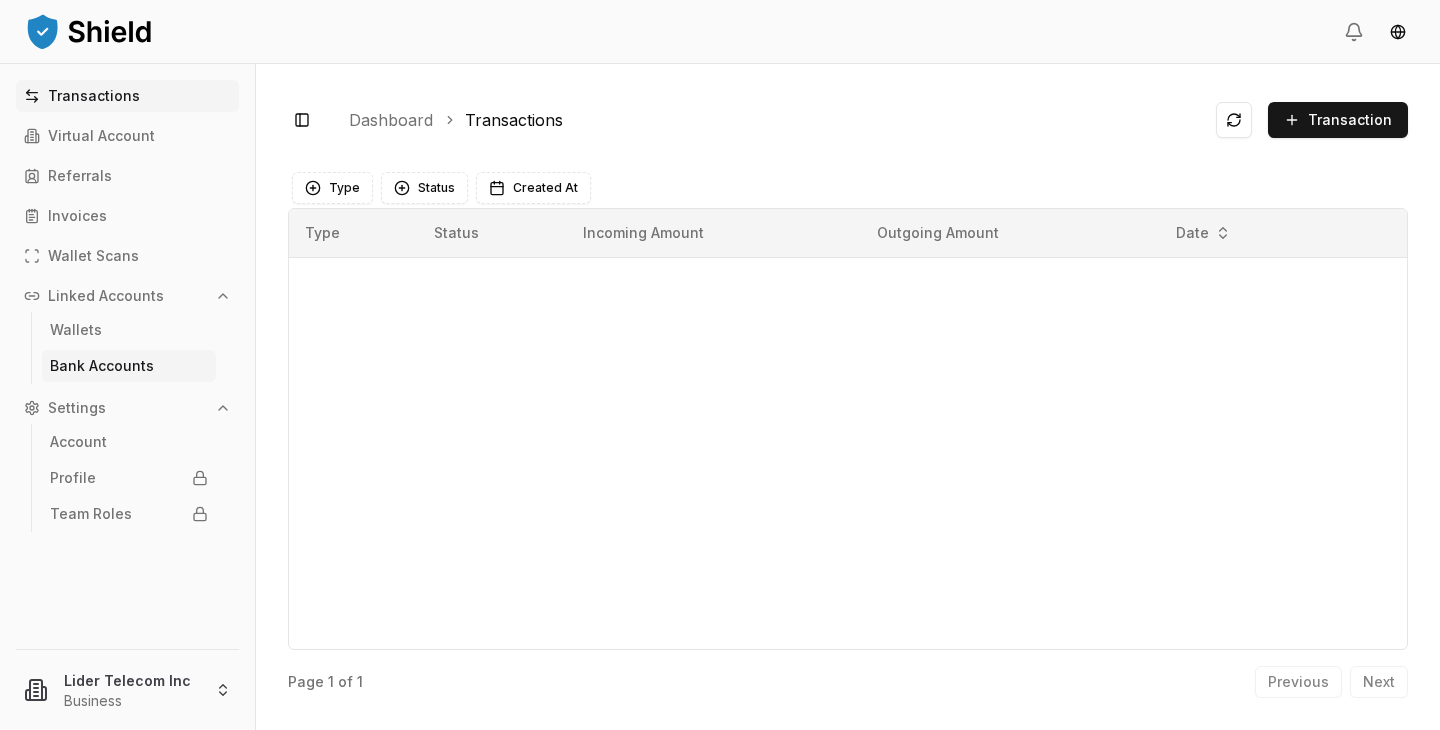 click on "Bank Accounts" at bounding box center [129, 366] 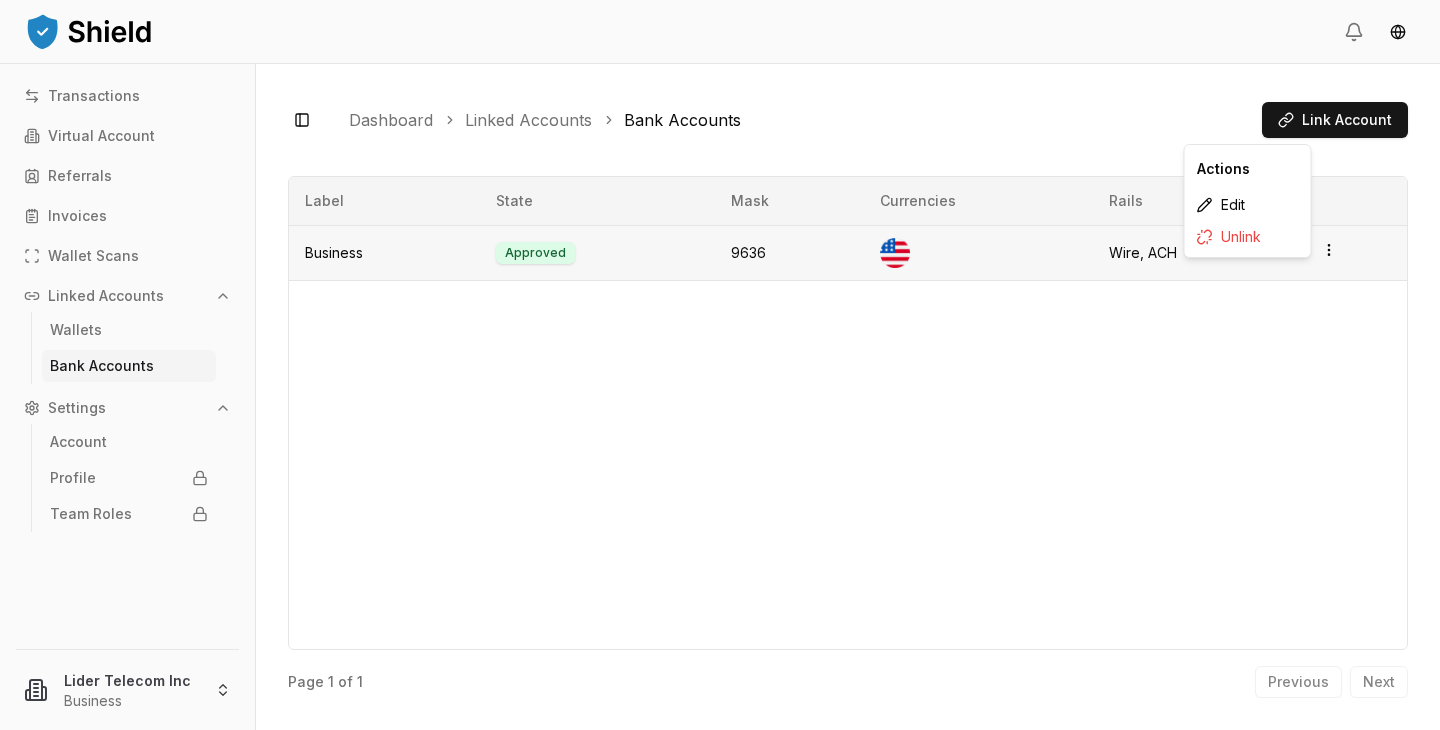 click on "Transactions Virtual Account Referrals Invoices Wallet Scans Linked Accounts Wallets Bank Accounts Settings Account Profile Team Roles Lider Telecom Inc Business Toggle Sidebar Dashboard Linked Accounts Bank Accounts   Link Account Business Approved 9636 Currencies Rails Wire, ACH Page 1 of 1 Previous Next Label State Mask Currencies Rails   Business   Approved   9636     Wire, ACH   Page 1 of 1   Previous Next Actions Edit  Unlink" at bounding box center [720, 365] 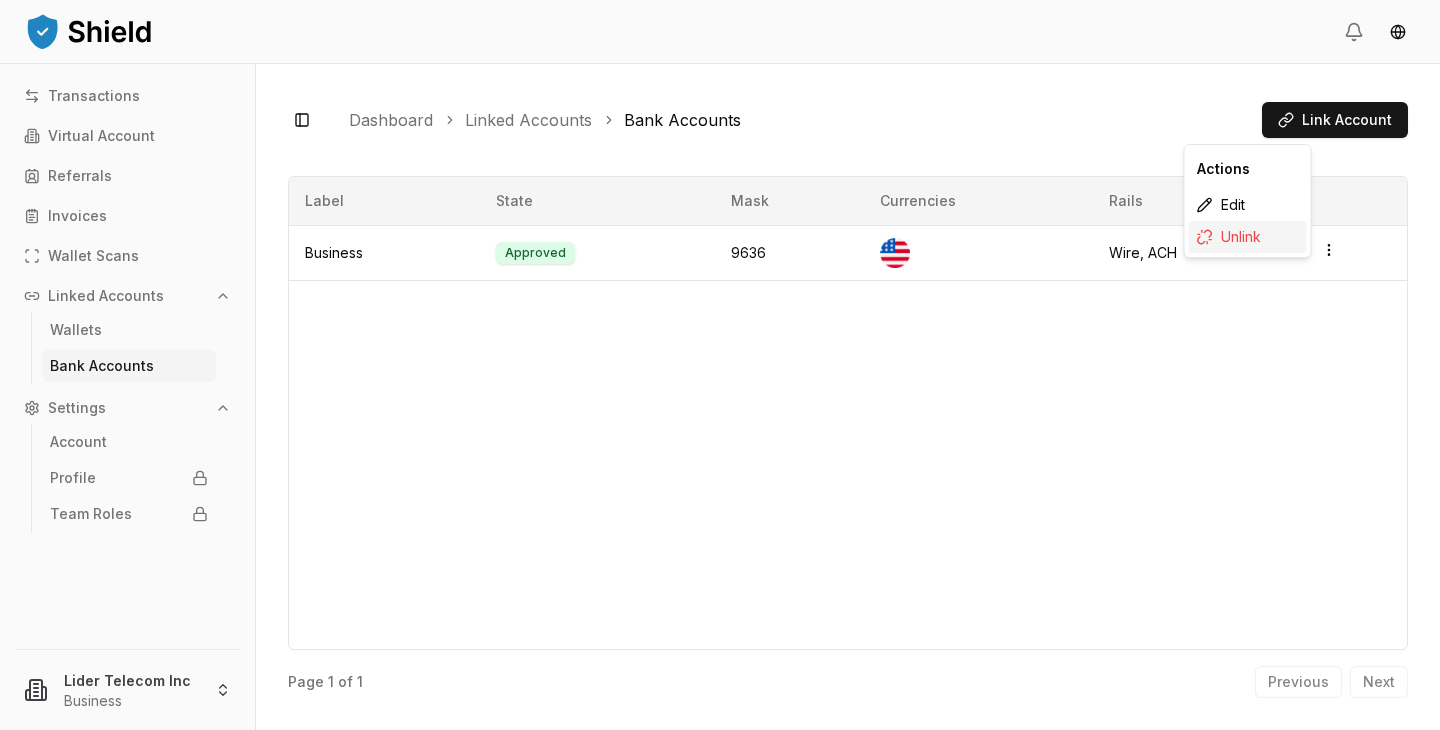 click on "Unlink" at bounding box center [1248, 237] 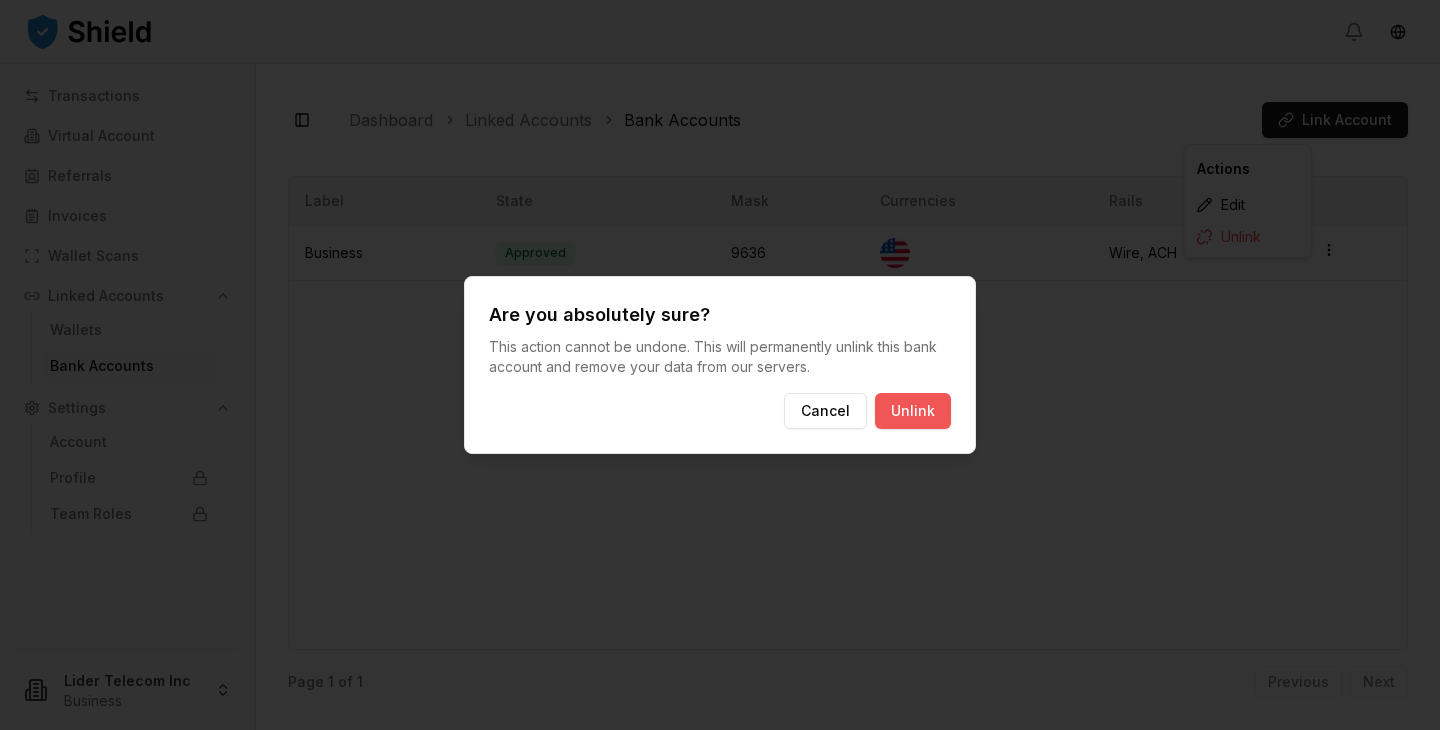 click on "Unlink" at bounding box center (913, 411) 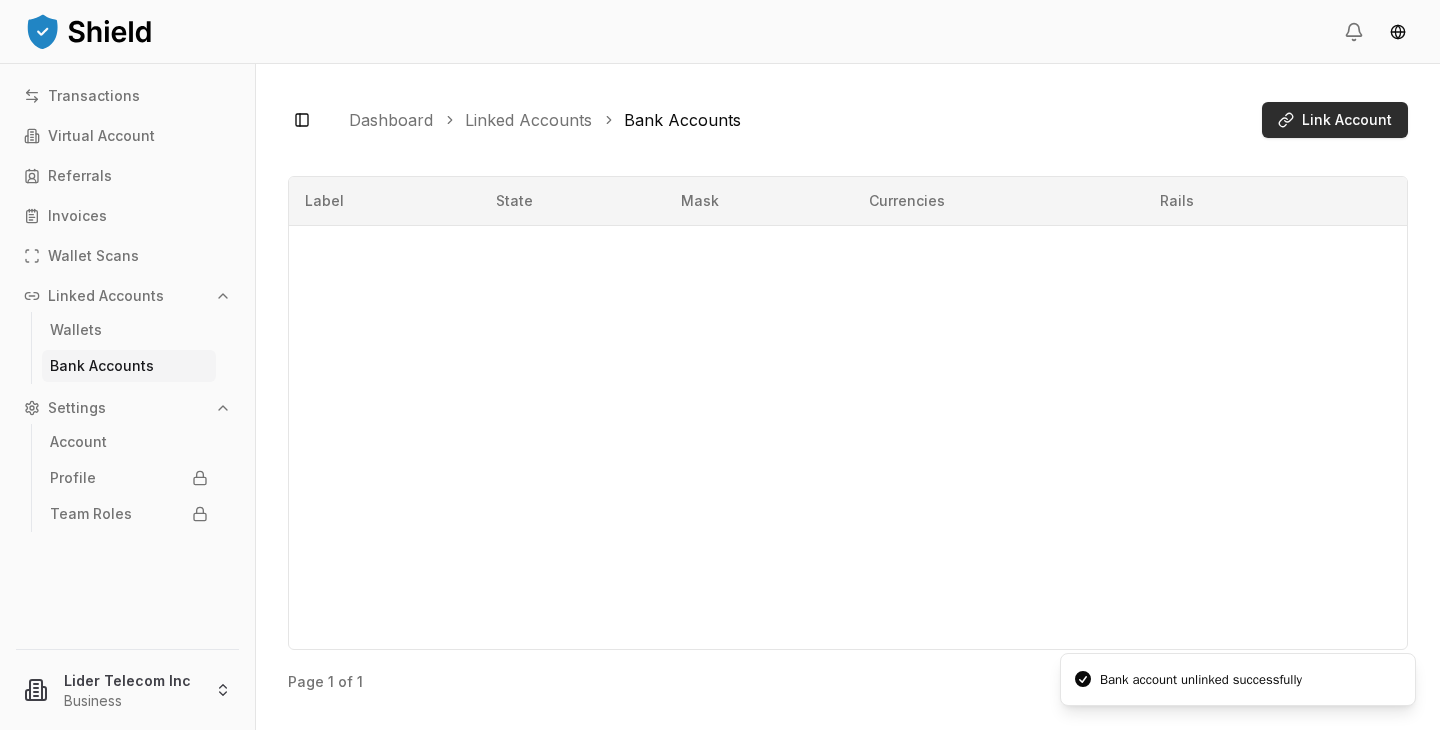 click on "Link Account" at bounding box center (1347, 120) 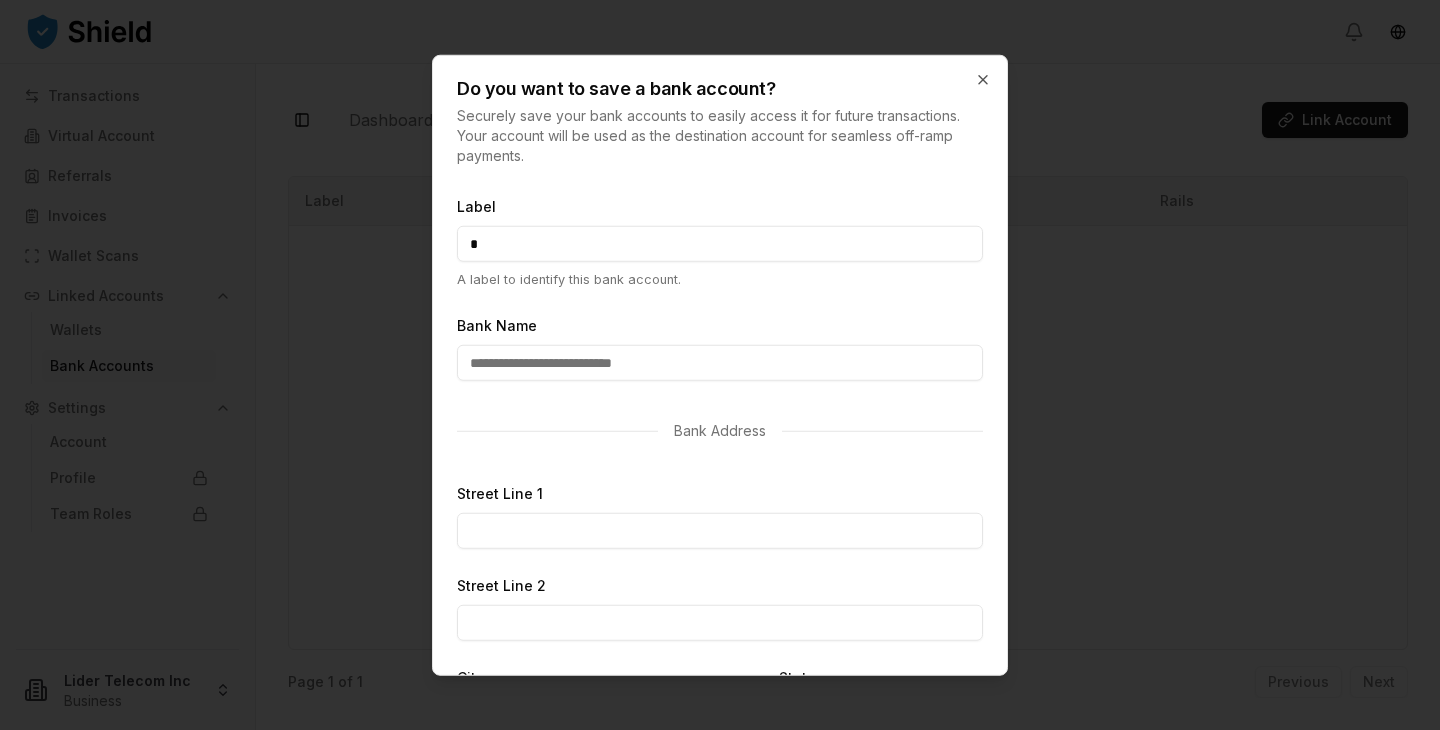 type on "********" 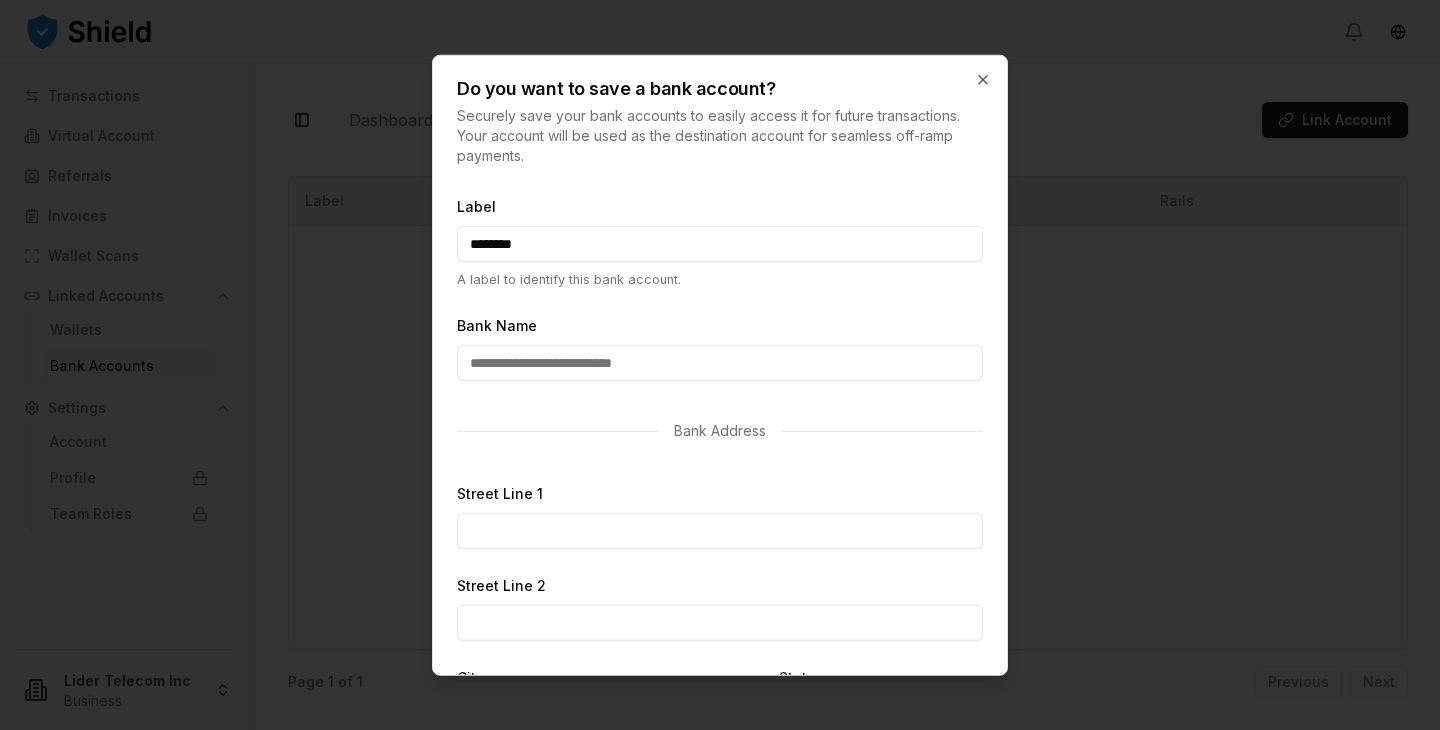 click on "Bank Name" at bounding box center (720, 363) 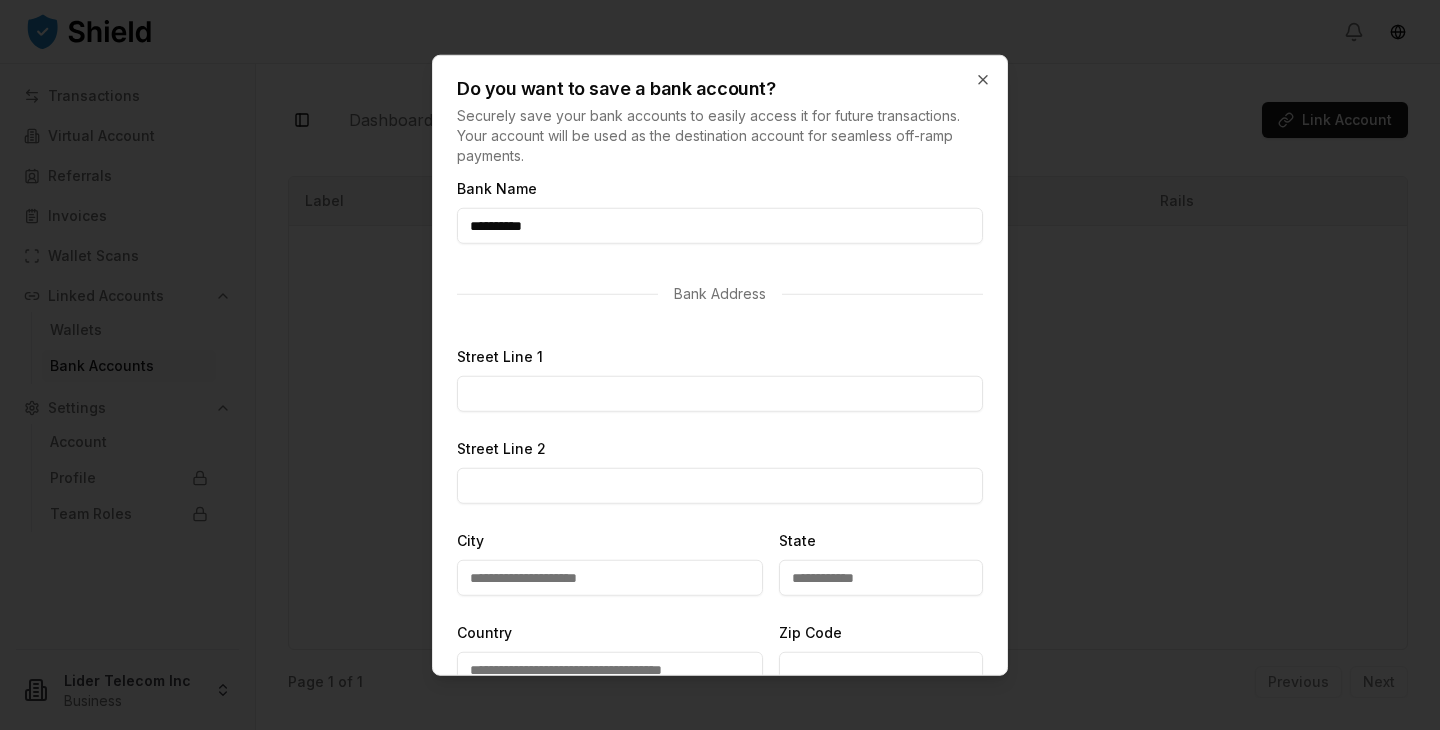 scroll, scrollTop: 139, scrollLeft: 0, axis: vertical 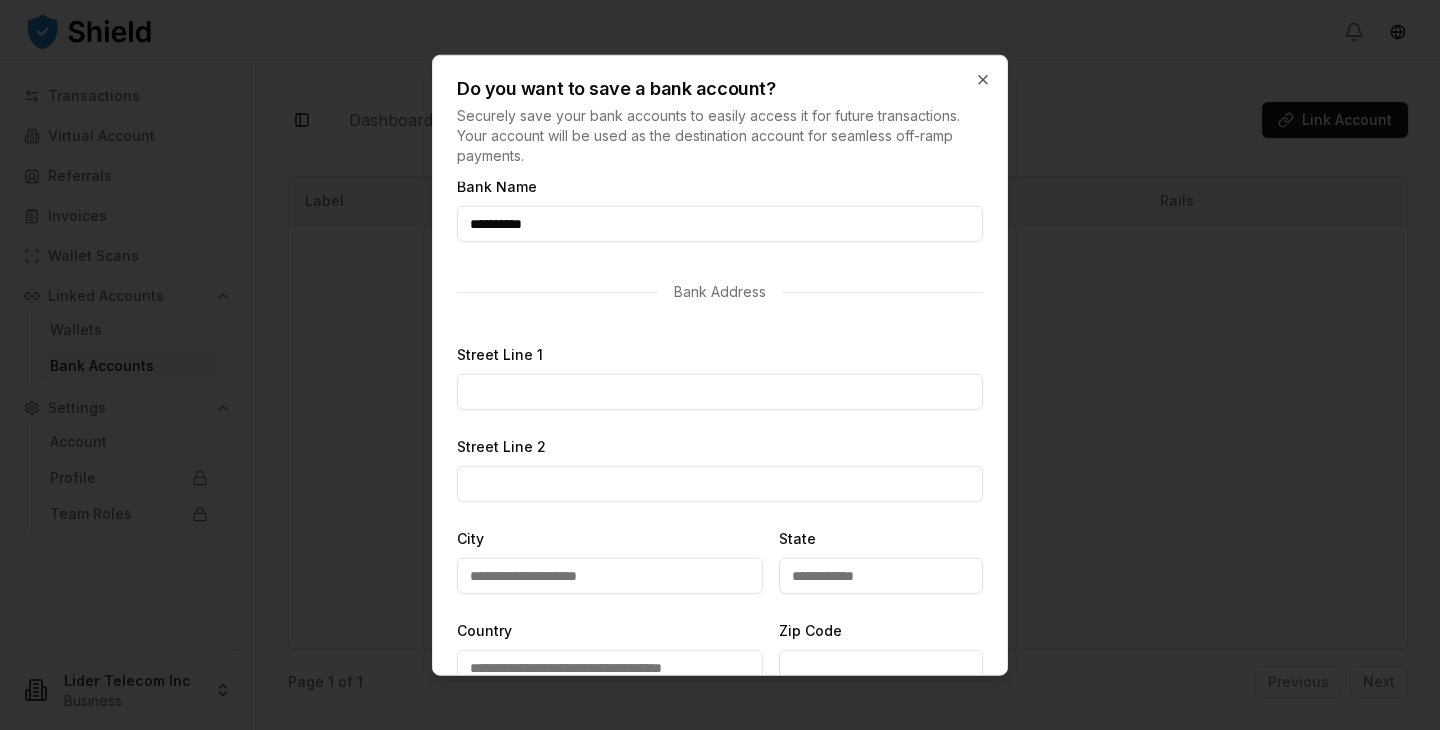type on "**********" 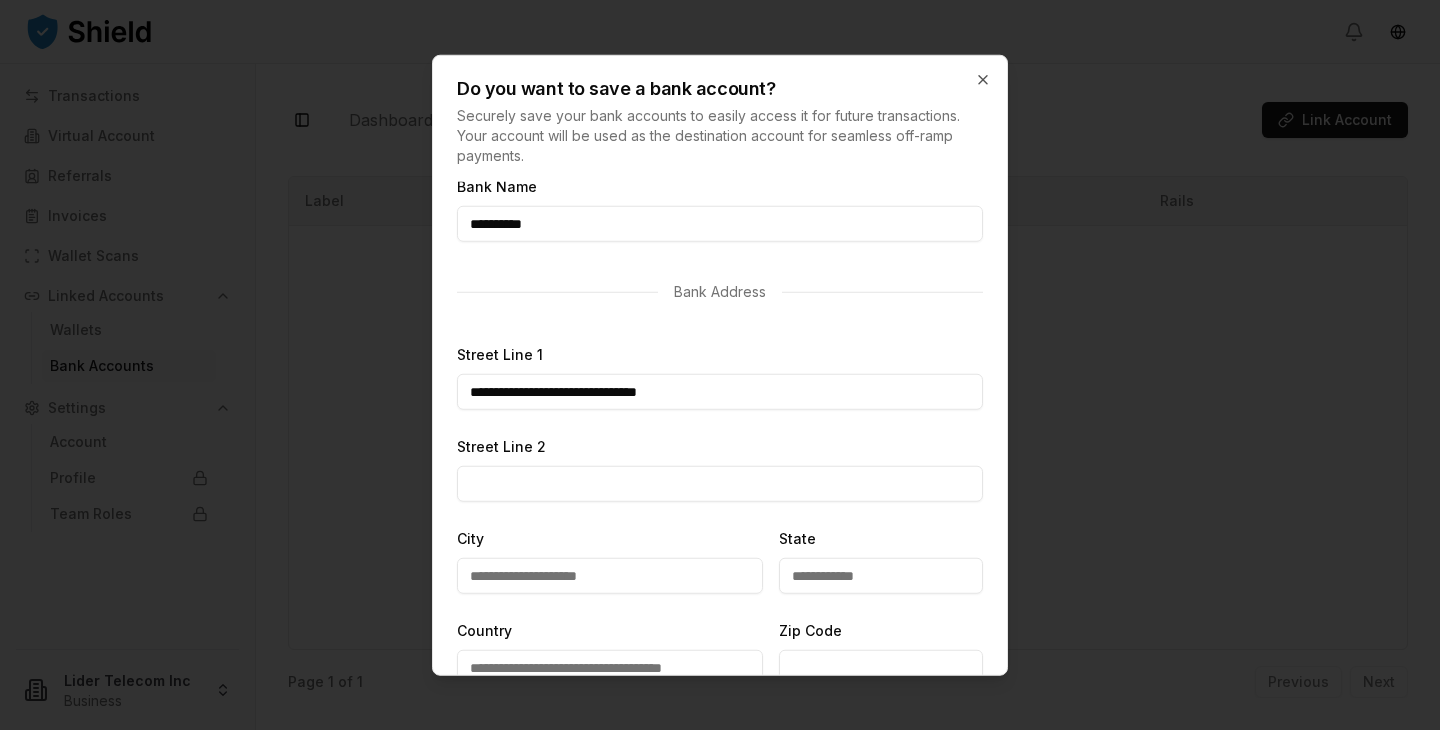 drag, startPoint x: 595, startPoint y: 394, endPoint x: 786, endPoint y: 393, distance: 191.00262 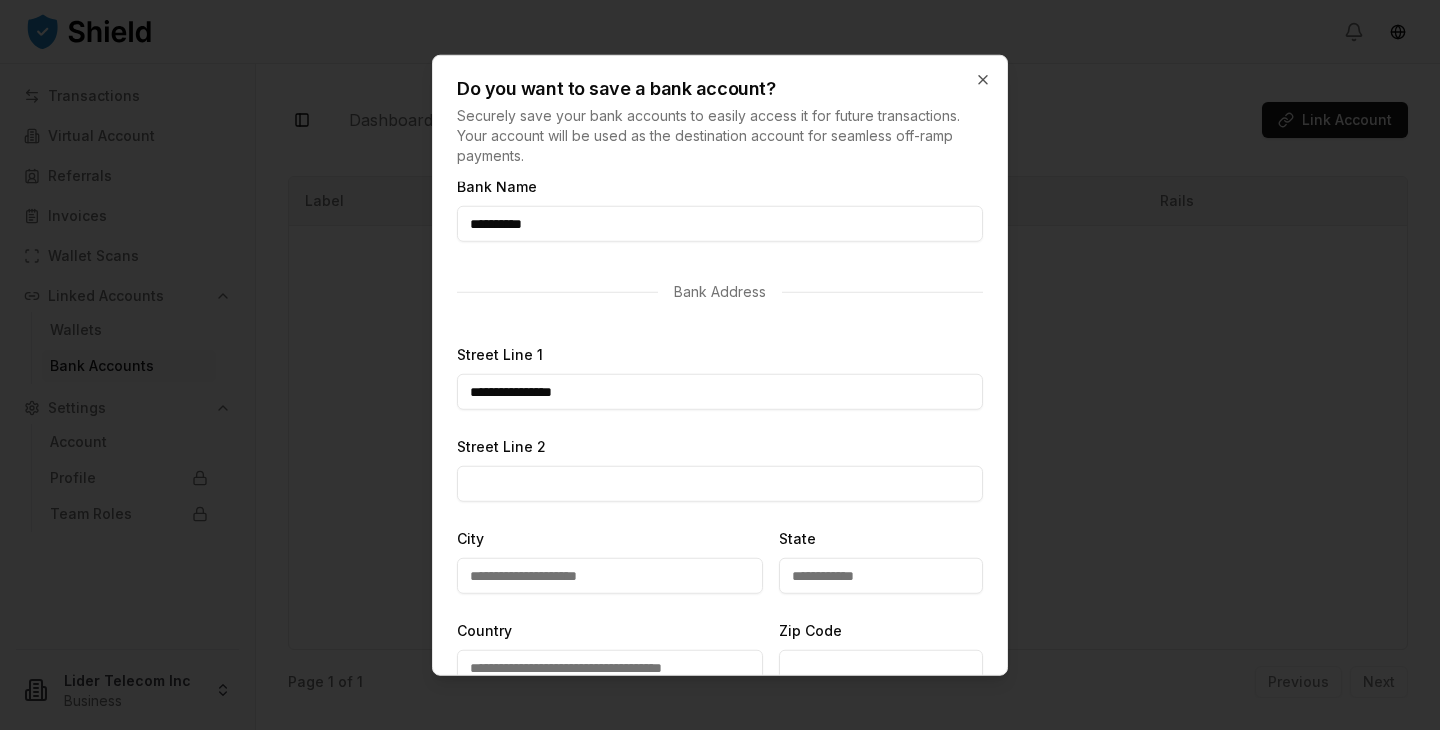 type on "**********" 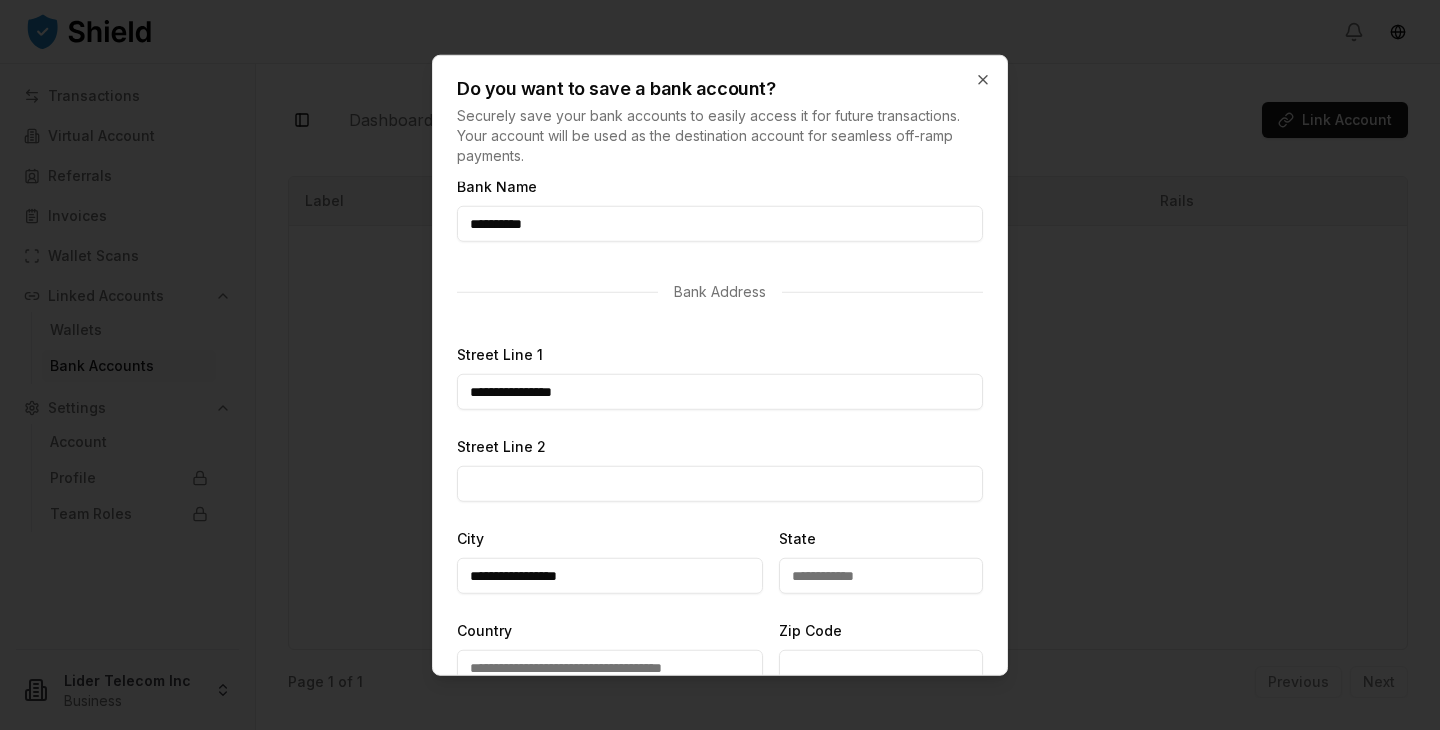 click on "**********" at bounding box center [610, 576] 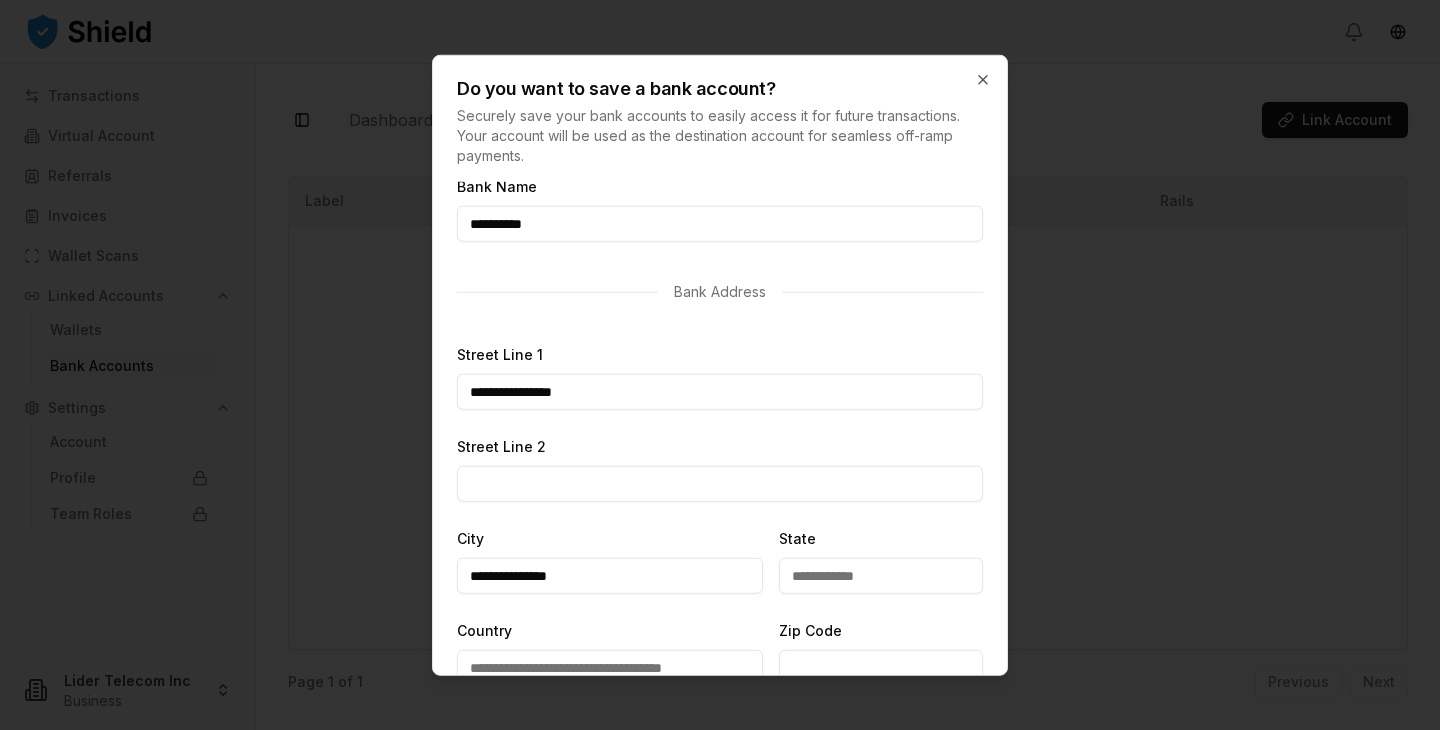 drag, startPoint x: 506, startPoint y: 578, endPoint x: 631, endPoint y: 577, distance: 125.004 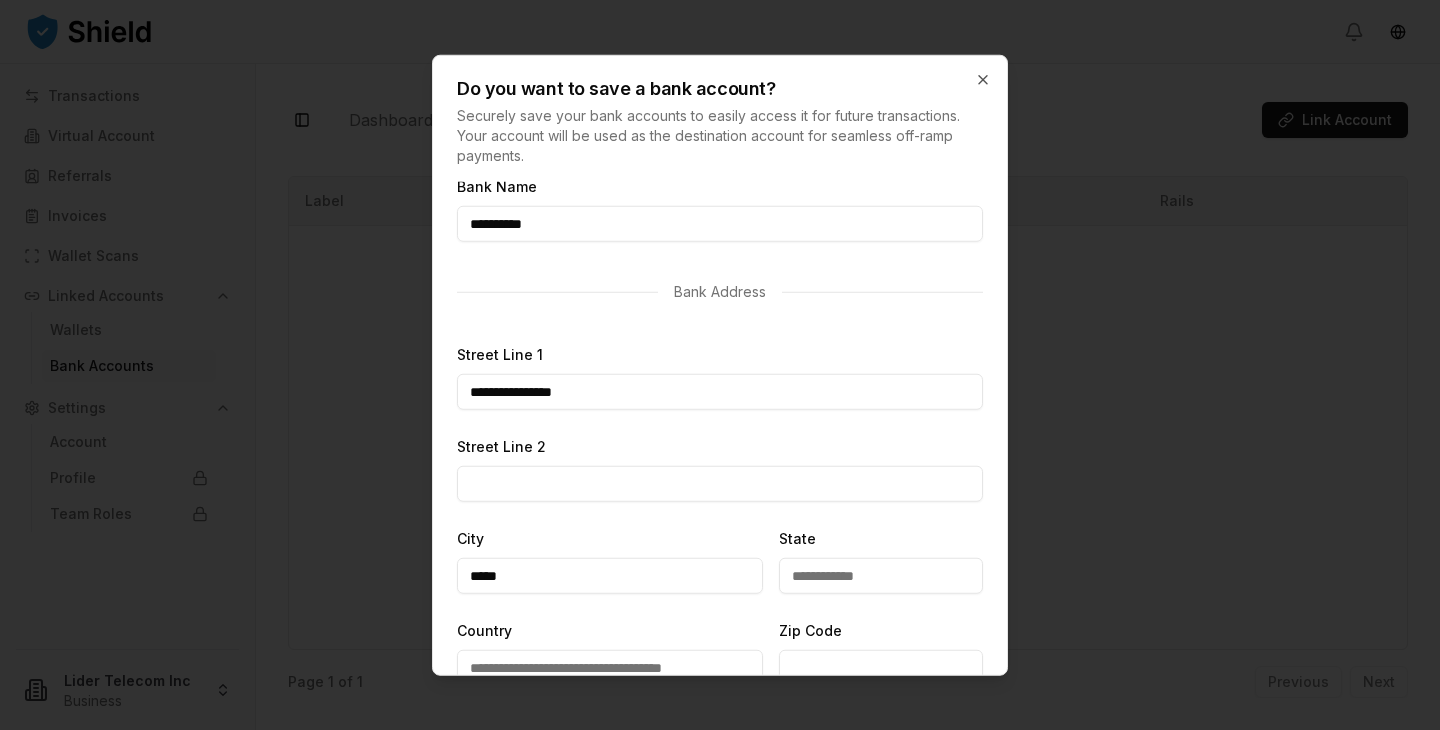 type on "*****" 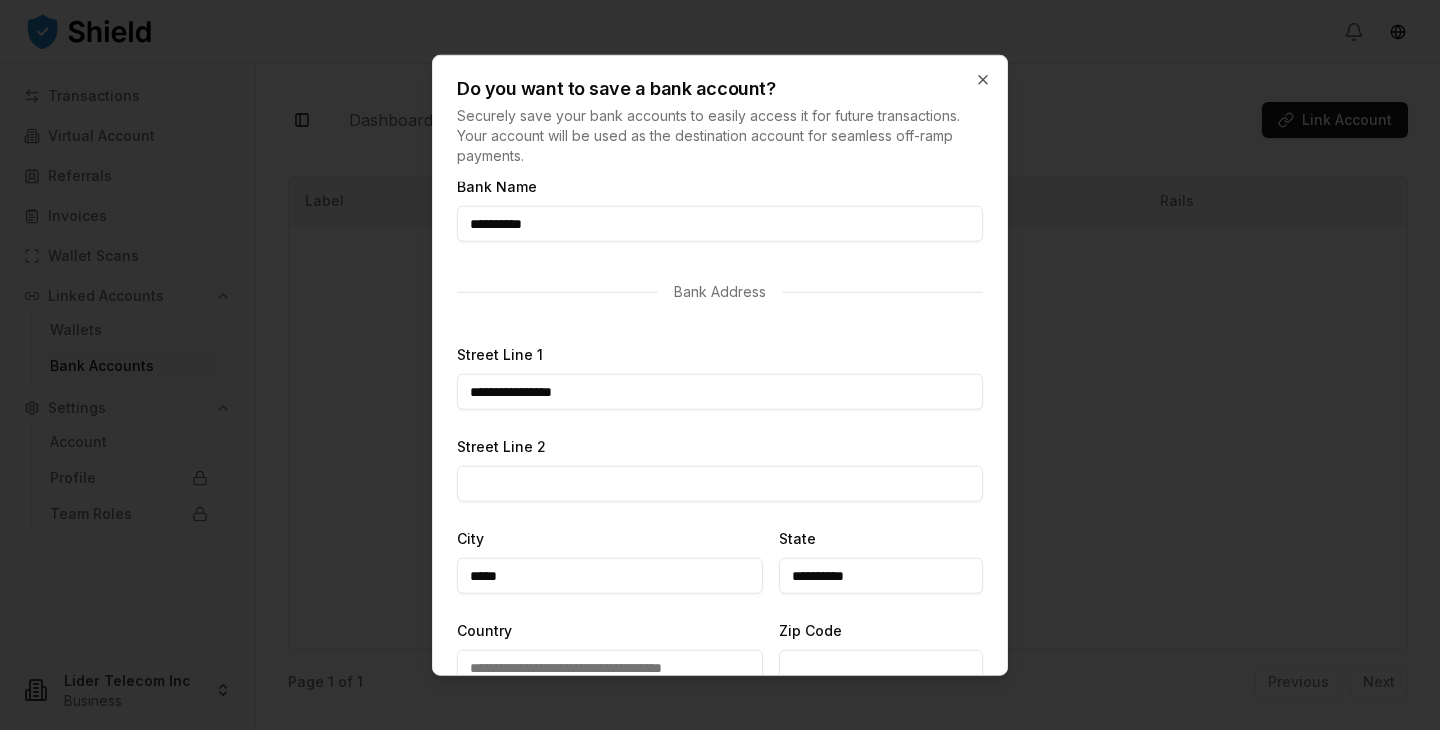click on "**********" at bounding box center (881, 576) 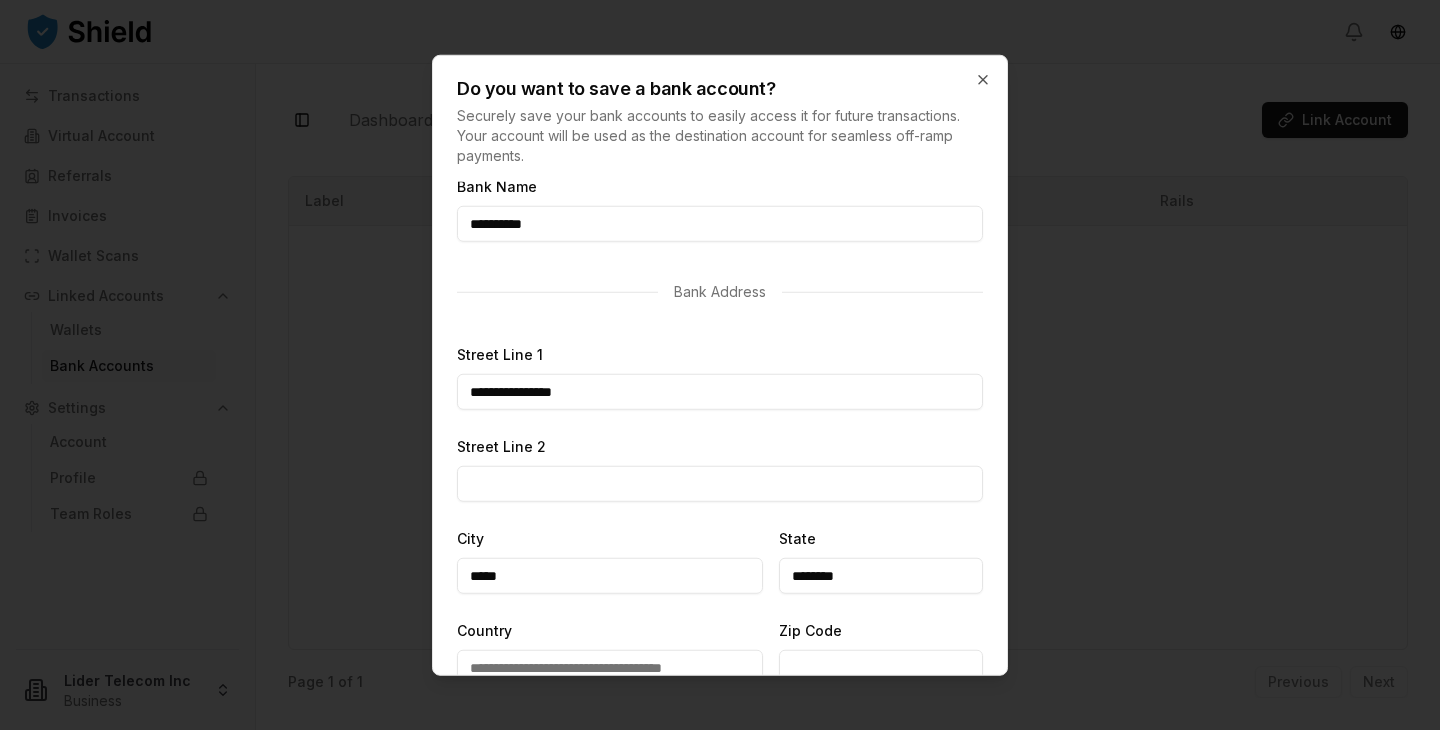 click on "********" at bounding box center (881, 576) 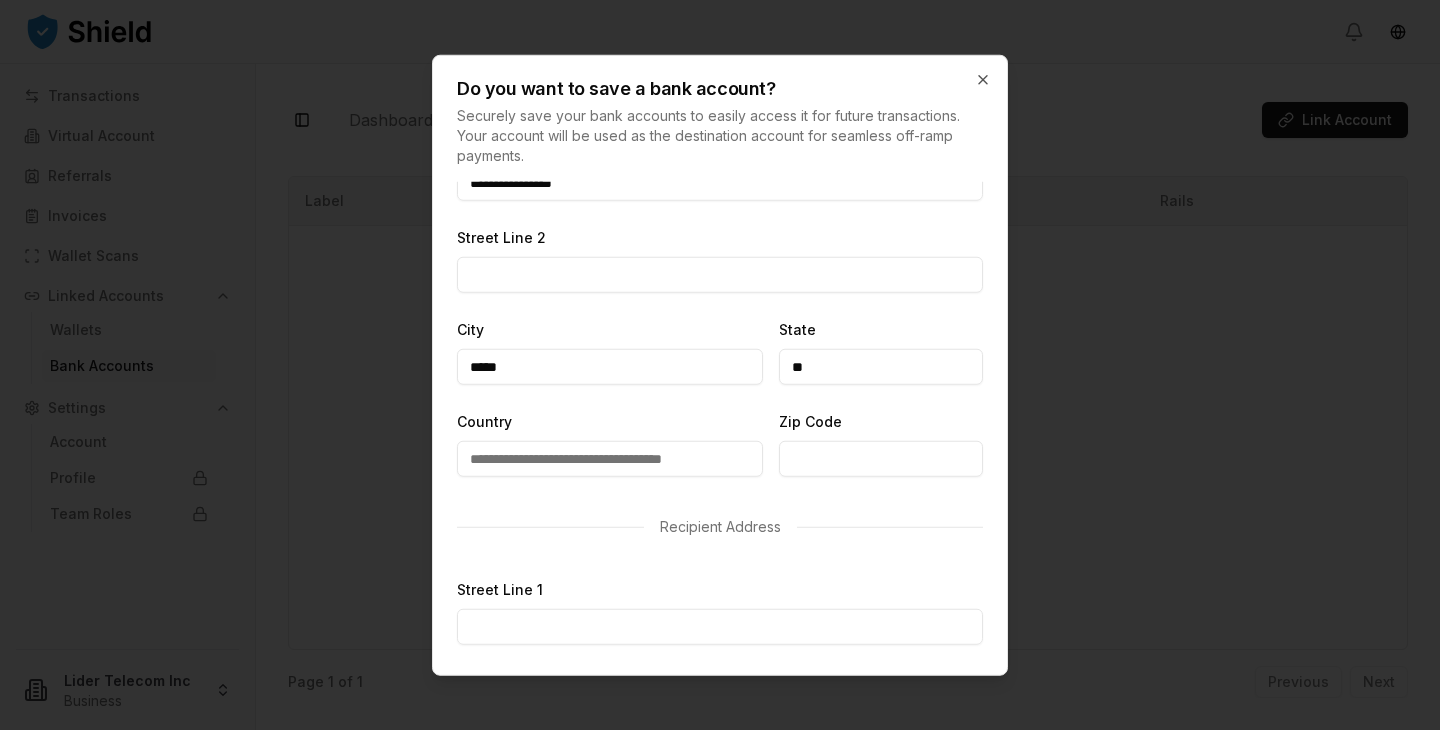 scroll, scrollTop: 353, scrollLeft: 0, axis: vertical 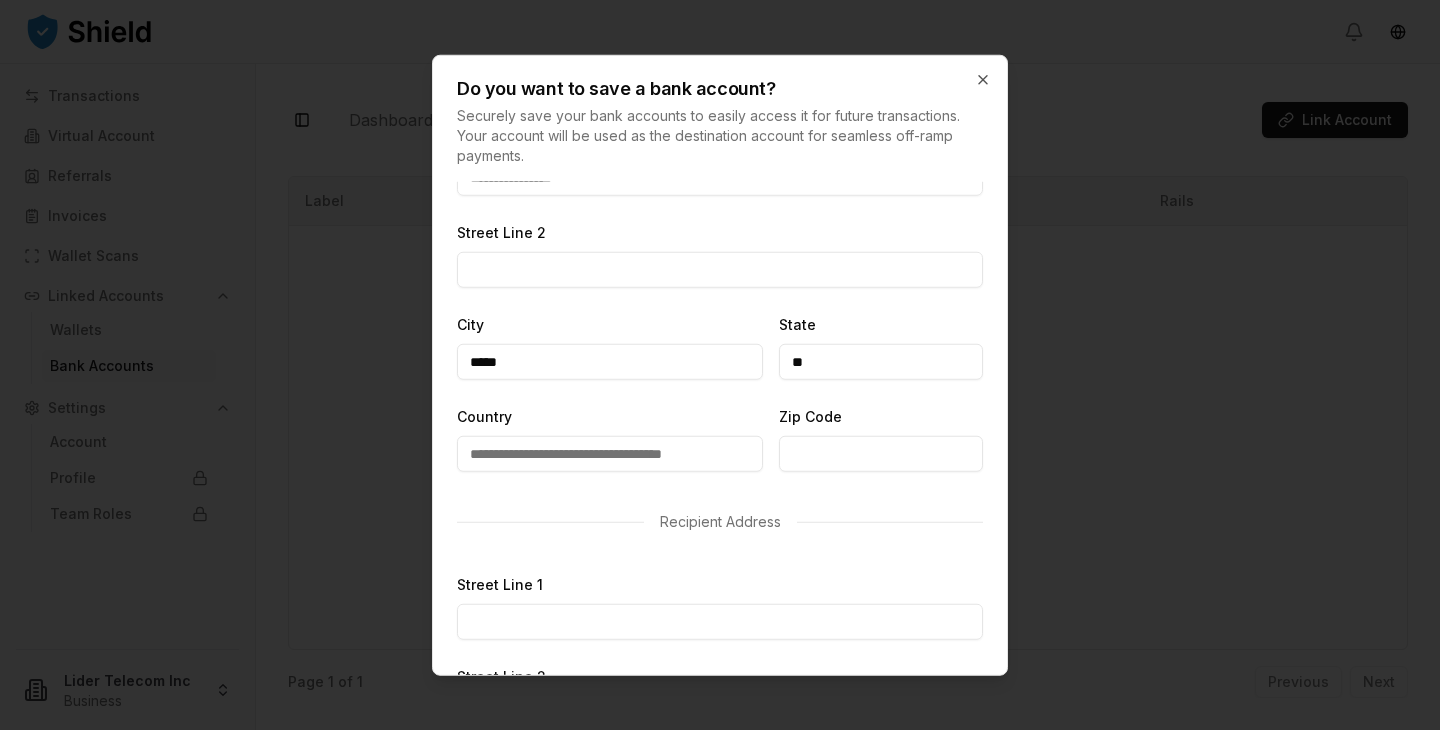type on "**" 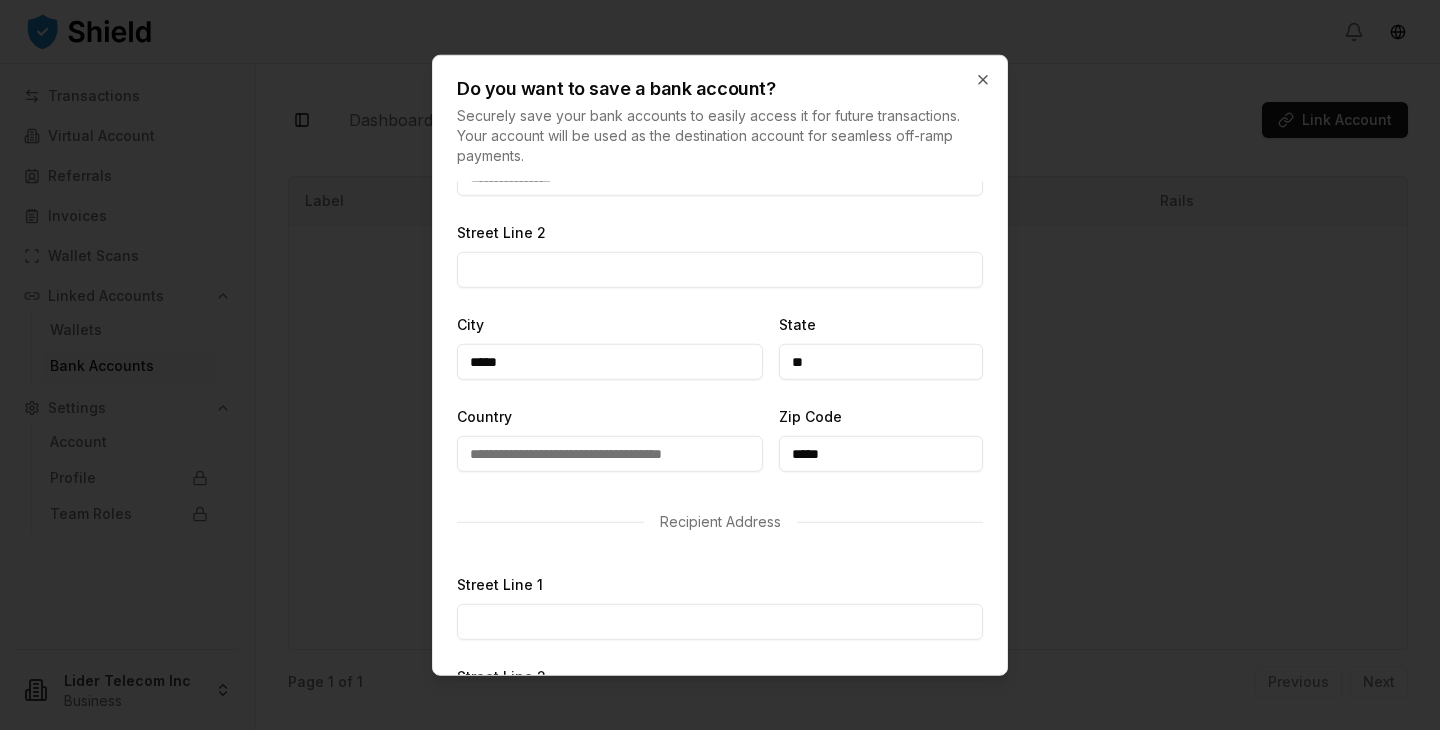 type on "*****" 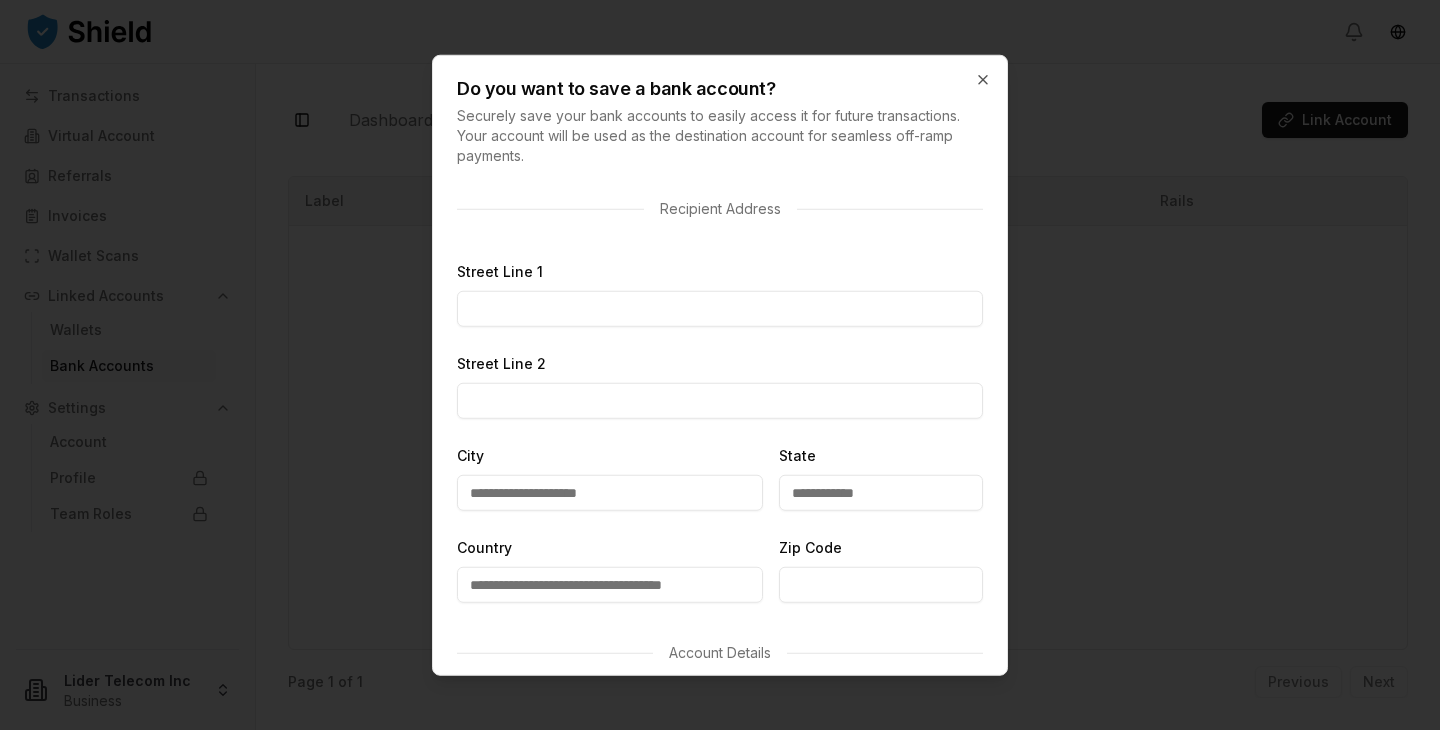 scroll, scrollTop: 675, scrollLeft: 0, axis: vertical 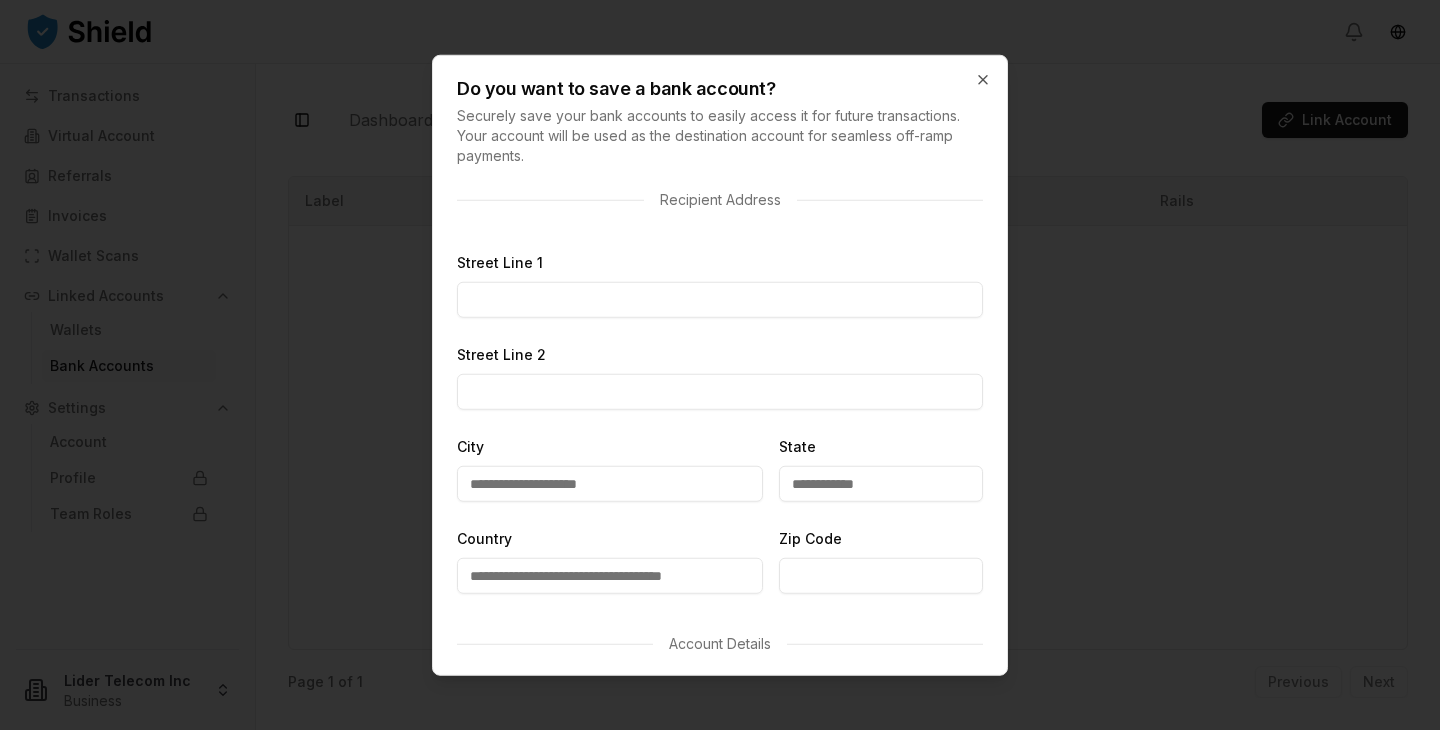 click on "Street Line 1" at bounding box center [720, 300] 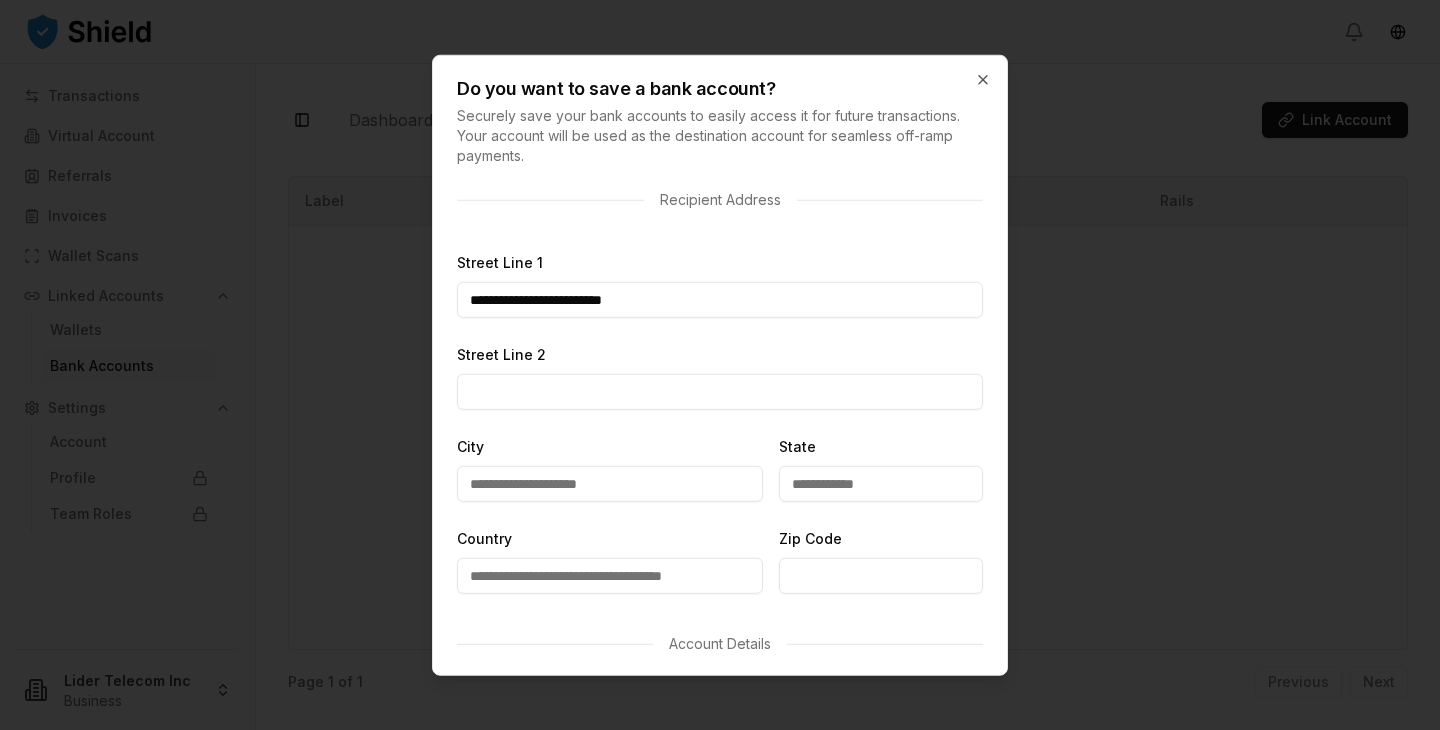 click on "City" at bounding box center [610, 484] 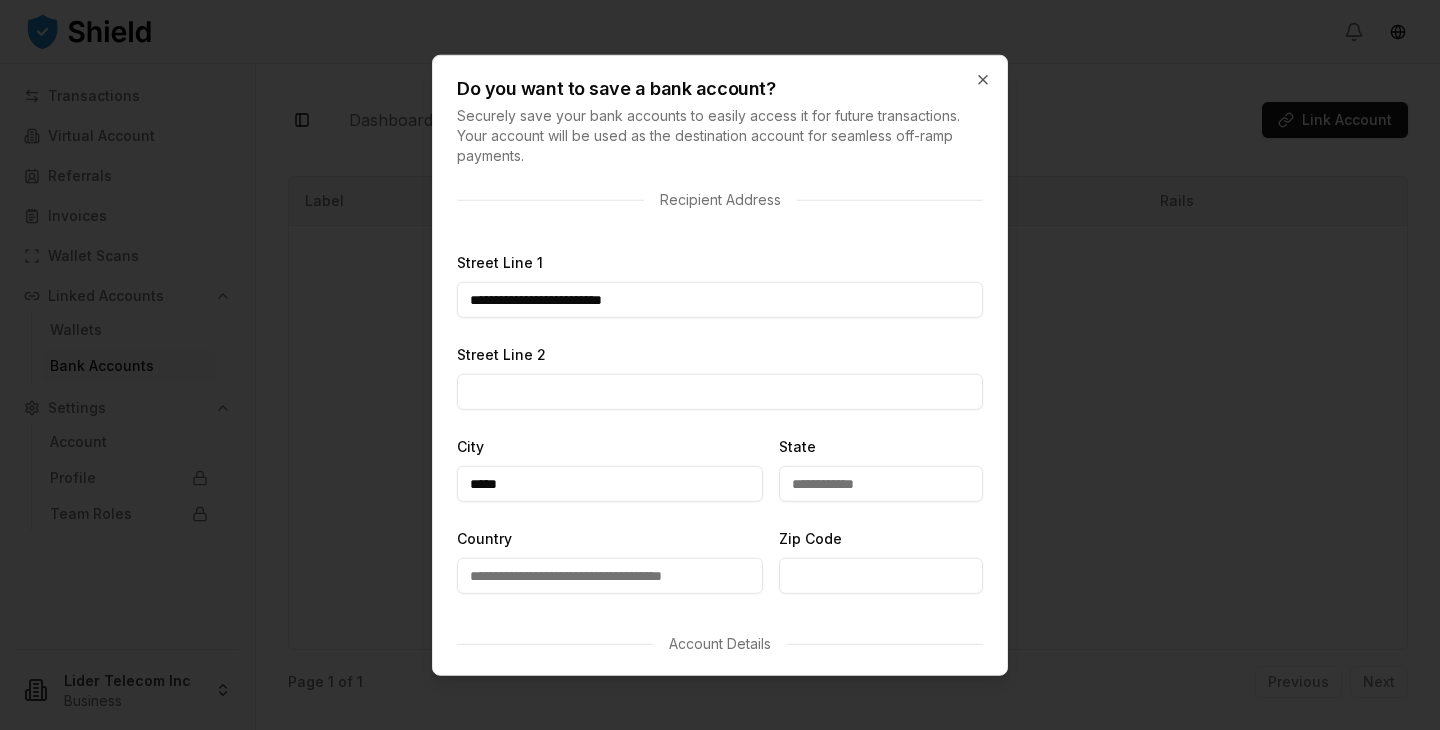 type on "*****" 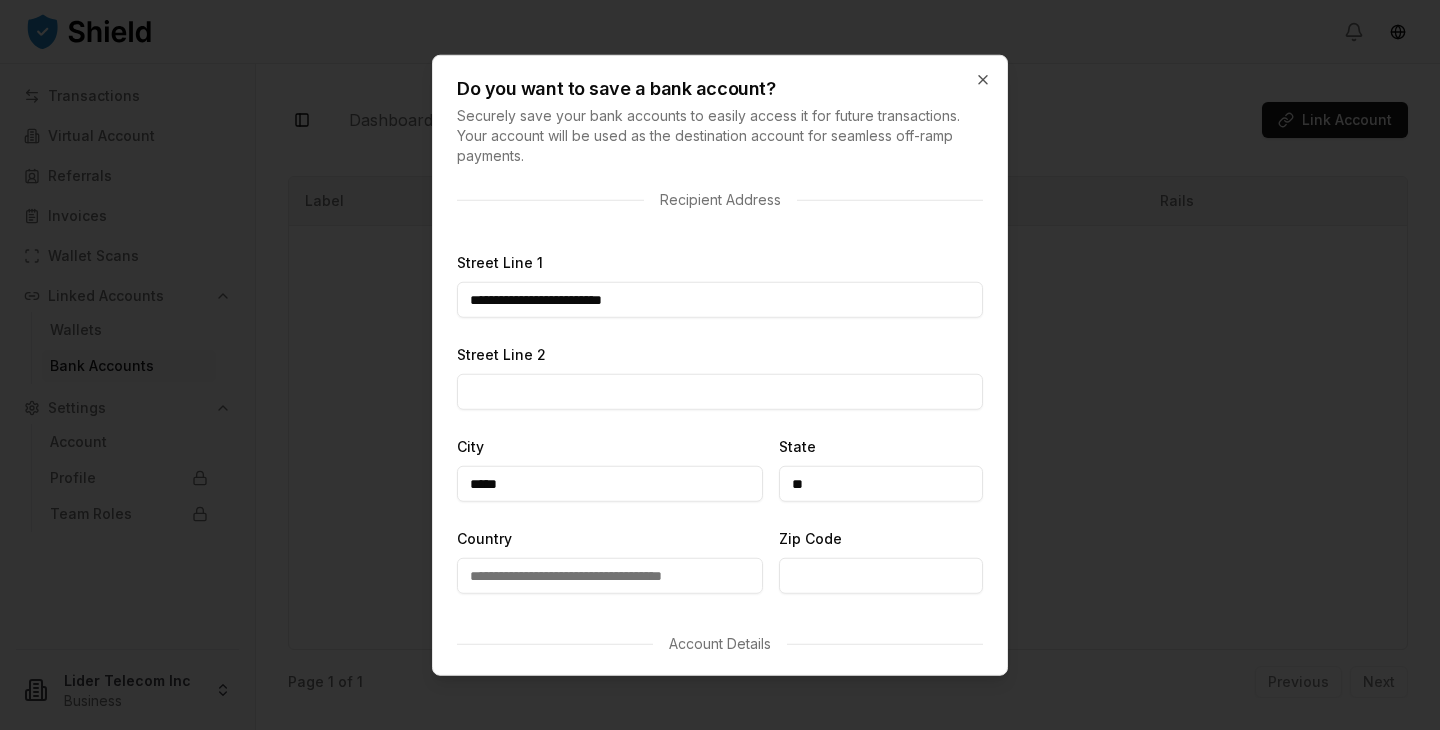 type on "**" 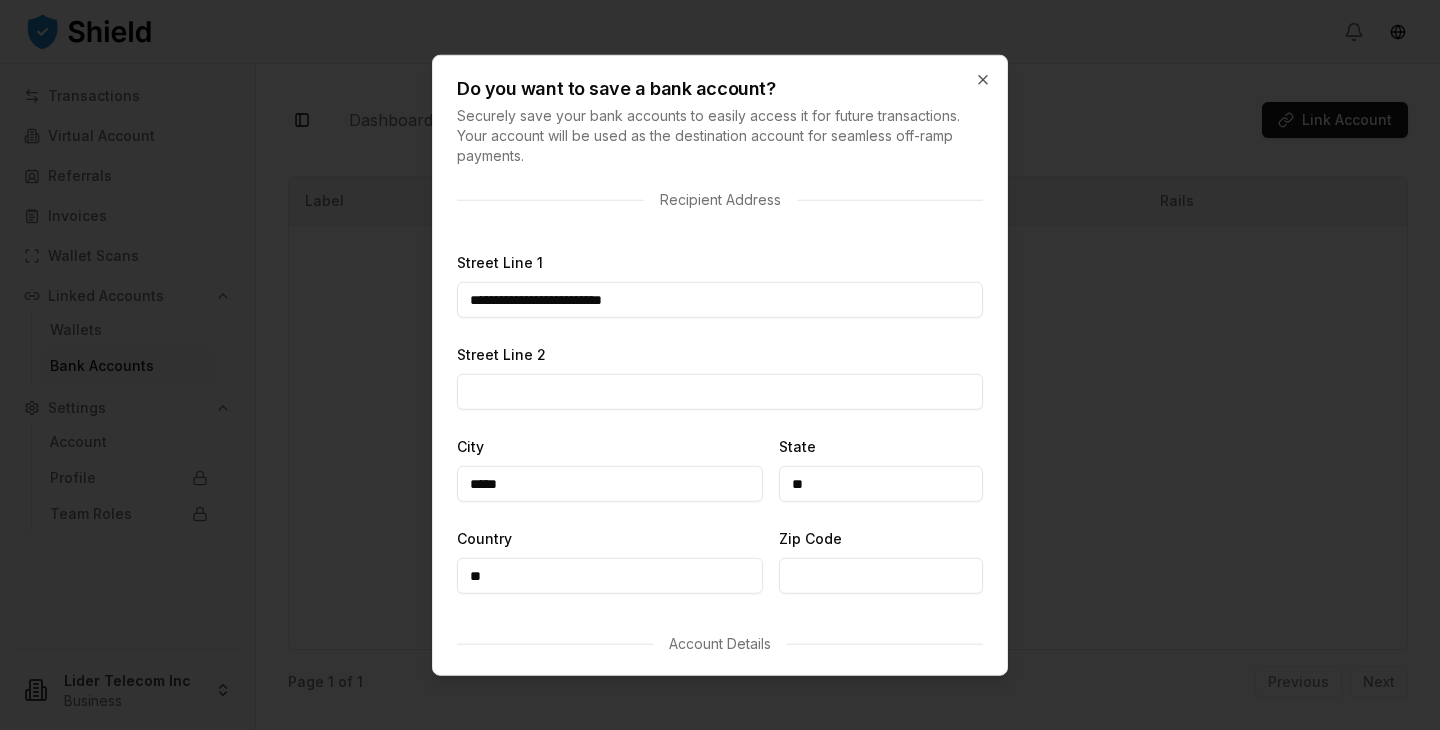 type on "**********" 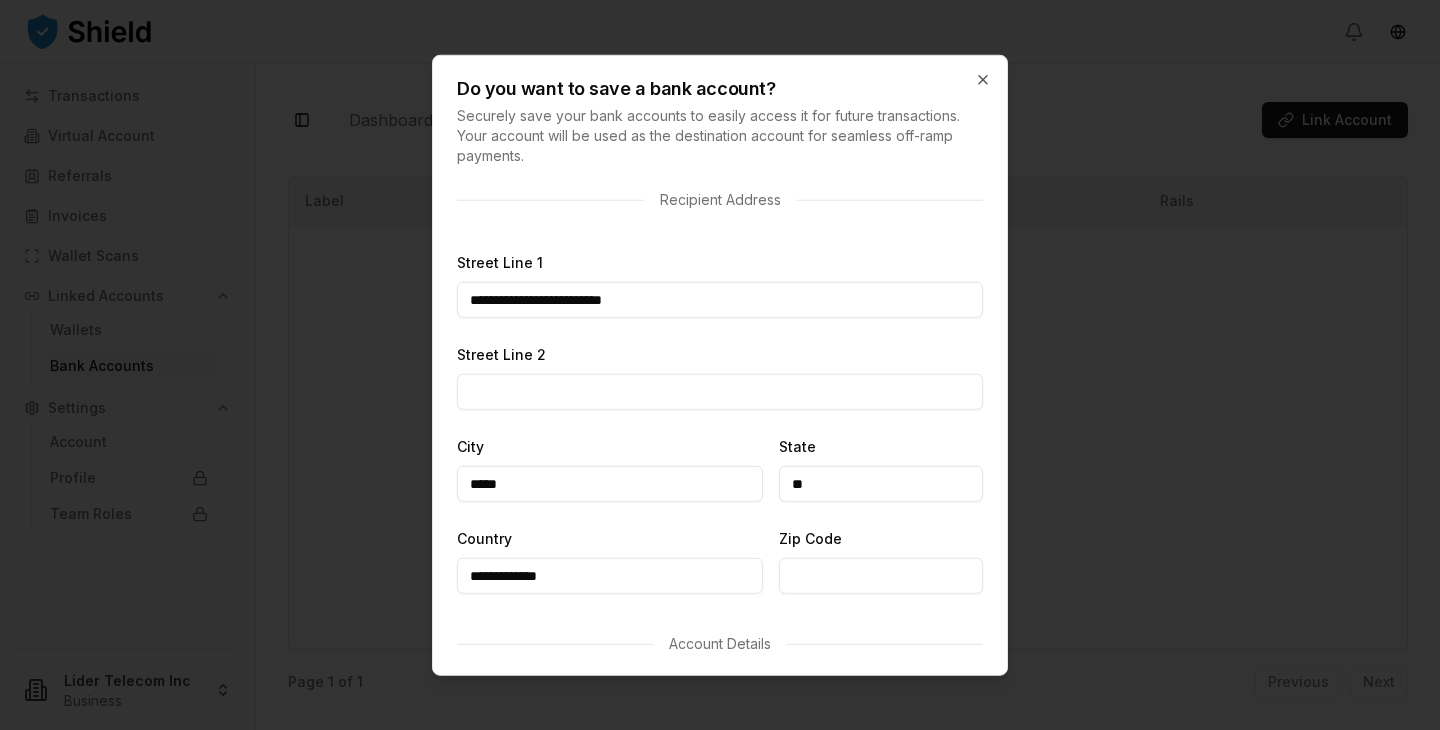 type on "*****" 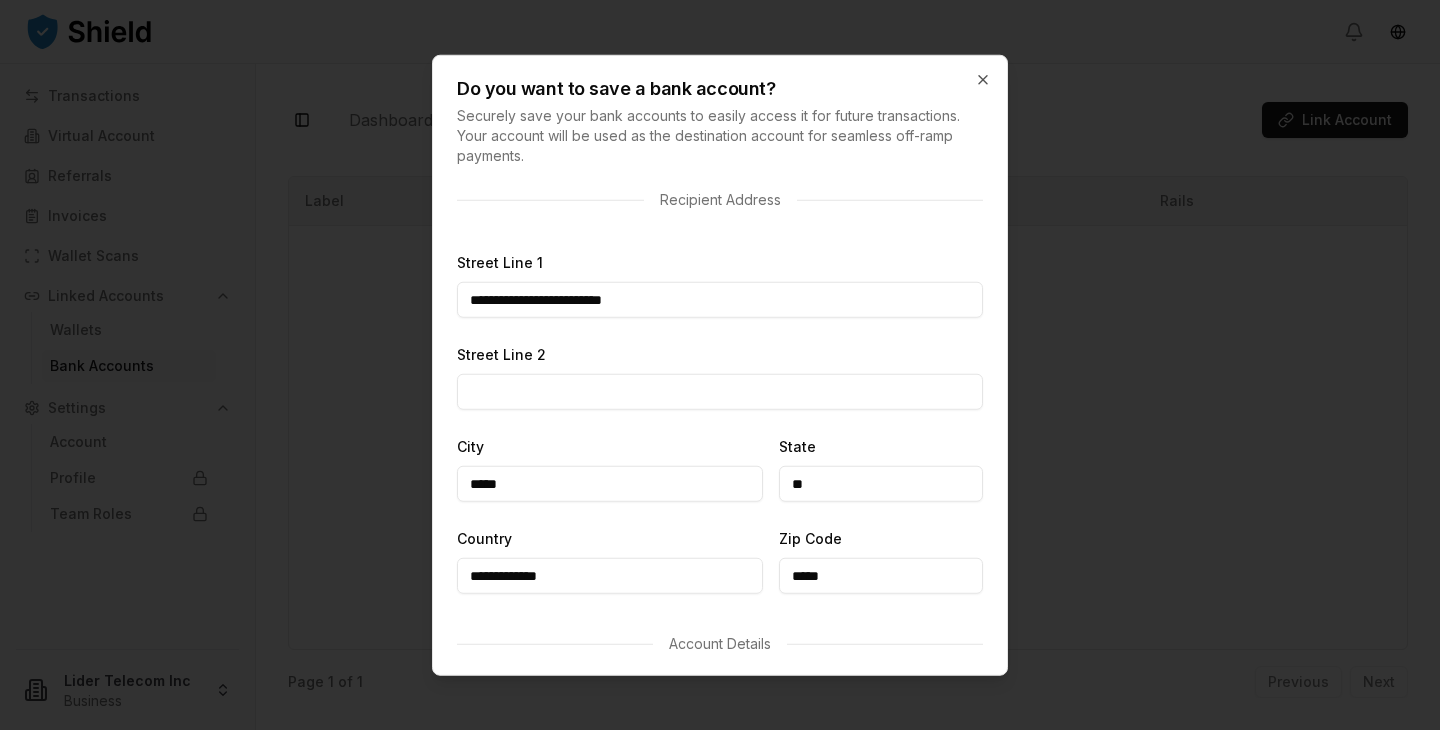 click on "Street Line 2" at bounding box center (720, 376) 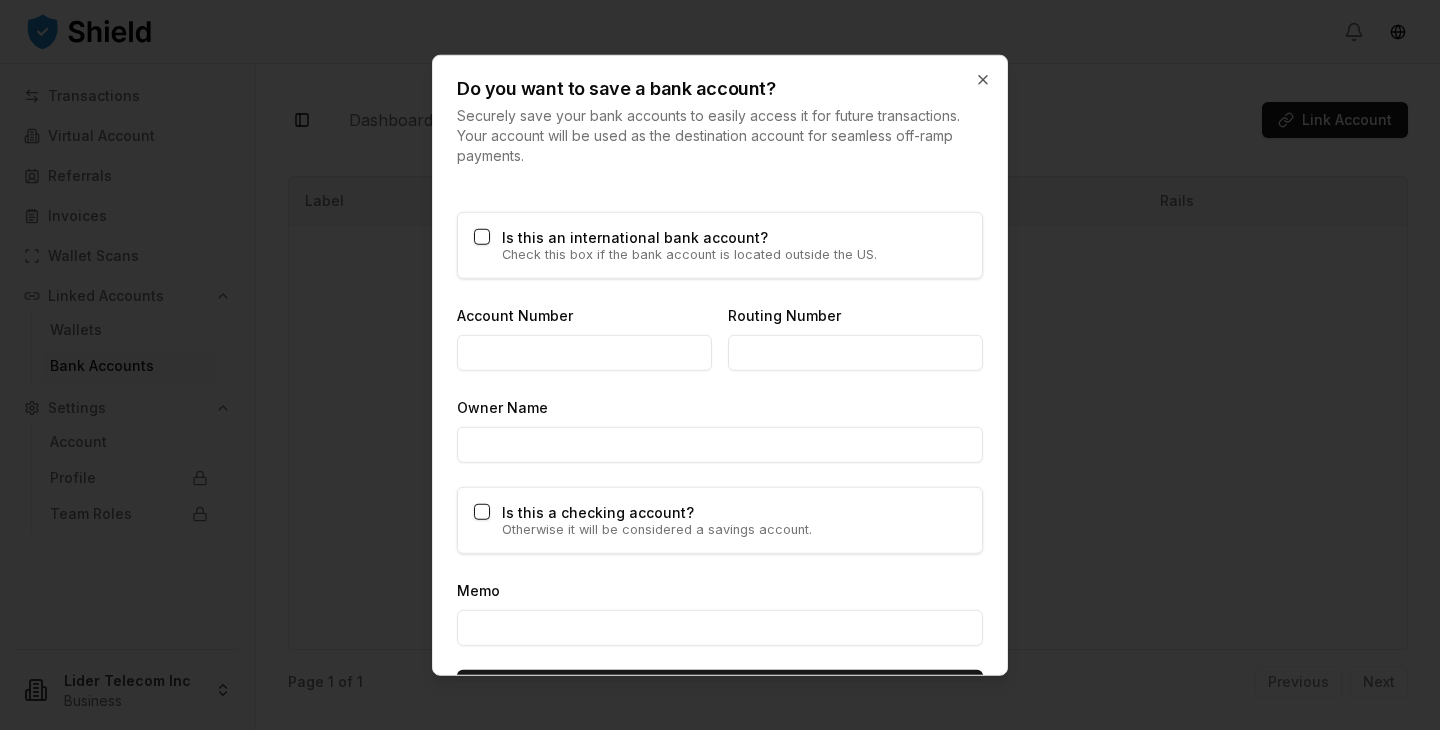 scroll, scrollTop: 1156, scrollLeft: 0, axis: vertical 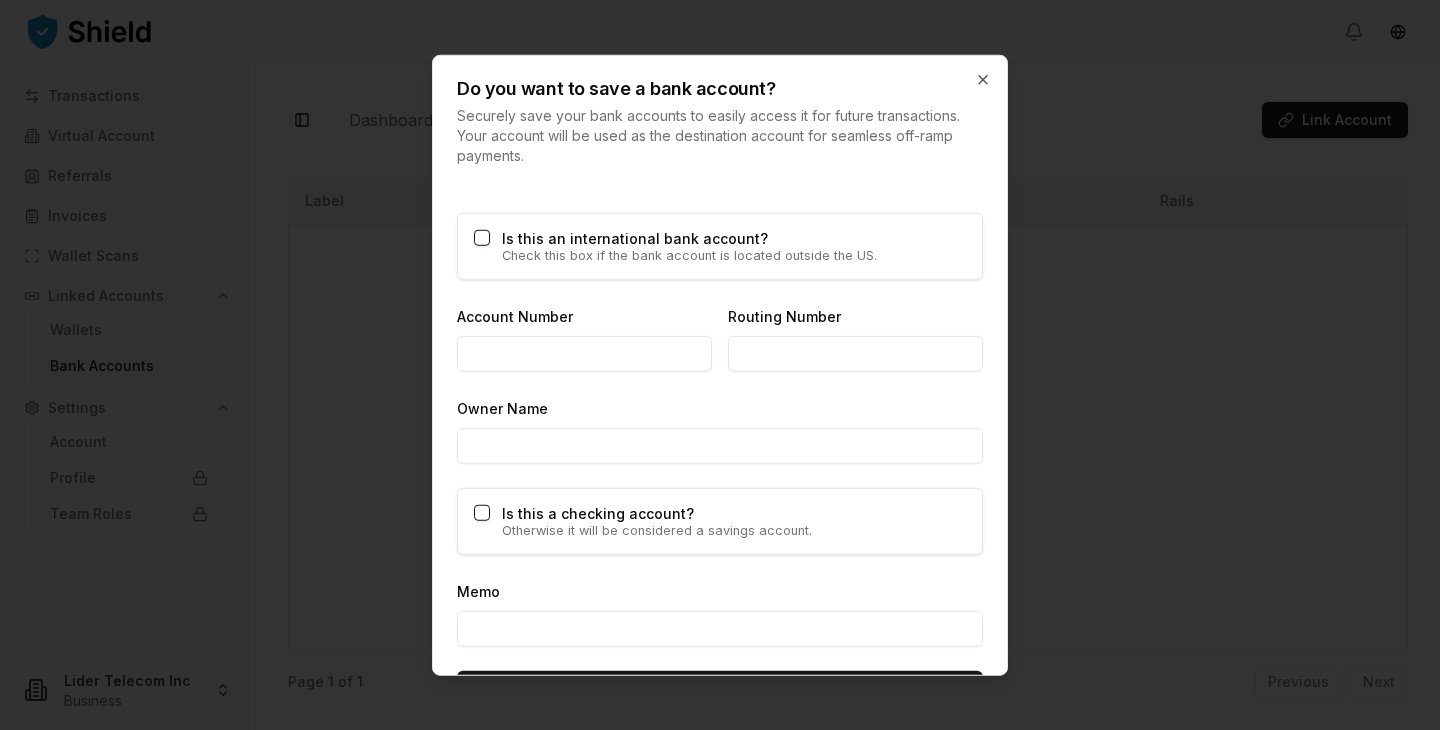 click on "Account Number" at bounding box center (584, 354) 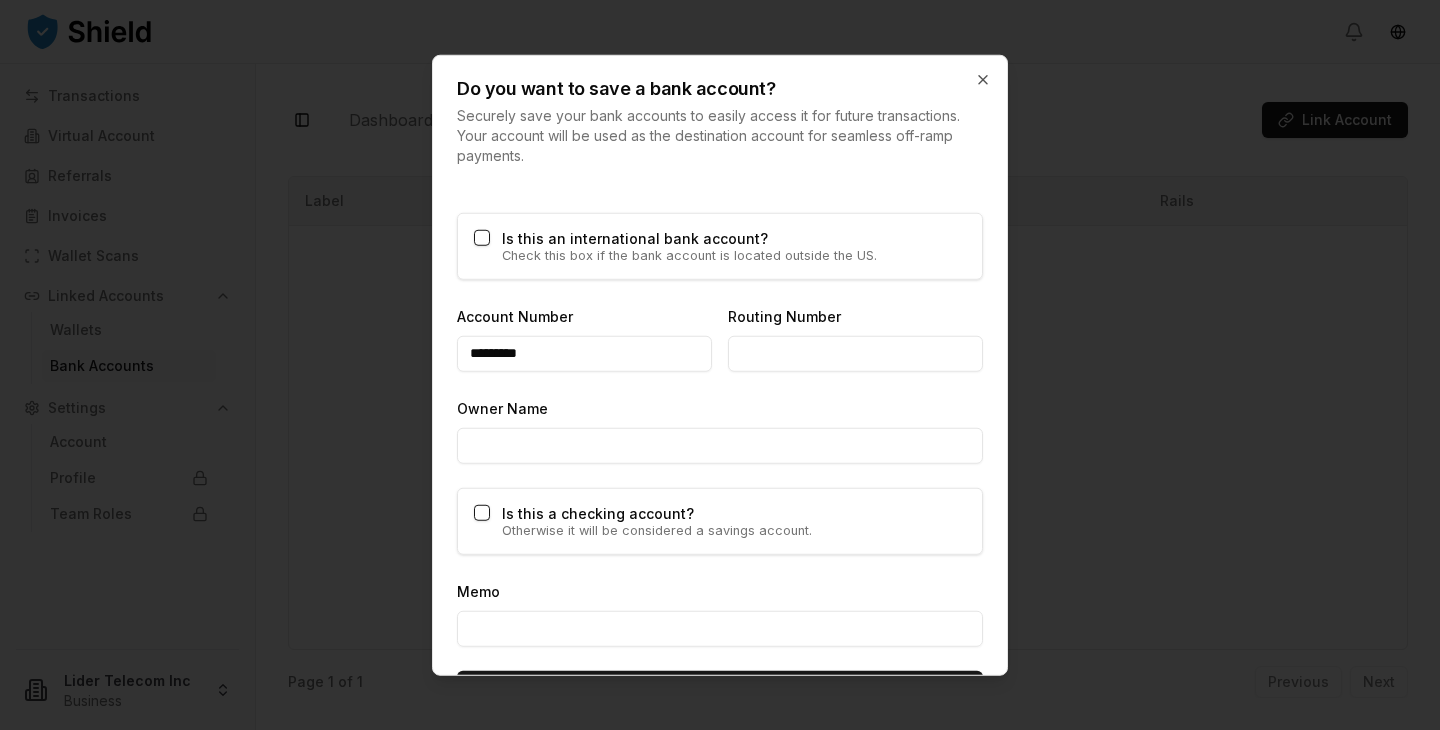 type on "*********" 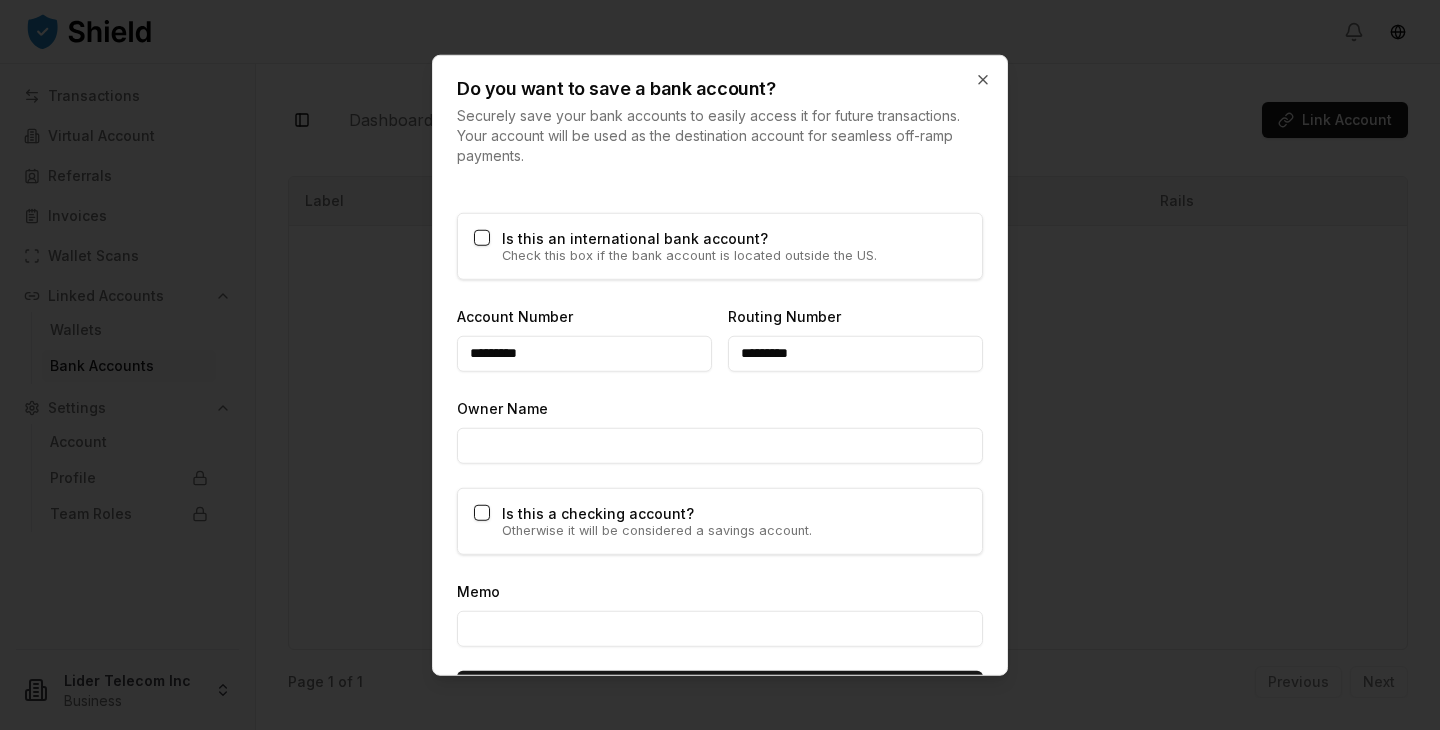 type on "*********" 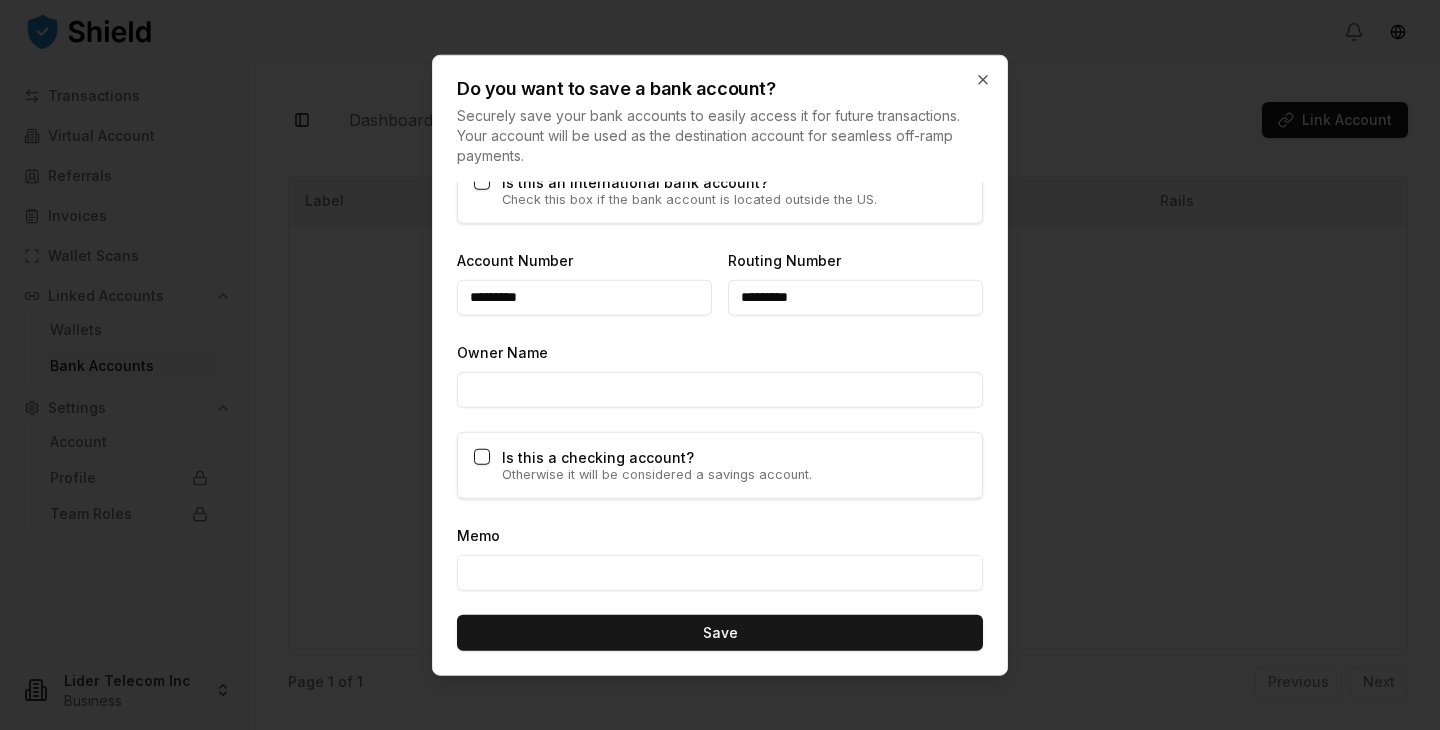 click on "Owner Name" at bounding box center [720, 390] 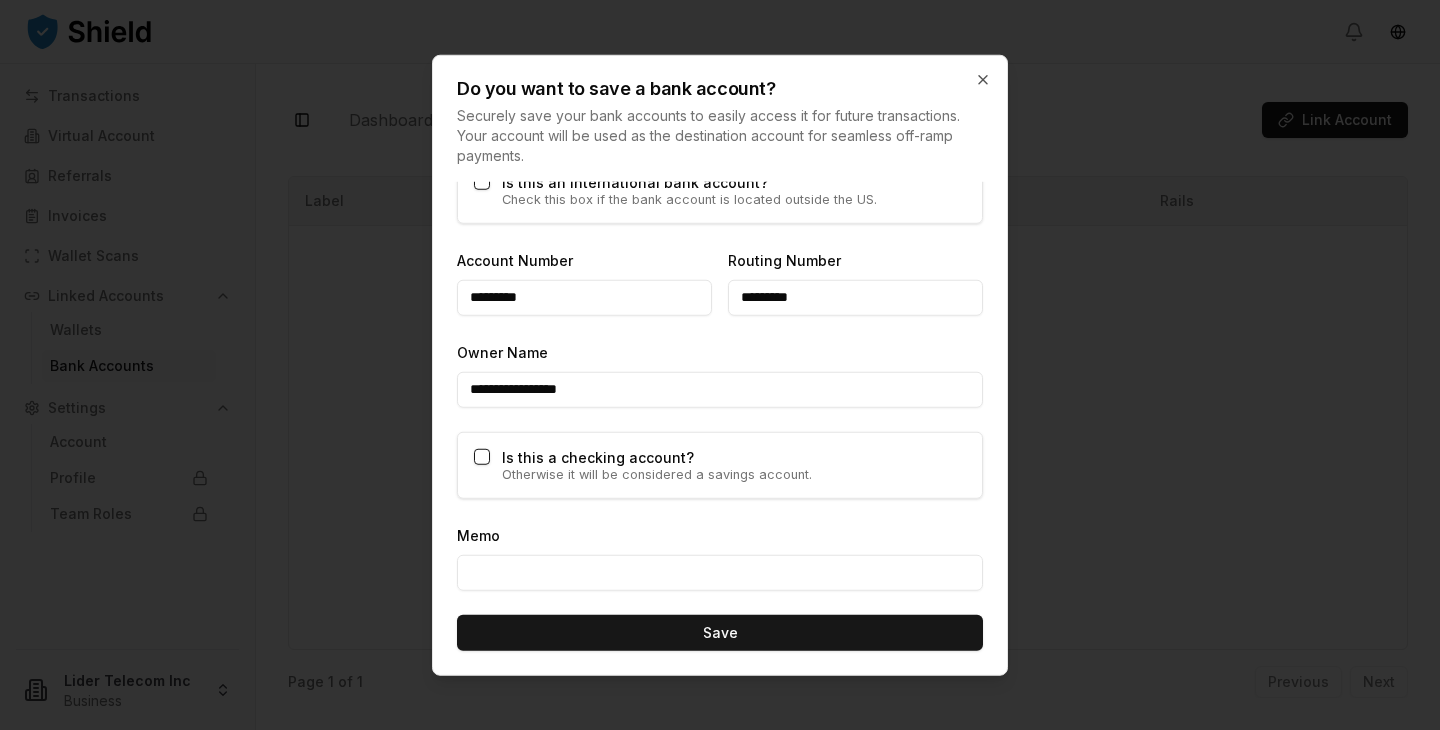 scroll, scrollTop: 1211, scrollLeft: 0, axis: vertical 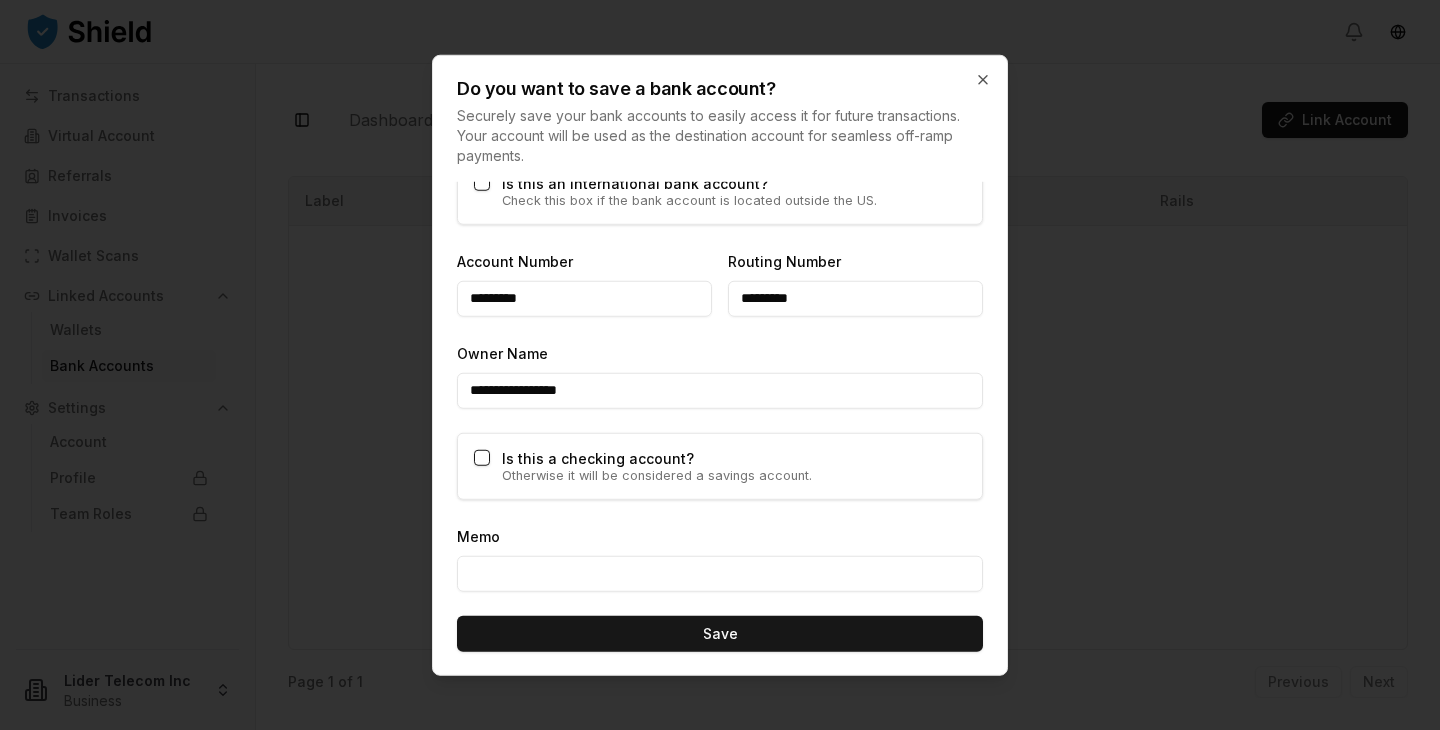 click on "Is this a checking account?" at bounding box center [482, 458] 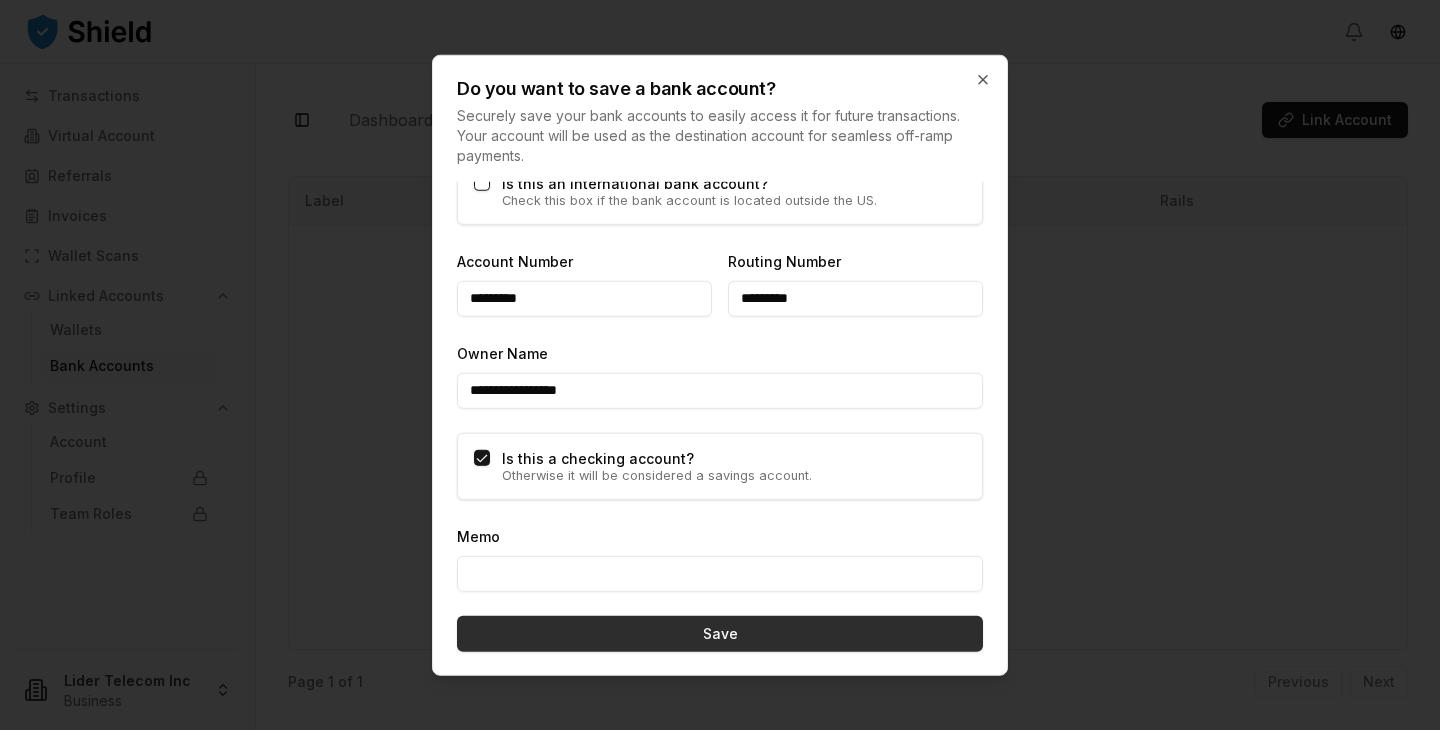 click on "Save" at bounding box center (720, 634) 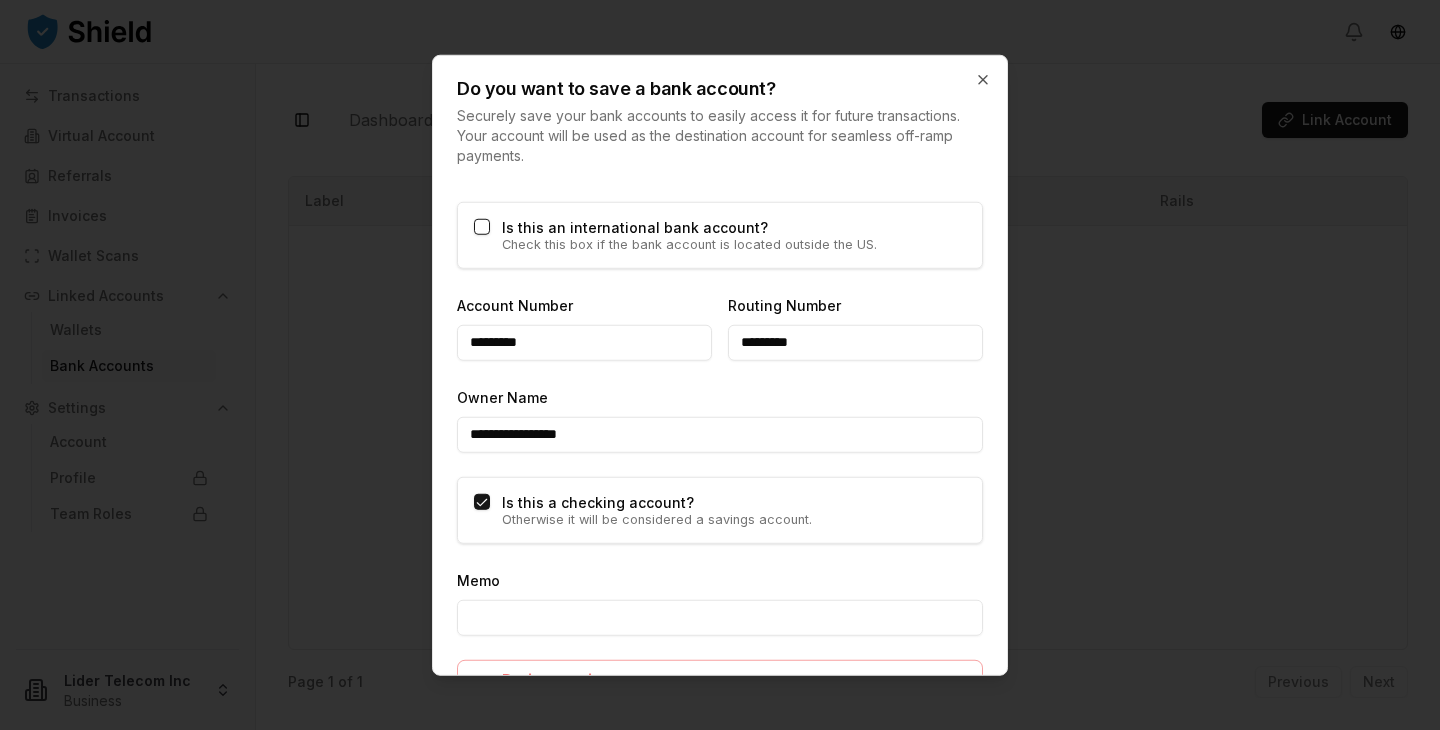 scroll, scrollTop: 1255, scrollLeft: 0, axis: vertical 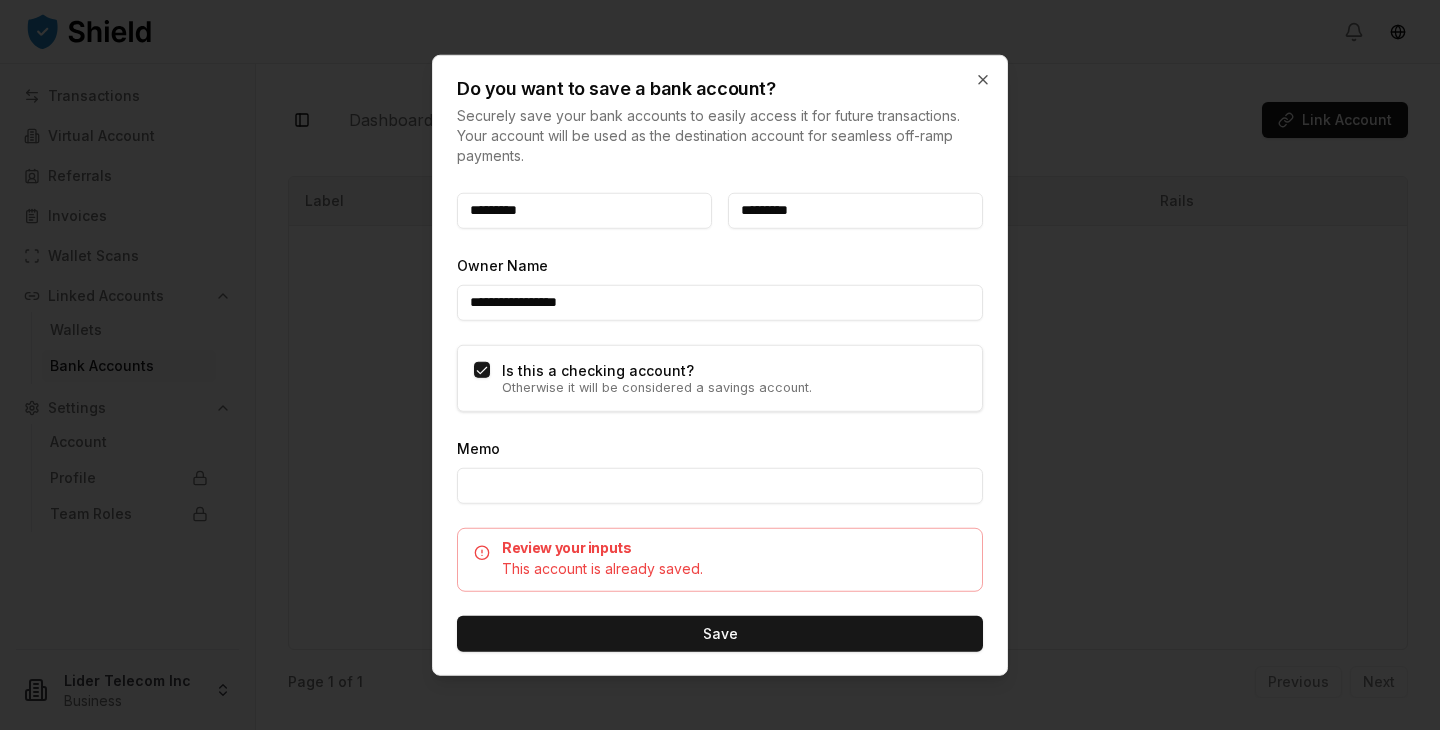 click on "**********" at bounding box center [720, 303] 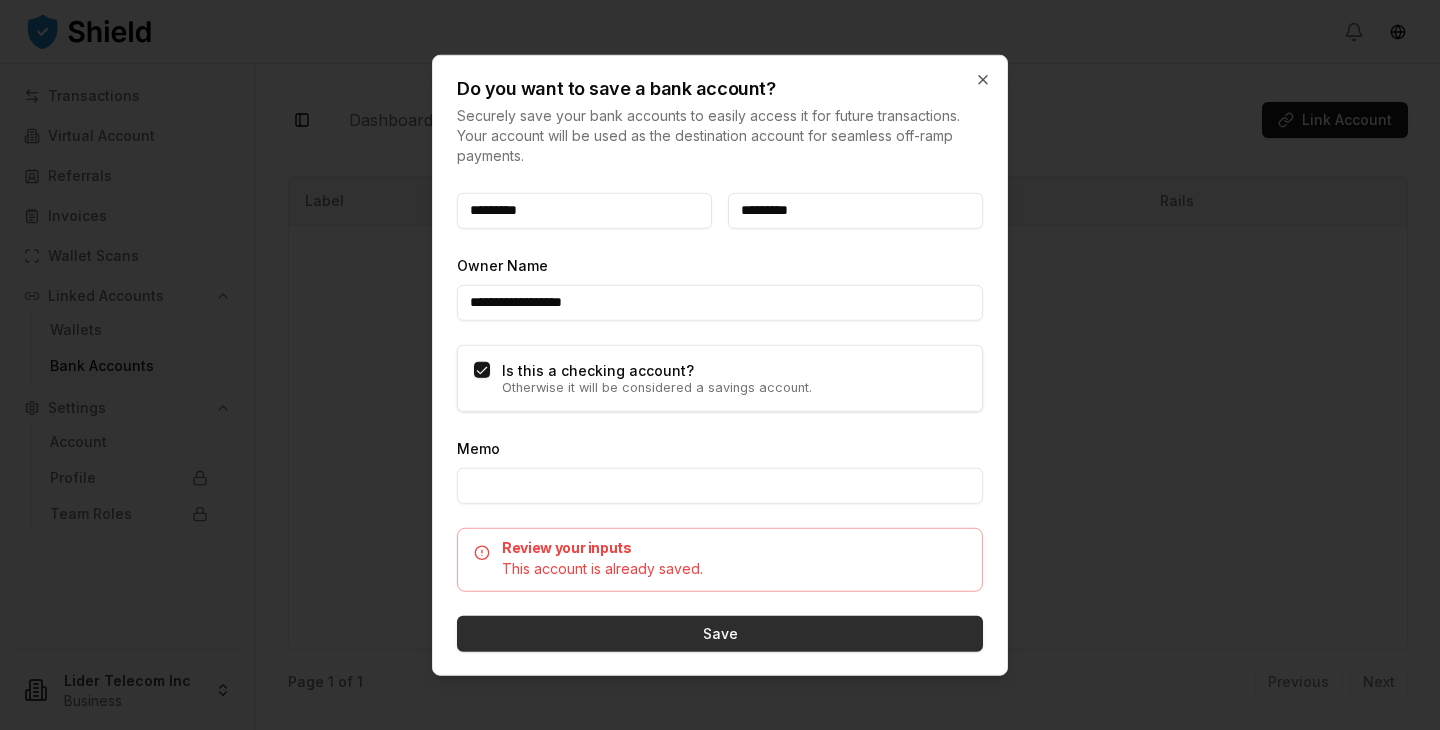 type on "**********" 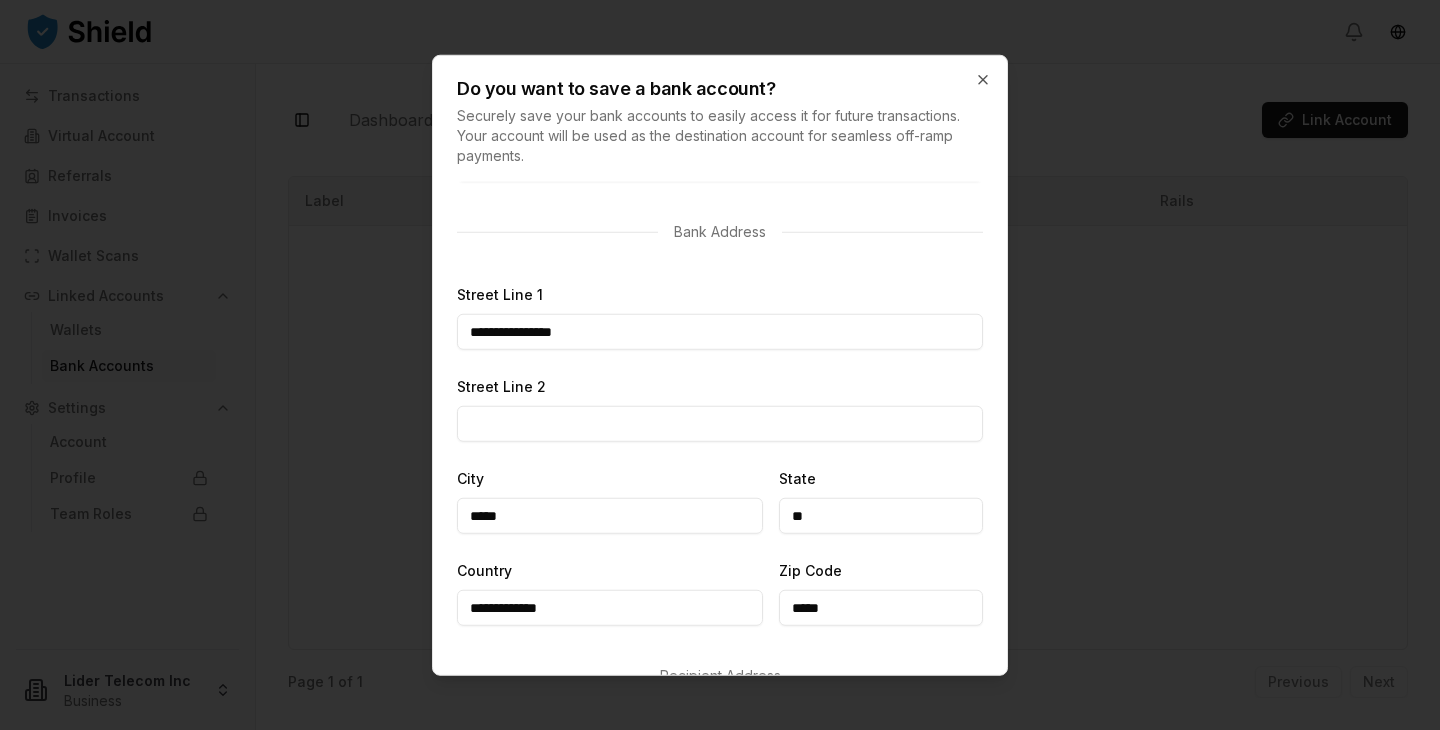 scroll, scrollTop: 0, scrollLeft: 0, axis: both 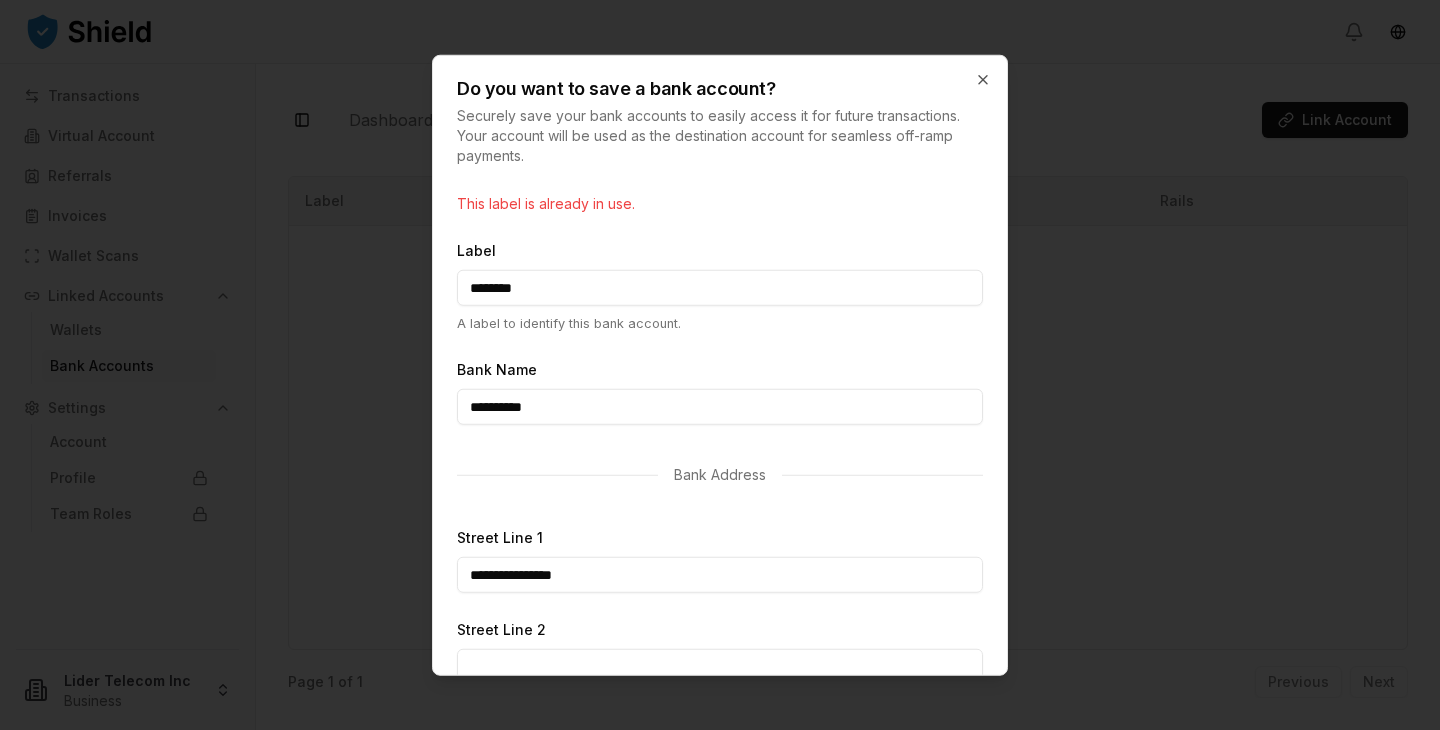 click on "********" at bounding box center [720, 288] 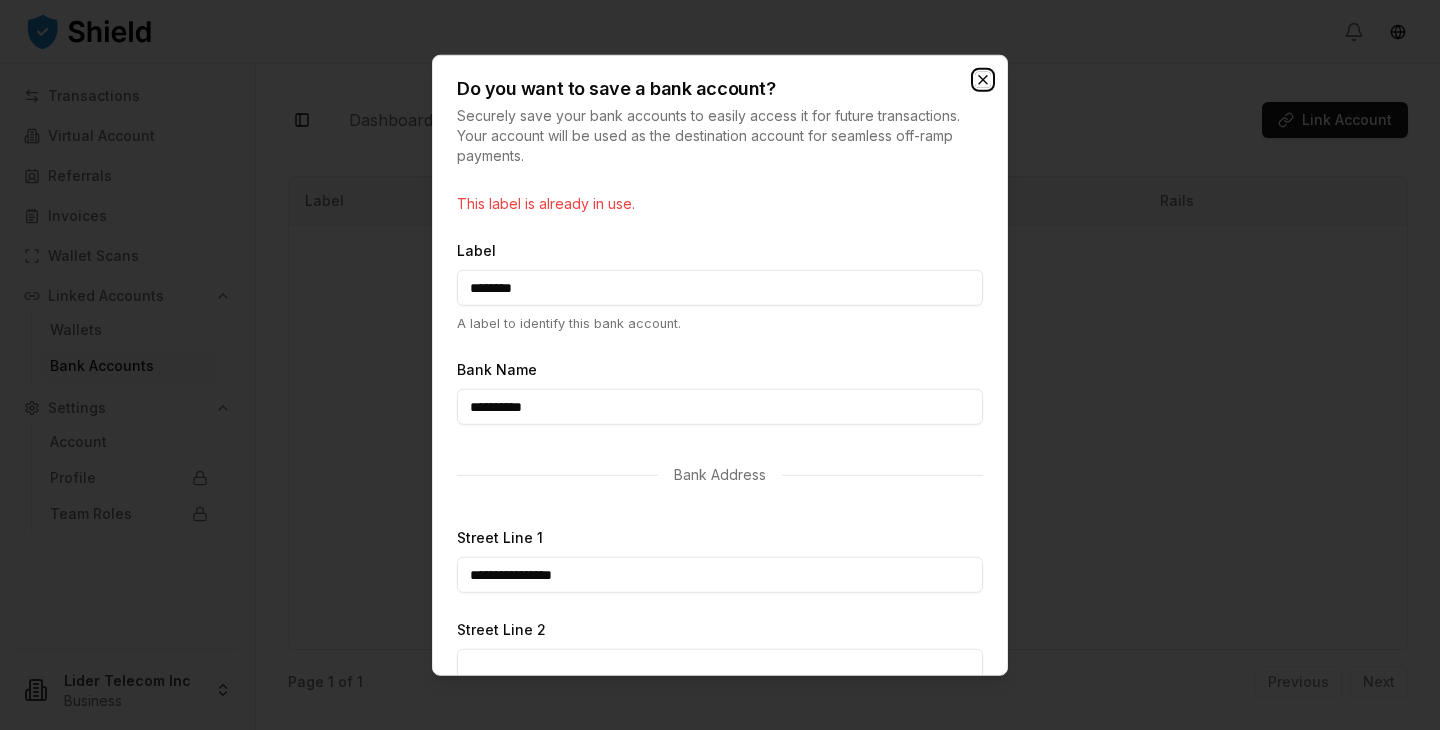 click 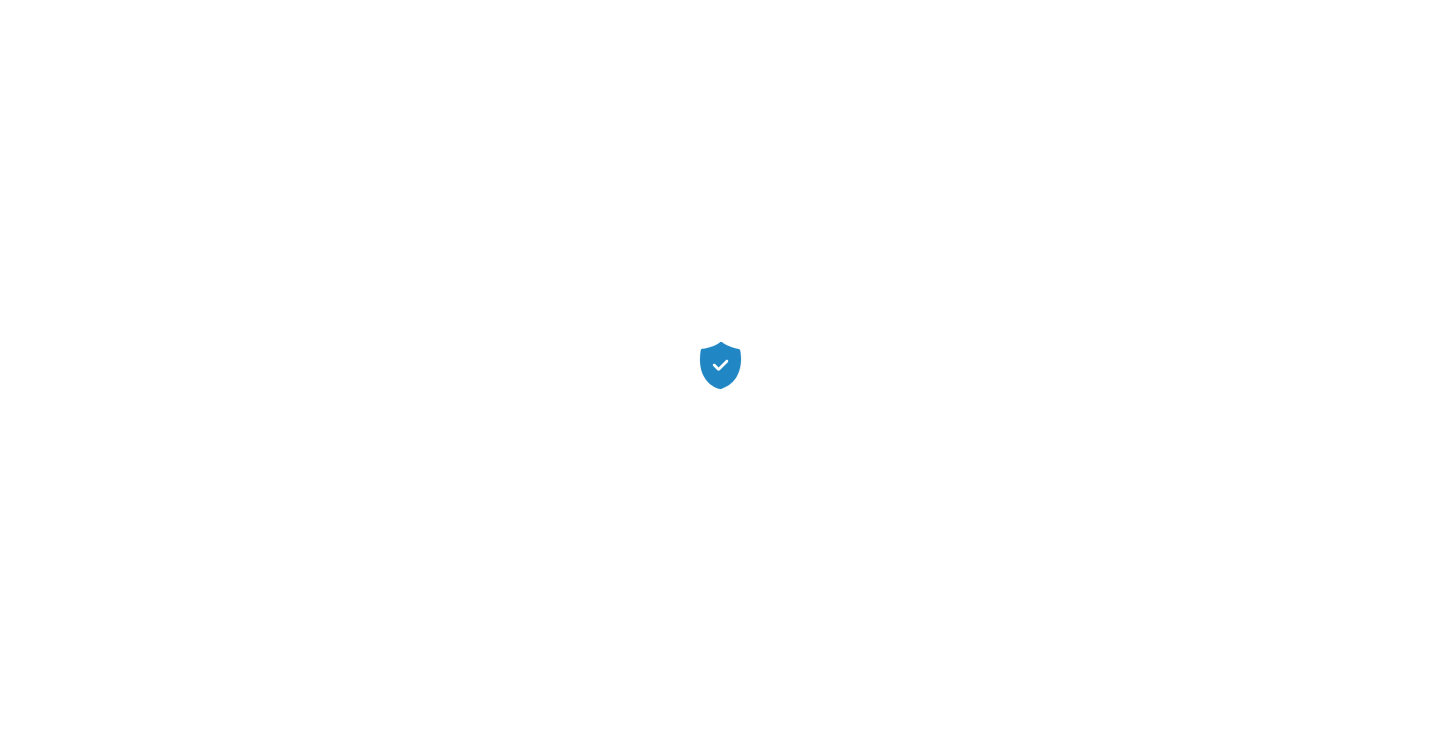scroll, scrollTop: 0, scrollLeft: 0, axis: both 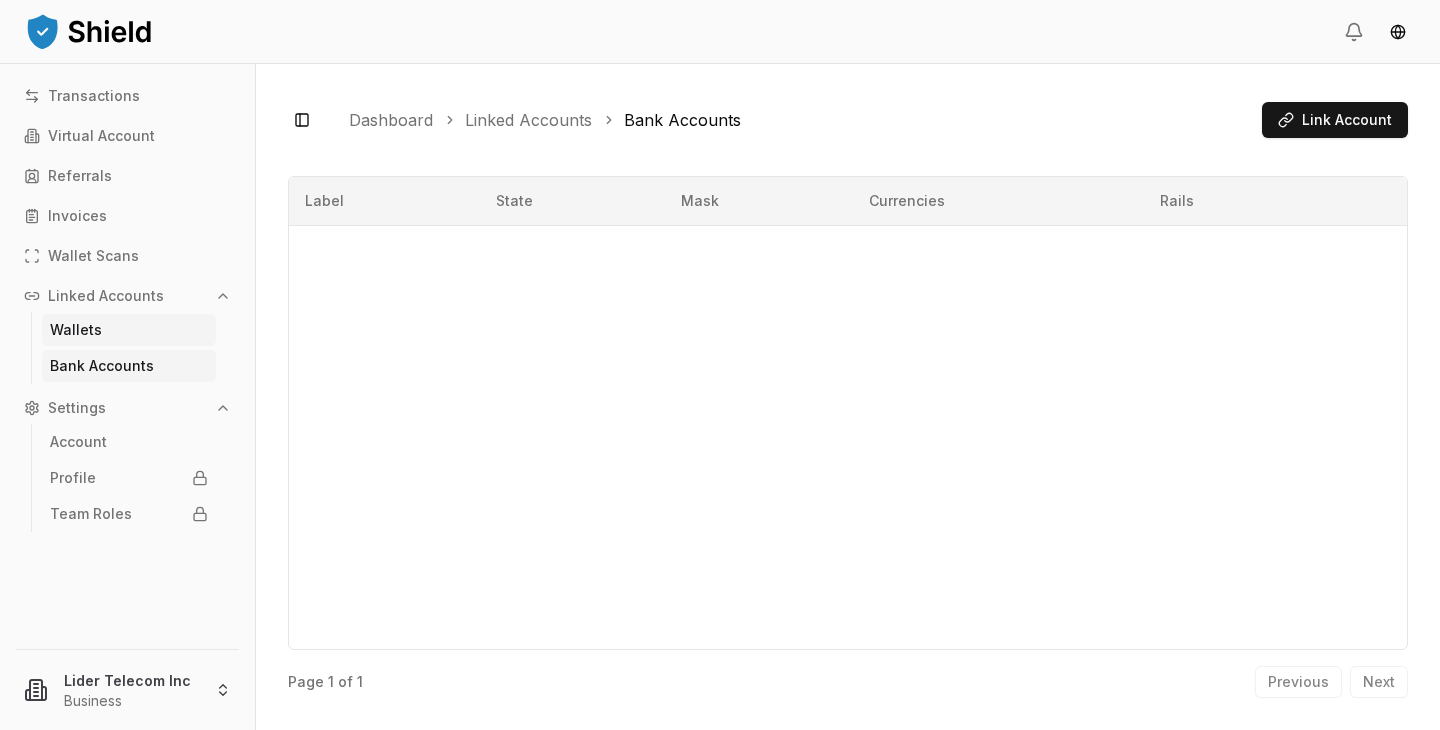 click on "Wallets" at bounding box center (129, 330) 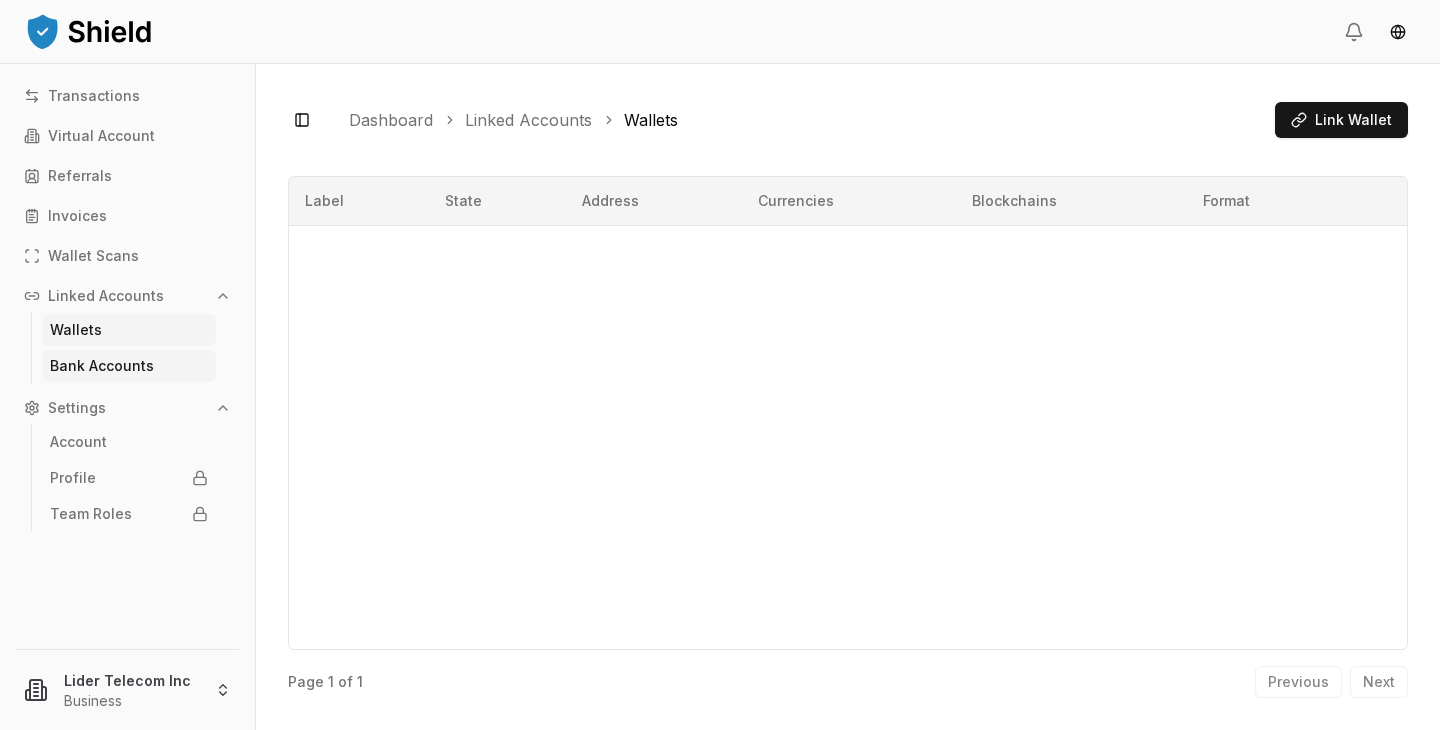click on "Bank Accounts" at bounding box center (102, 366) 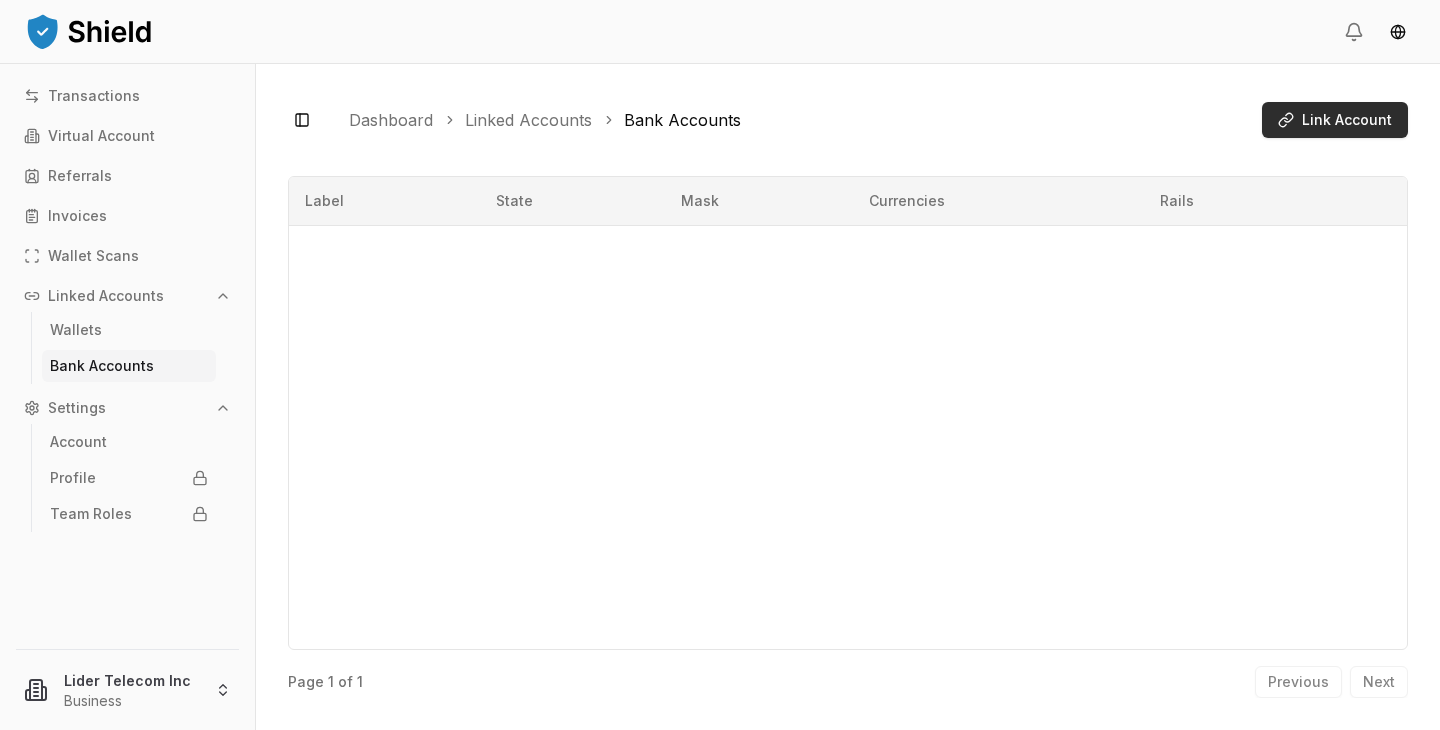 click on "Link Account" at bounding box center (1347, 120) 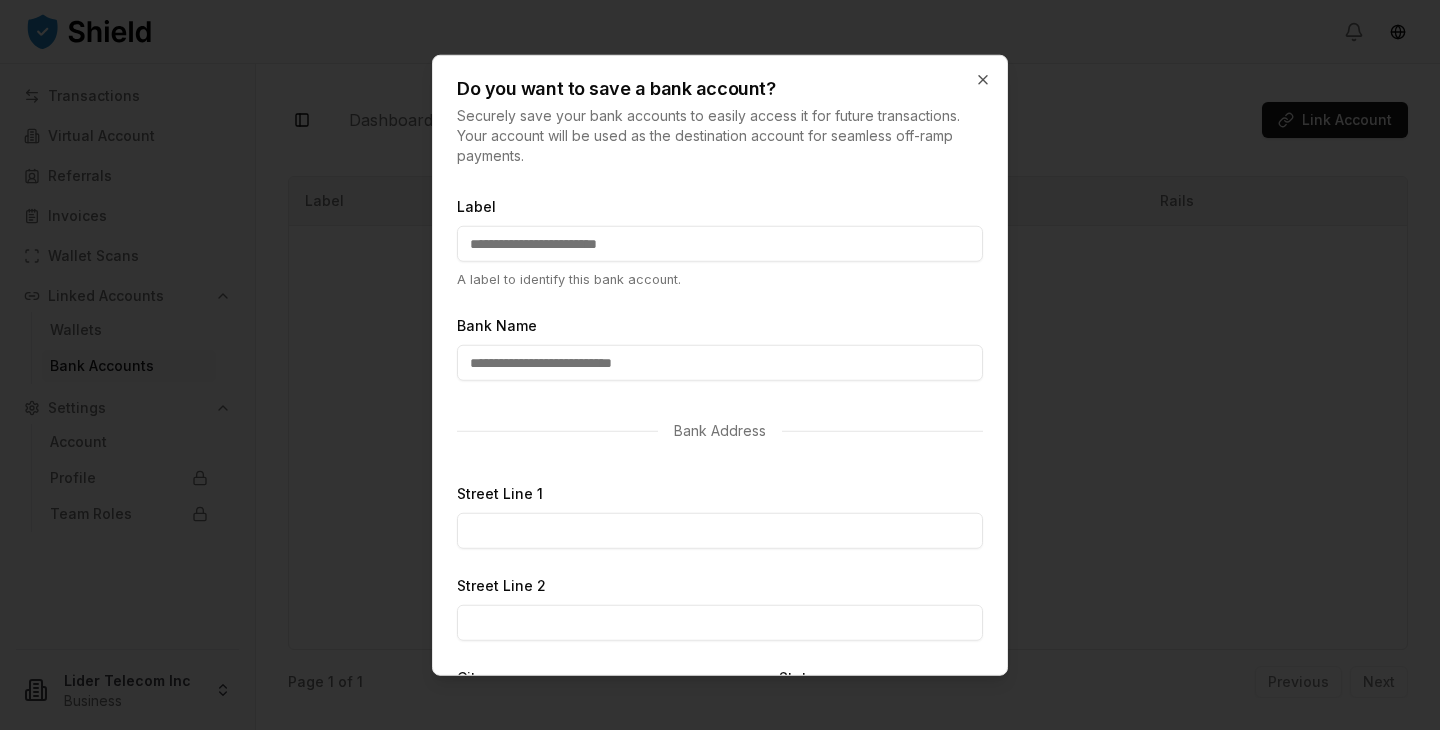 click on "Label" at bounding box center (720, 244) 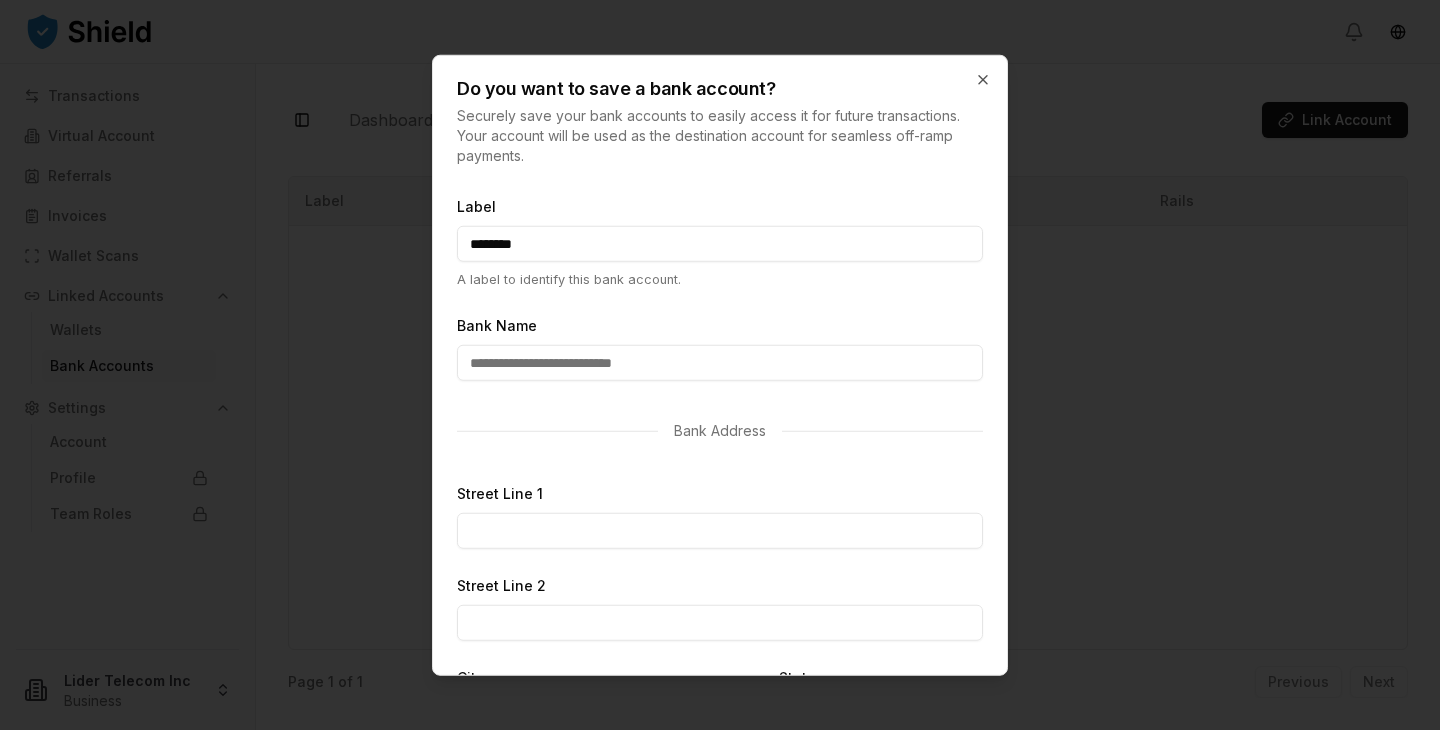 click on "Bank Name" at bounding box center (720, 363) 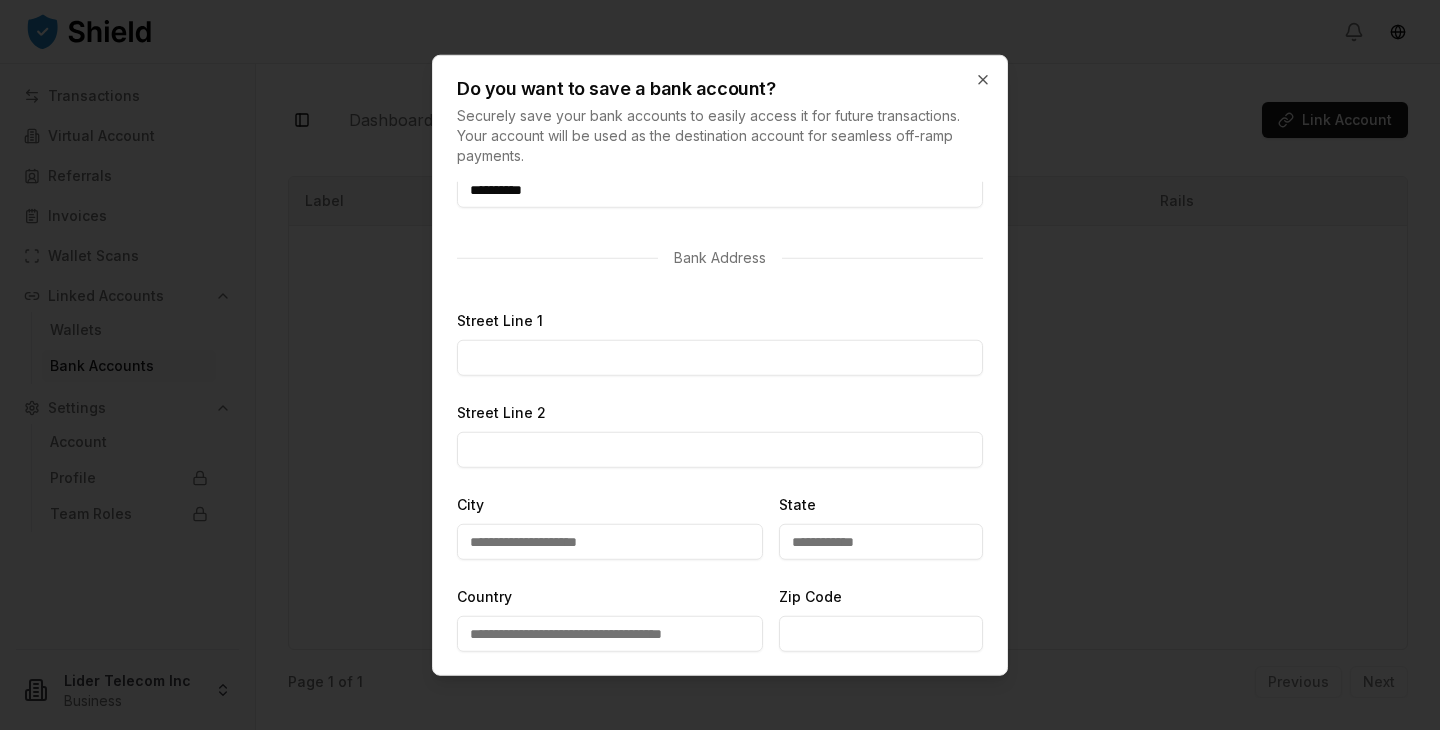 scroll, scrollTop: 174, scrollLeft: 0, axis: vertical 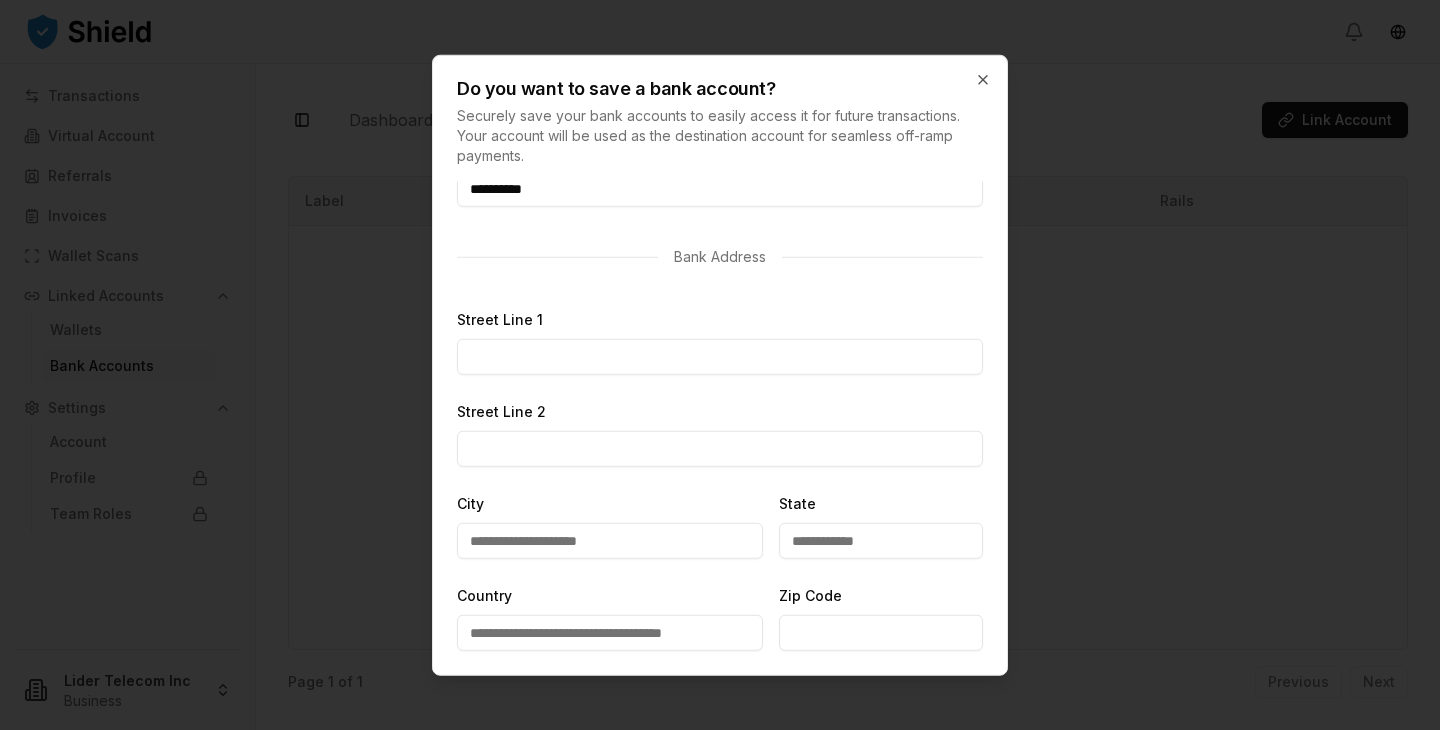 click on "Street Line 1" at bounding box center (720, 357) 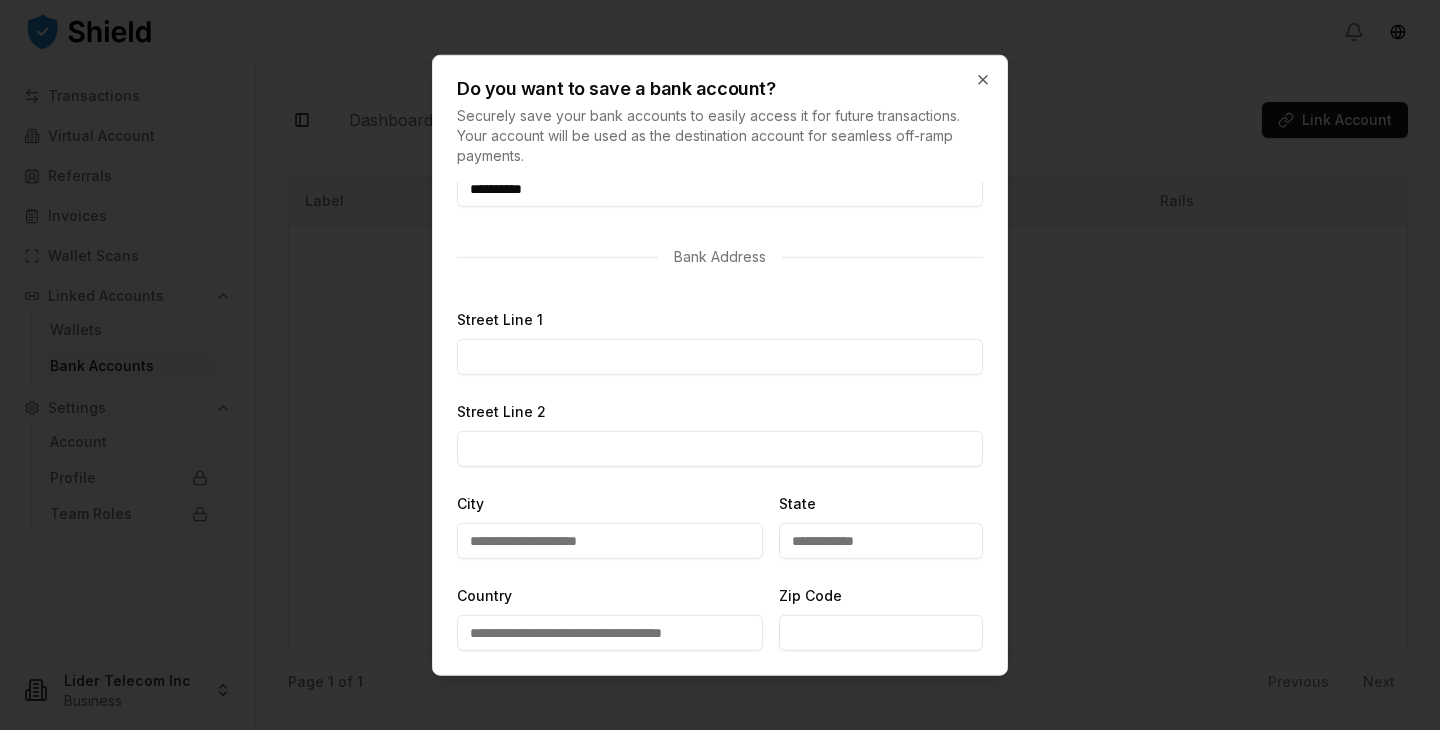 click on "Street Line 1" at bounding box center [720, 341] 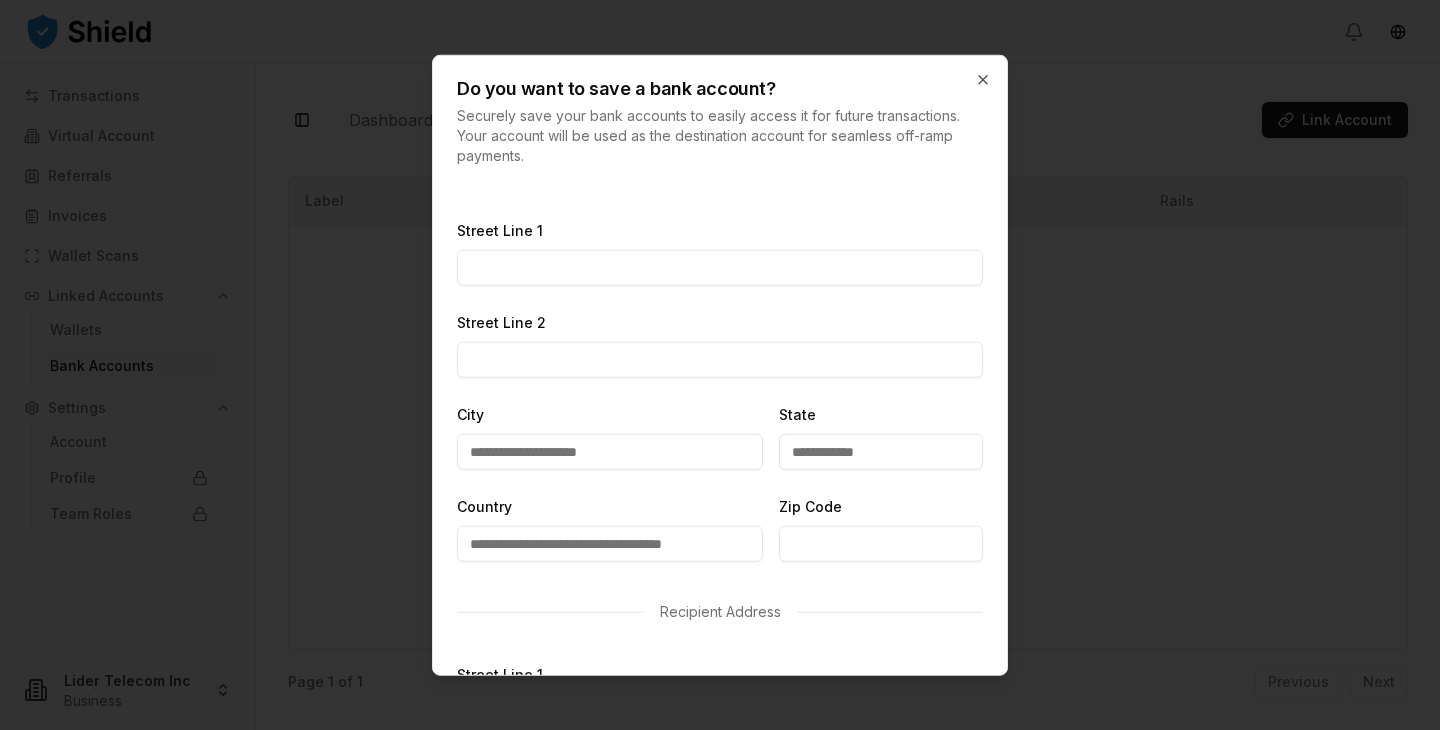 scroll, scrollTop: 287, scrollLeft: 0, axis: vertical 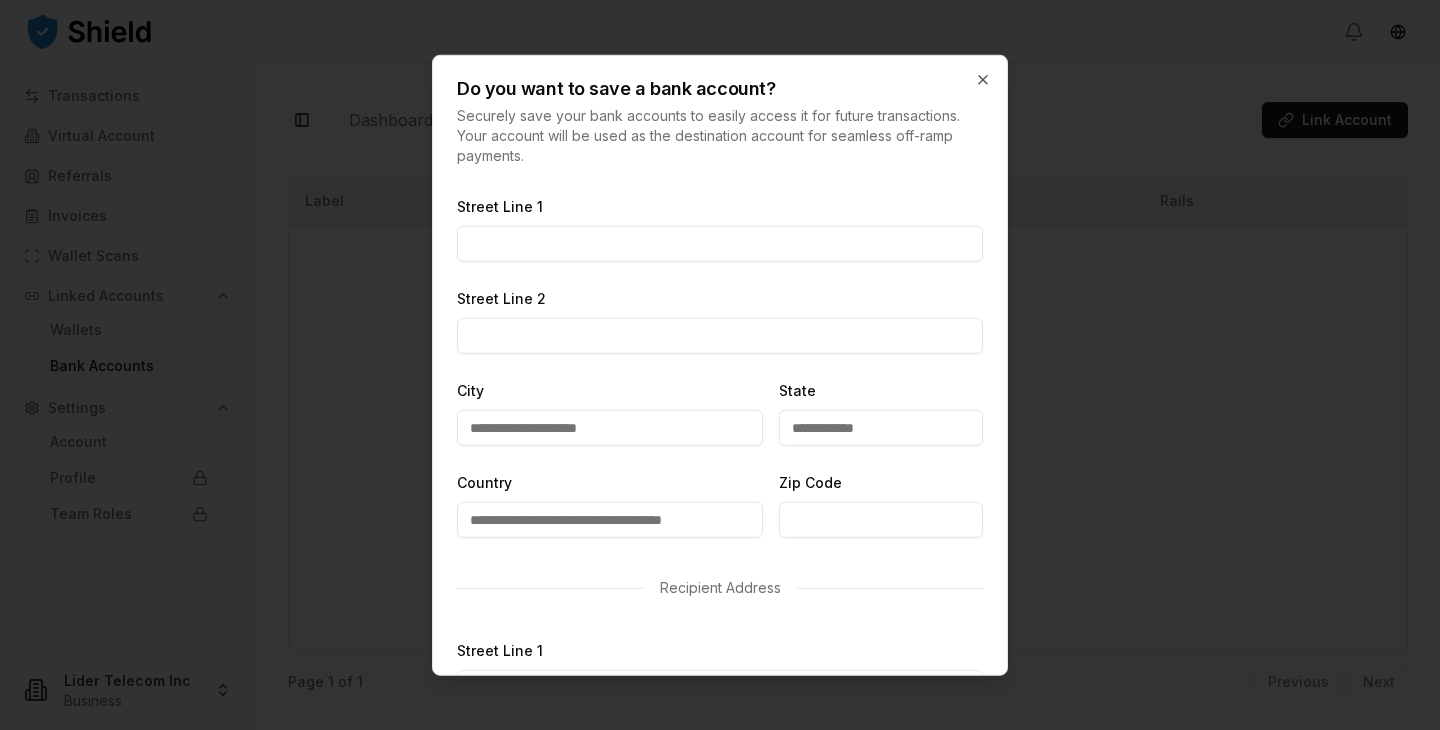 click on "Street Line 1" at bounding box center [720, 244] 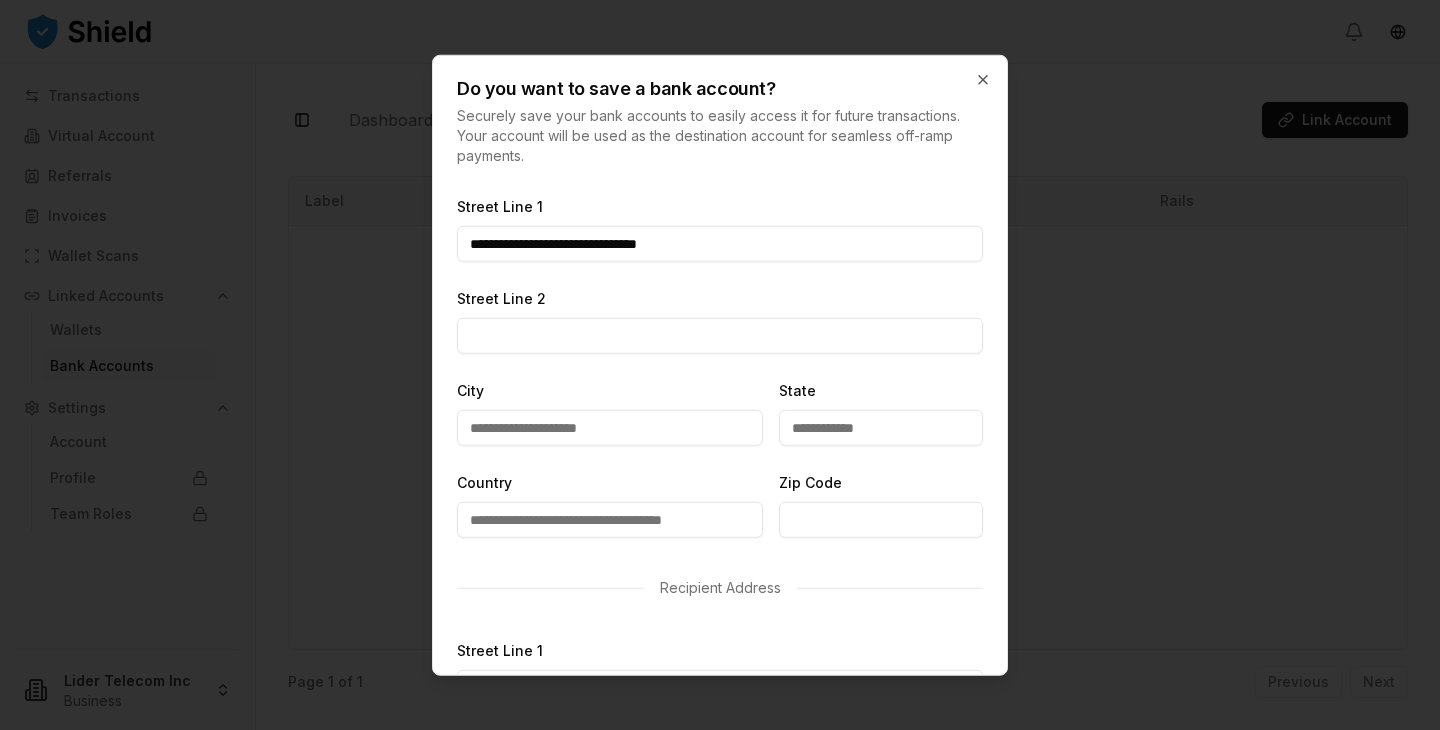 type on "**********" 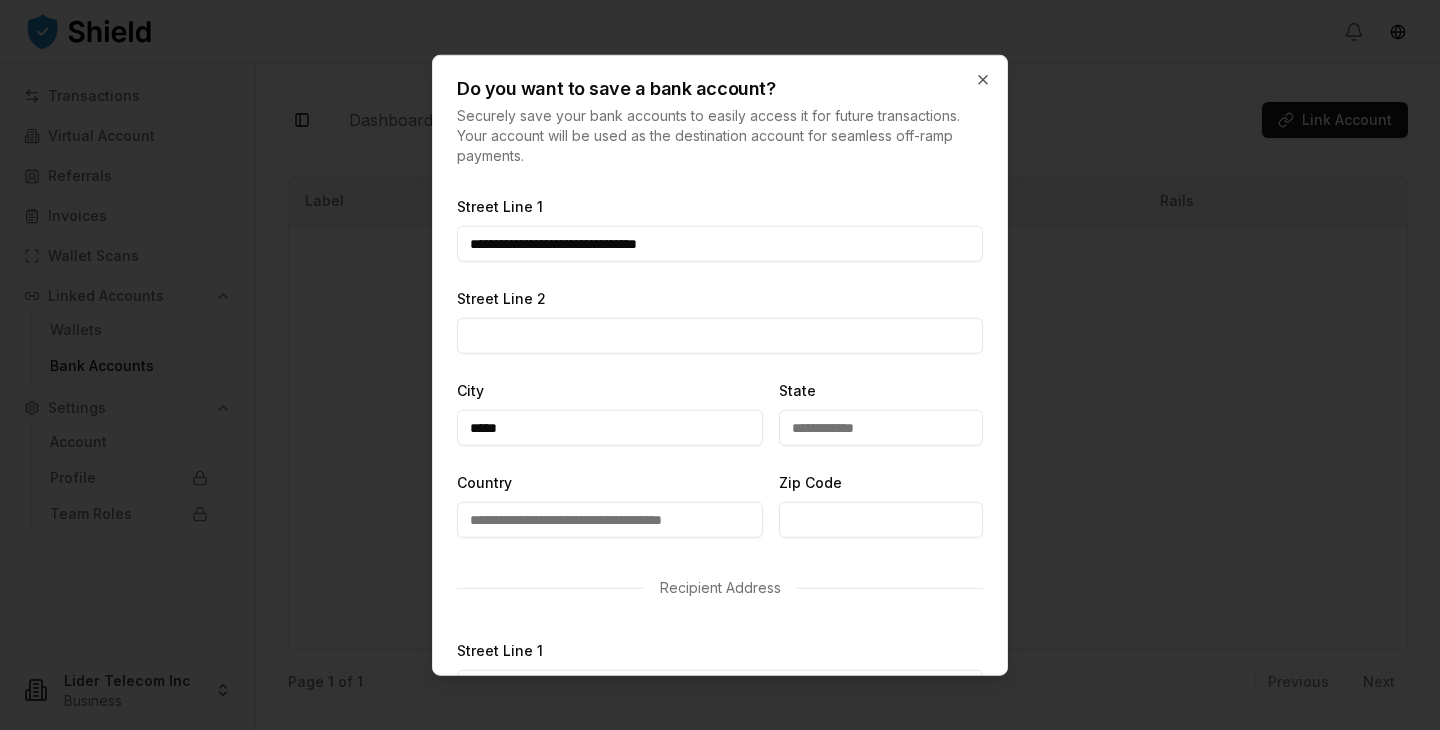 type on "*****" 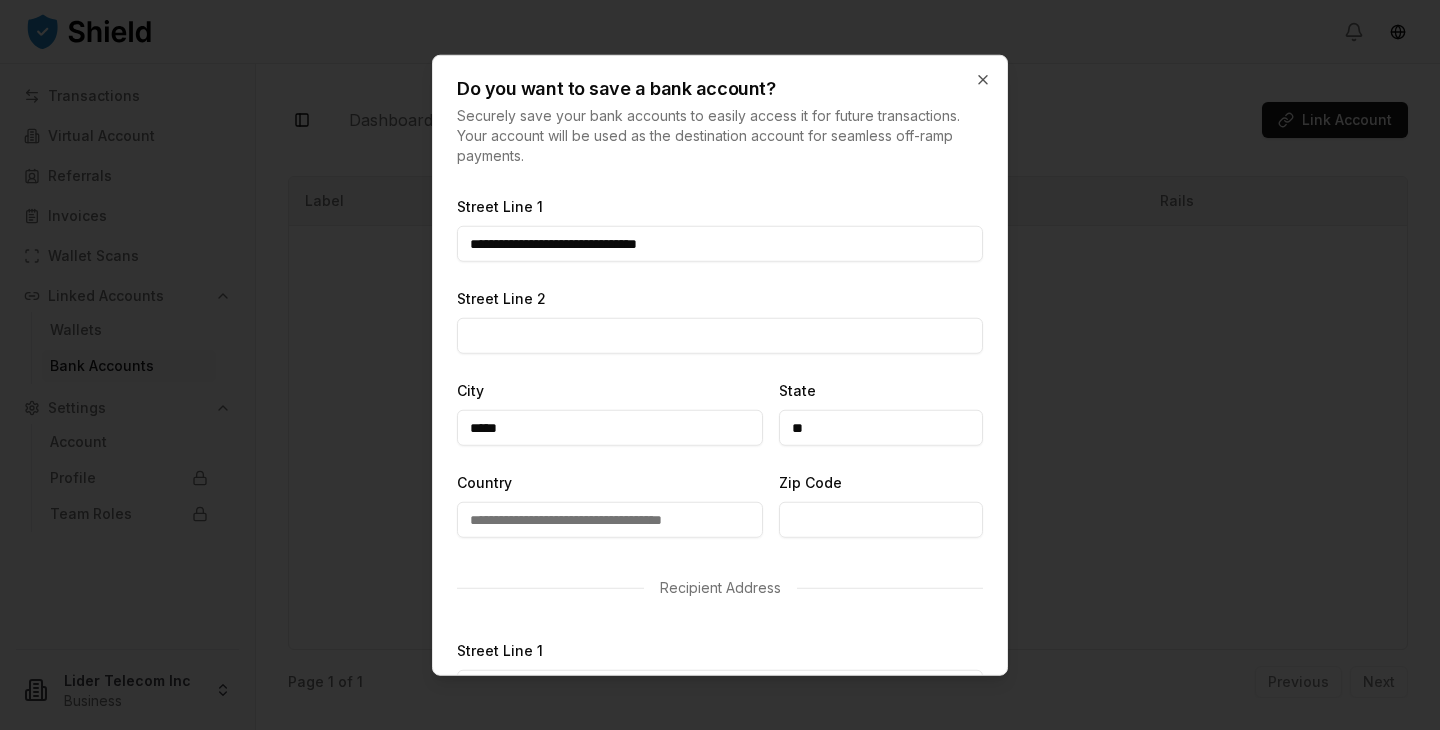 type on "**" 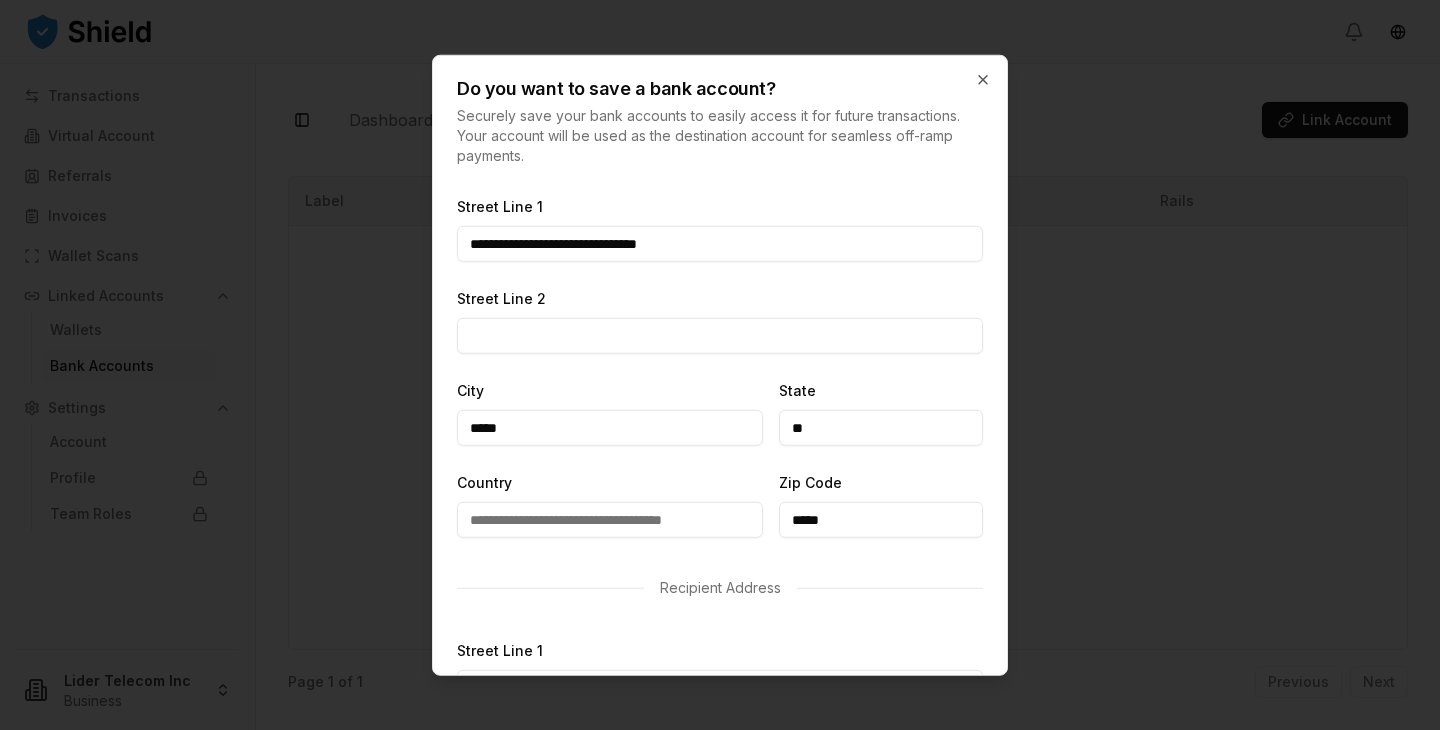 type on "*****" 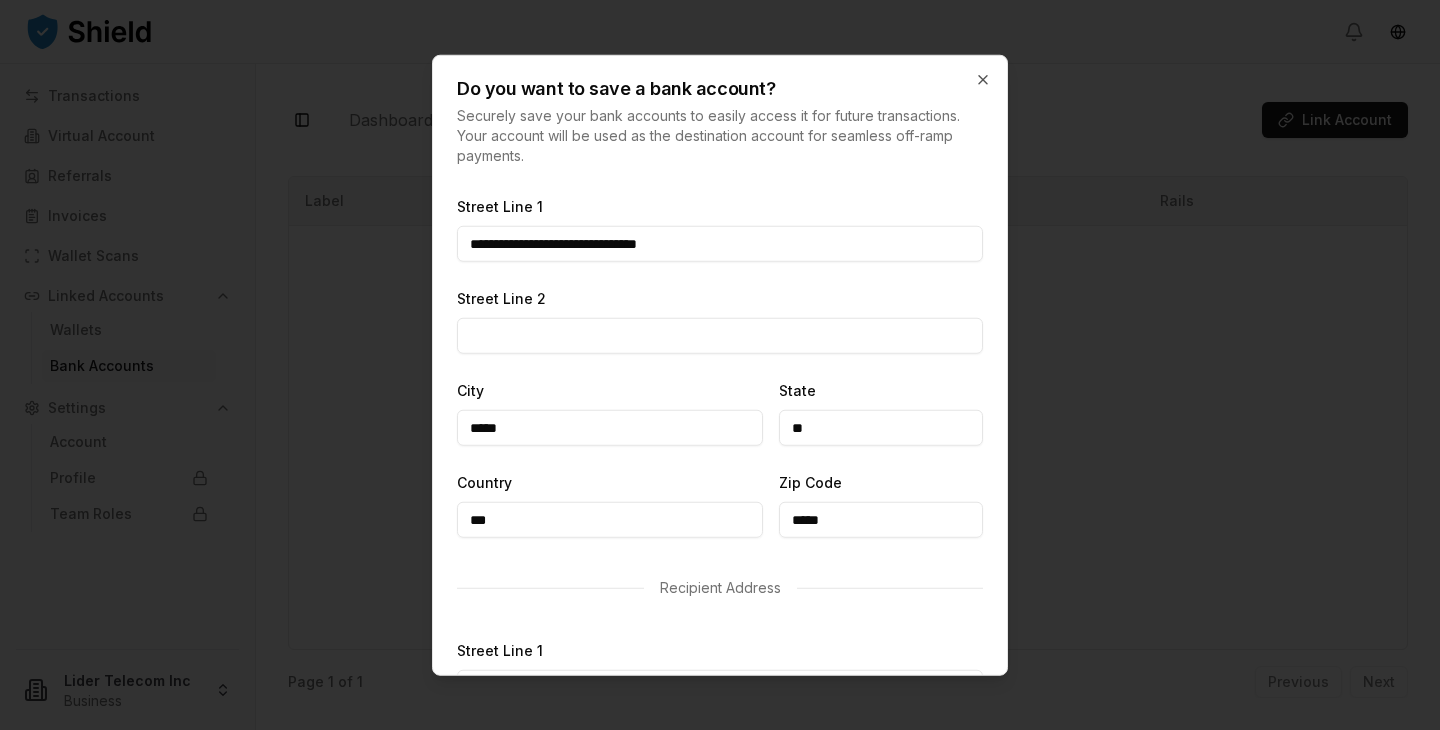 type on "**********" 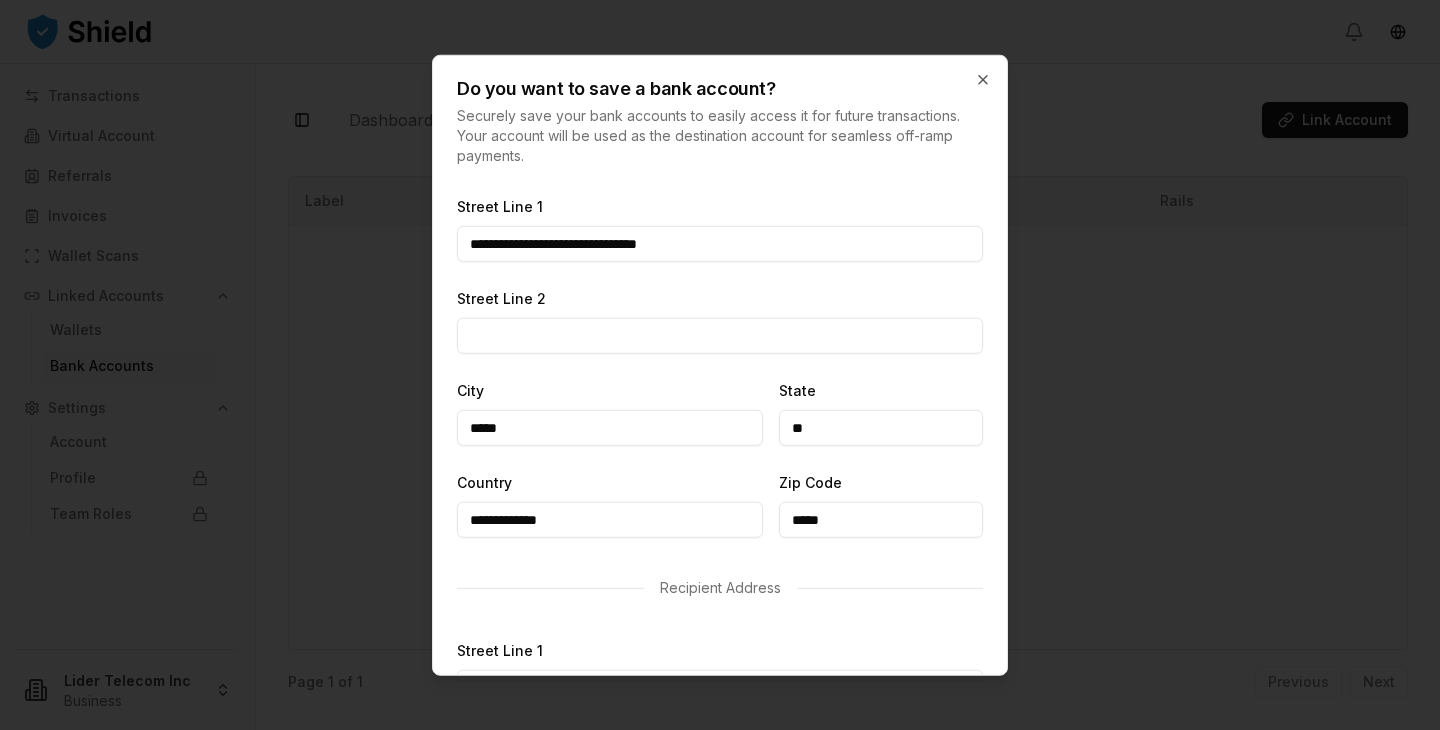 drag, startPoint x: 597, startPoint y: 248, endPoint x: 751, endPoint y: 237, distance: 154.39236 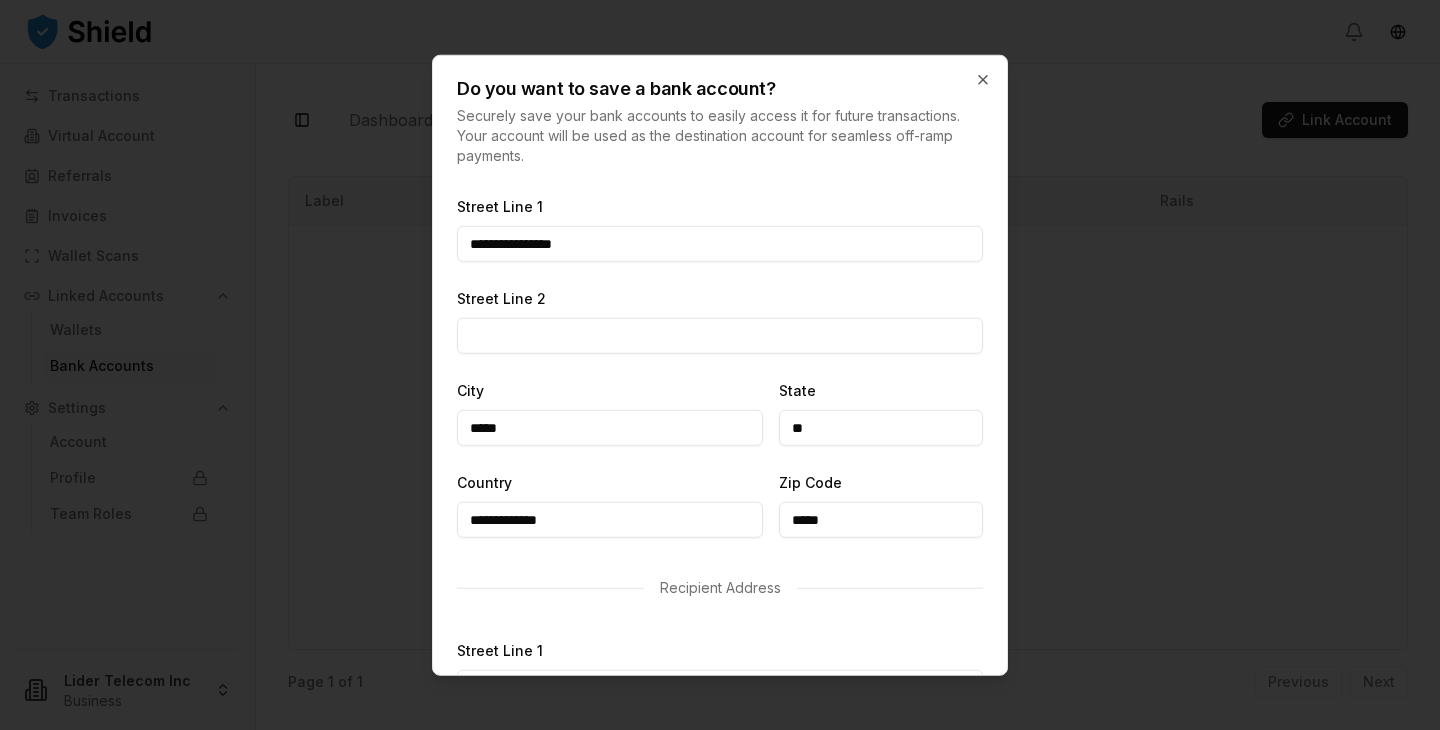 type on "**********" 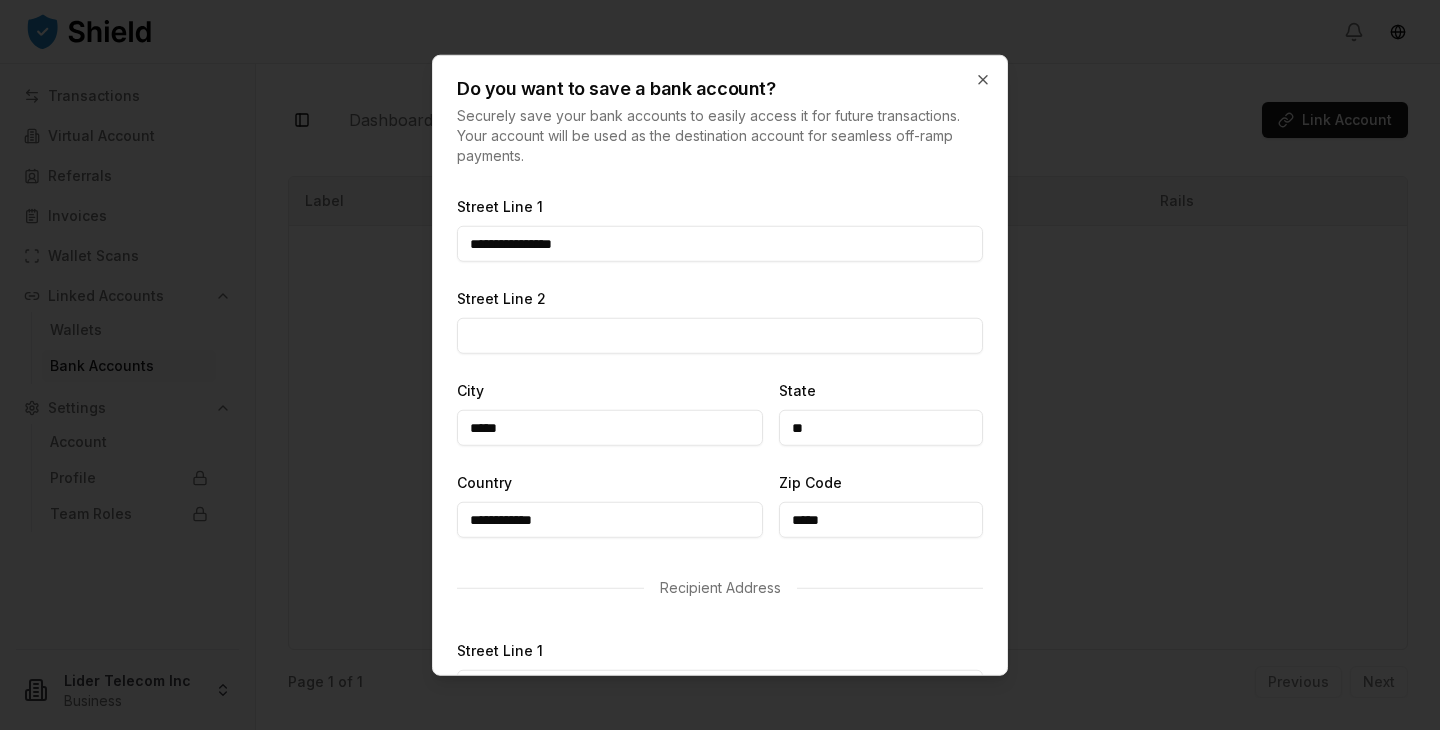 type on "**********" 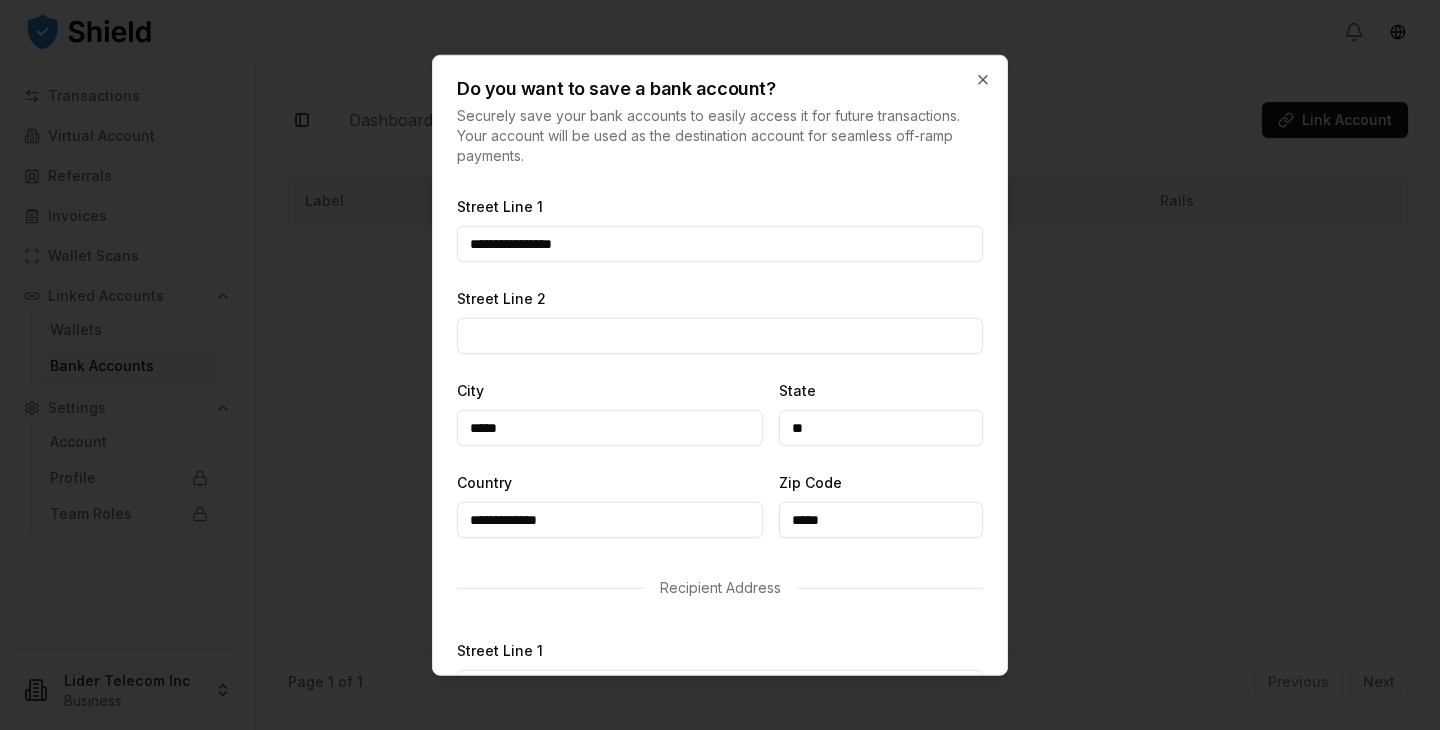 click on "**********" at bounding box center [720, 741] 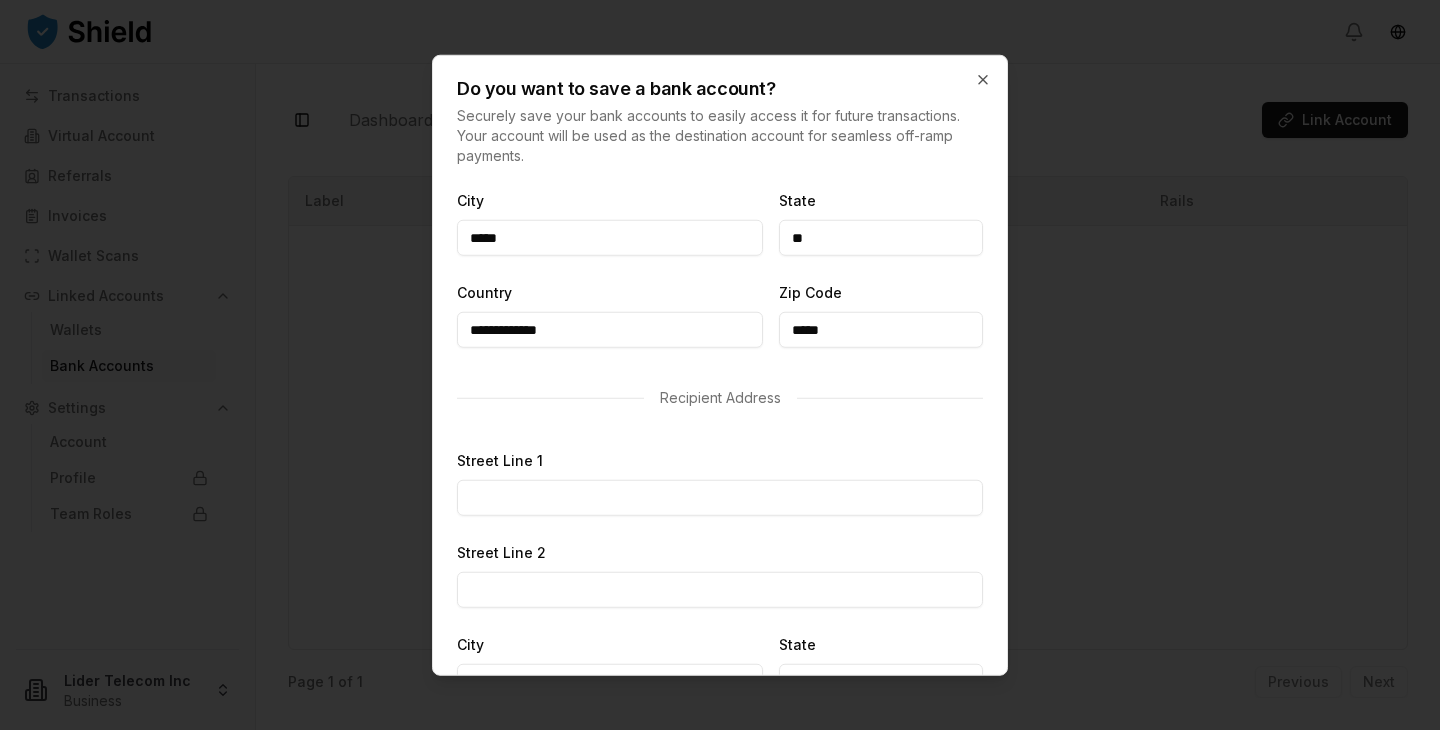 scroll, scrollTop: 474, scrollLeft: 0, axis: vertical 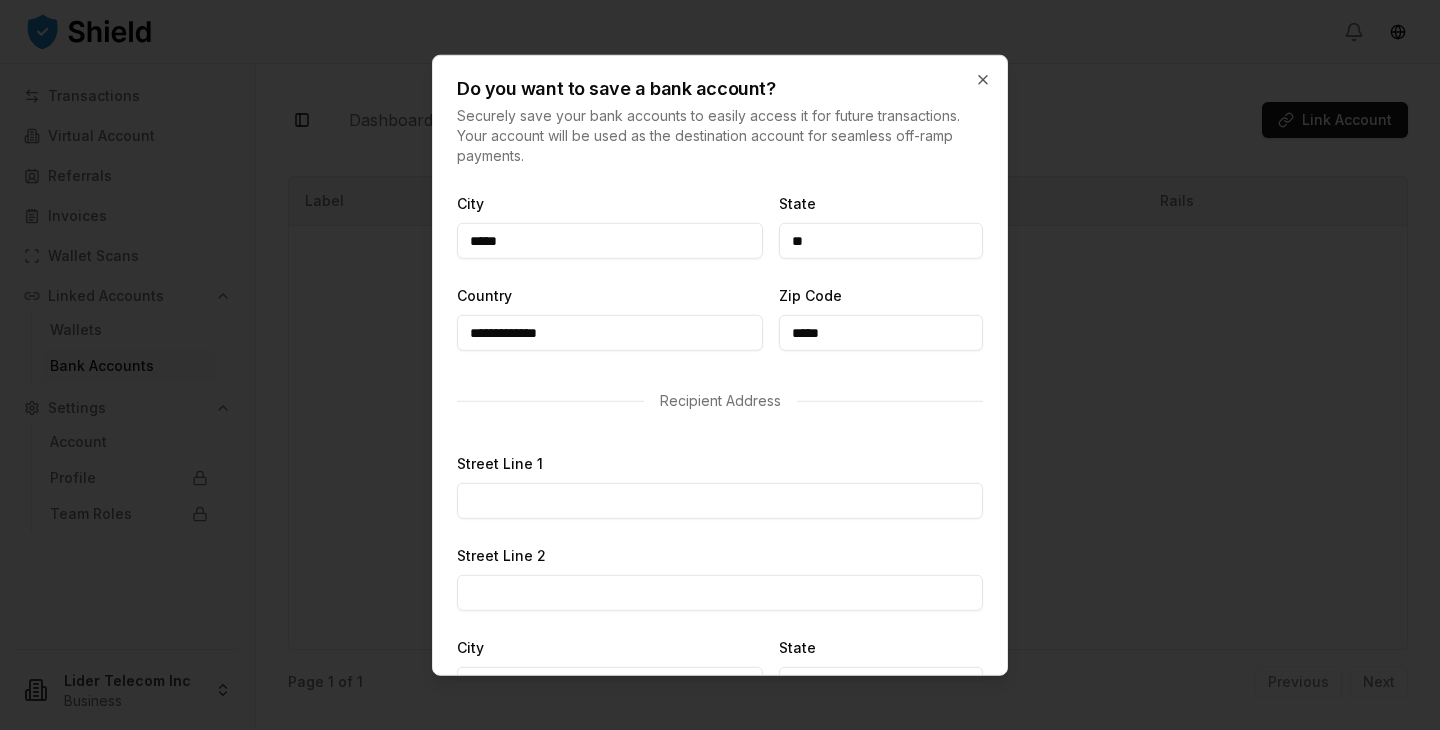 click on "Street Line 1" at bounding box center (720, 501) 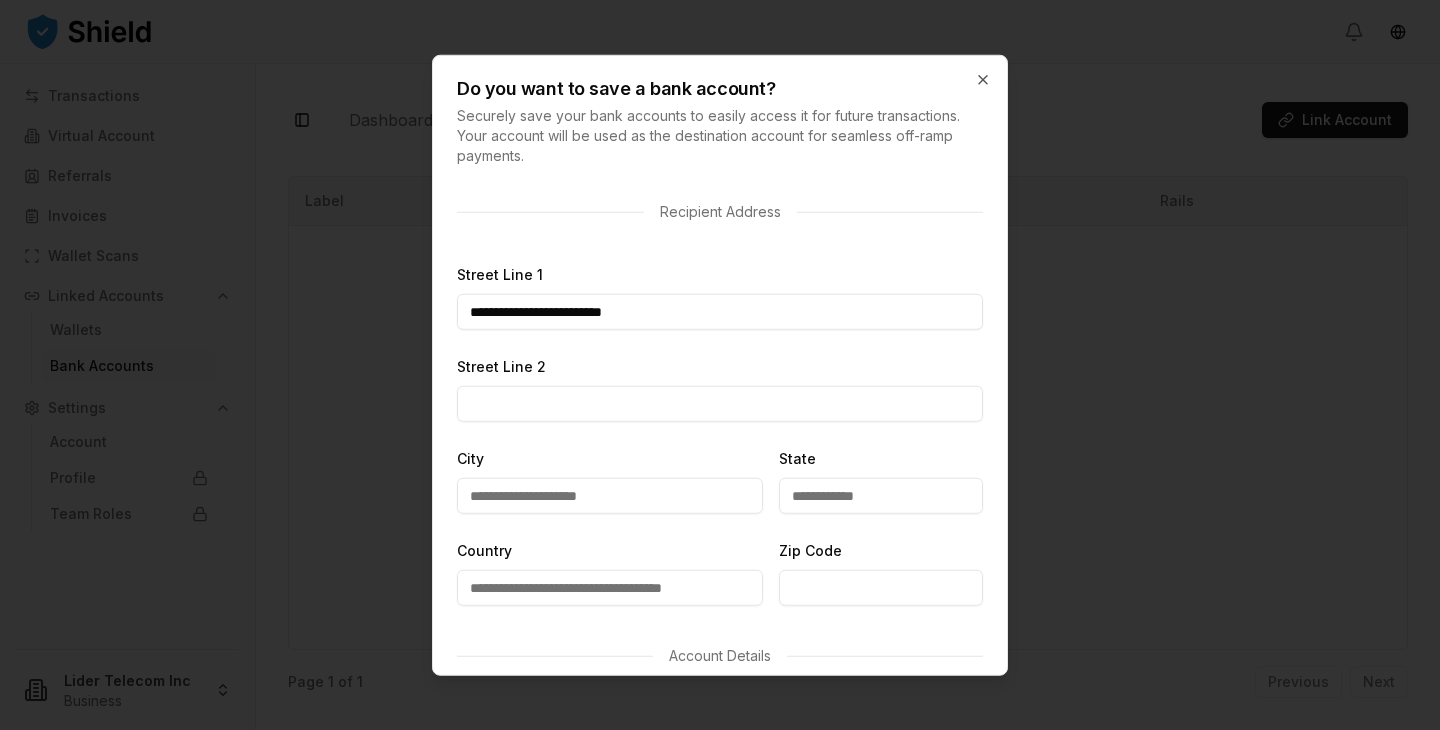 scroll, scrollTop: 658, scrollLeft: 0, axis: vertical 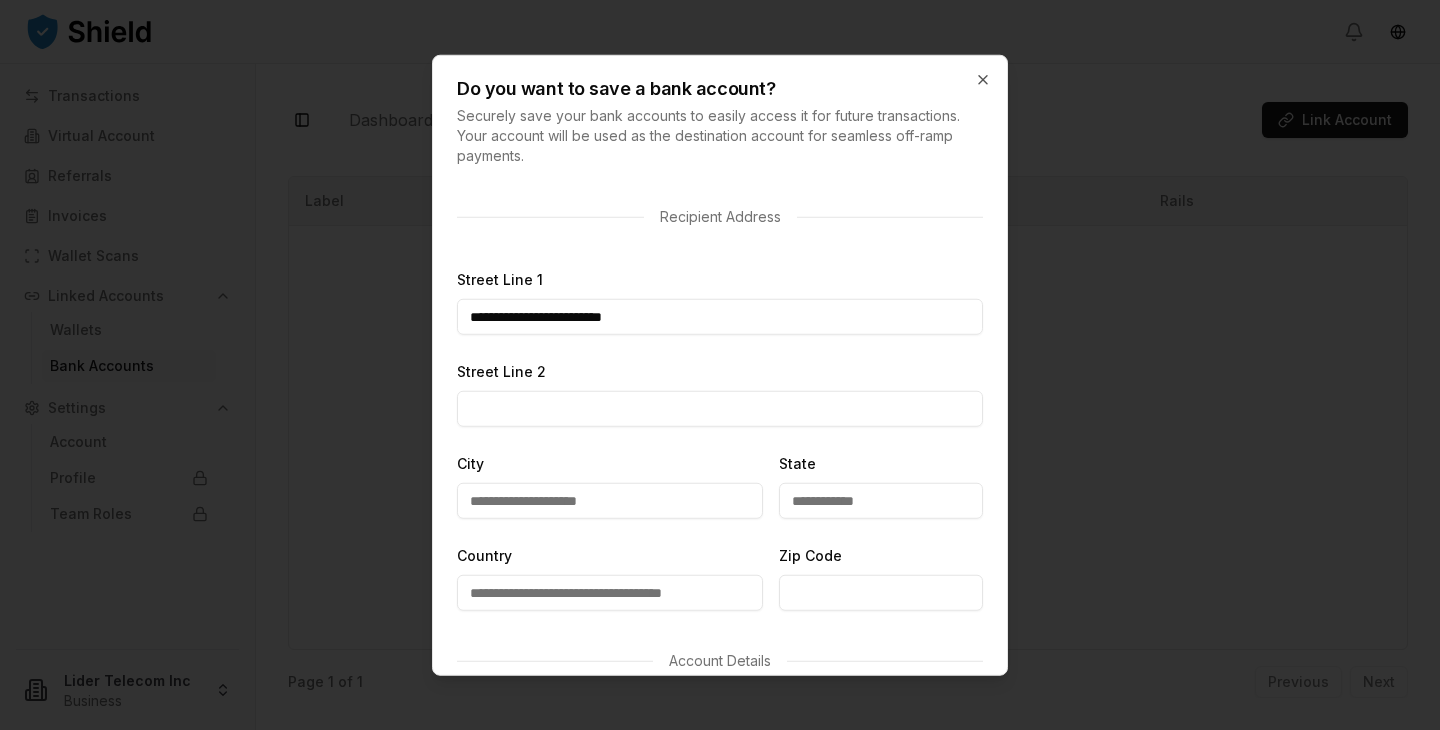 click on "City" at bounding box center [610, 501] 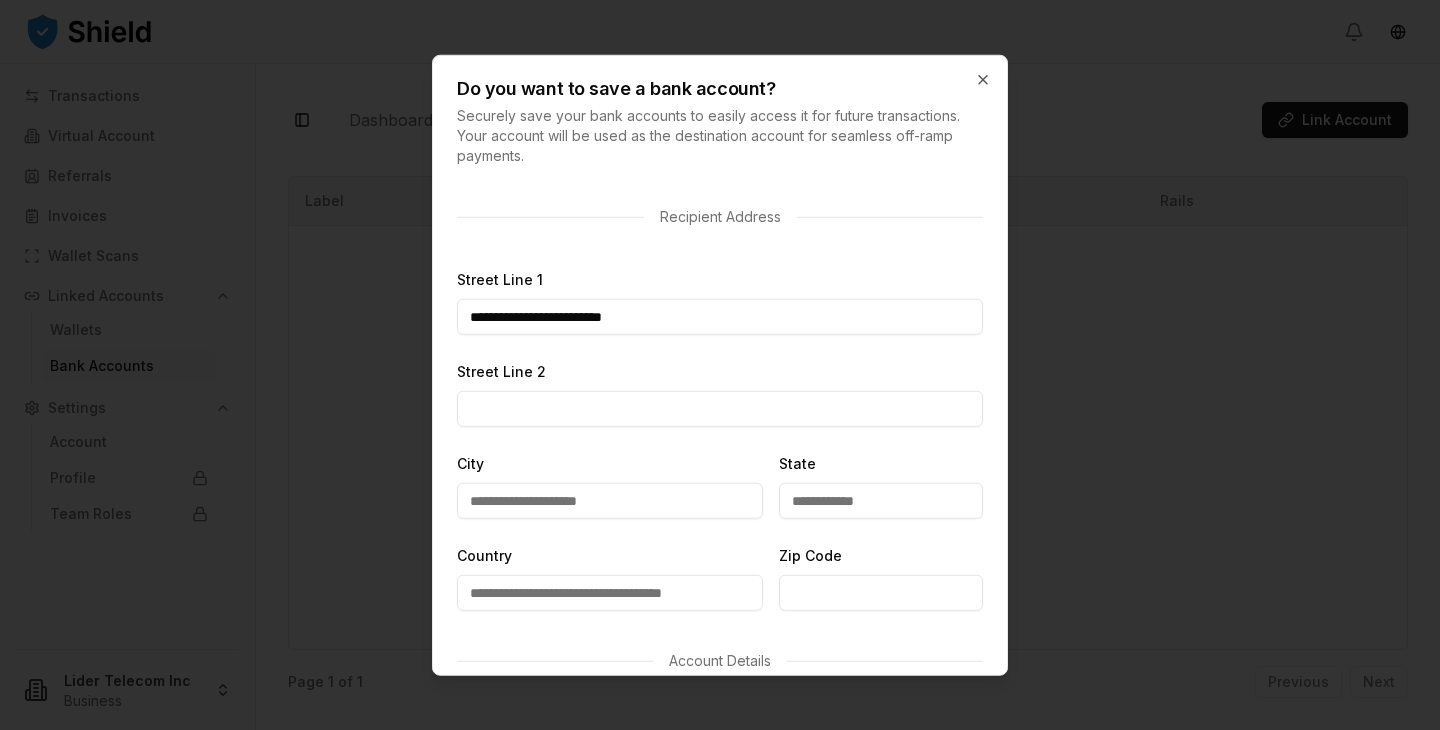 type on "*****" 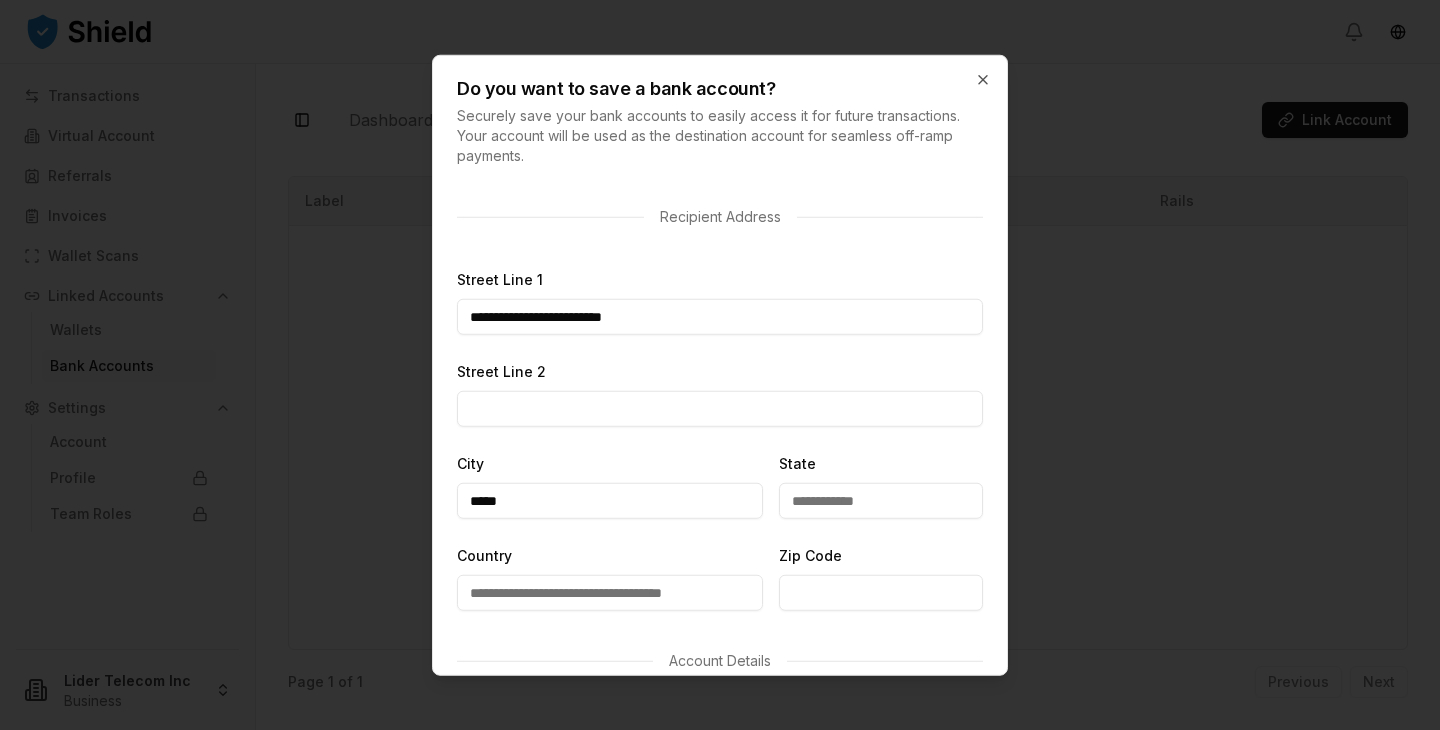 type on "**" 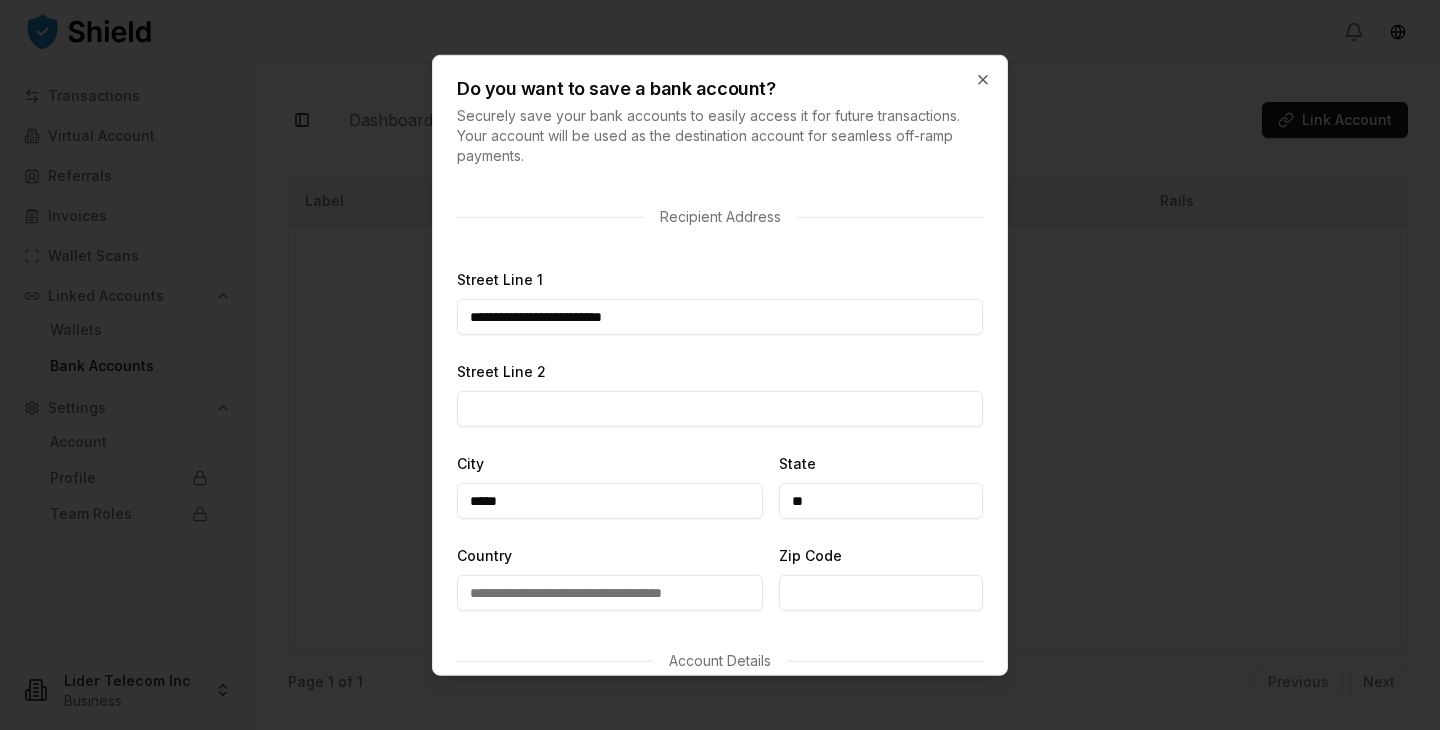 type on "**********" 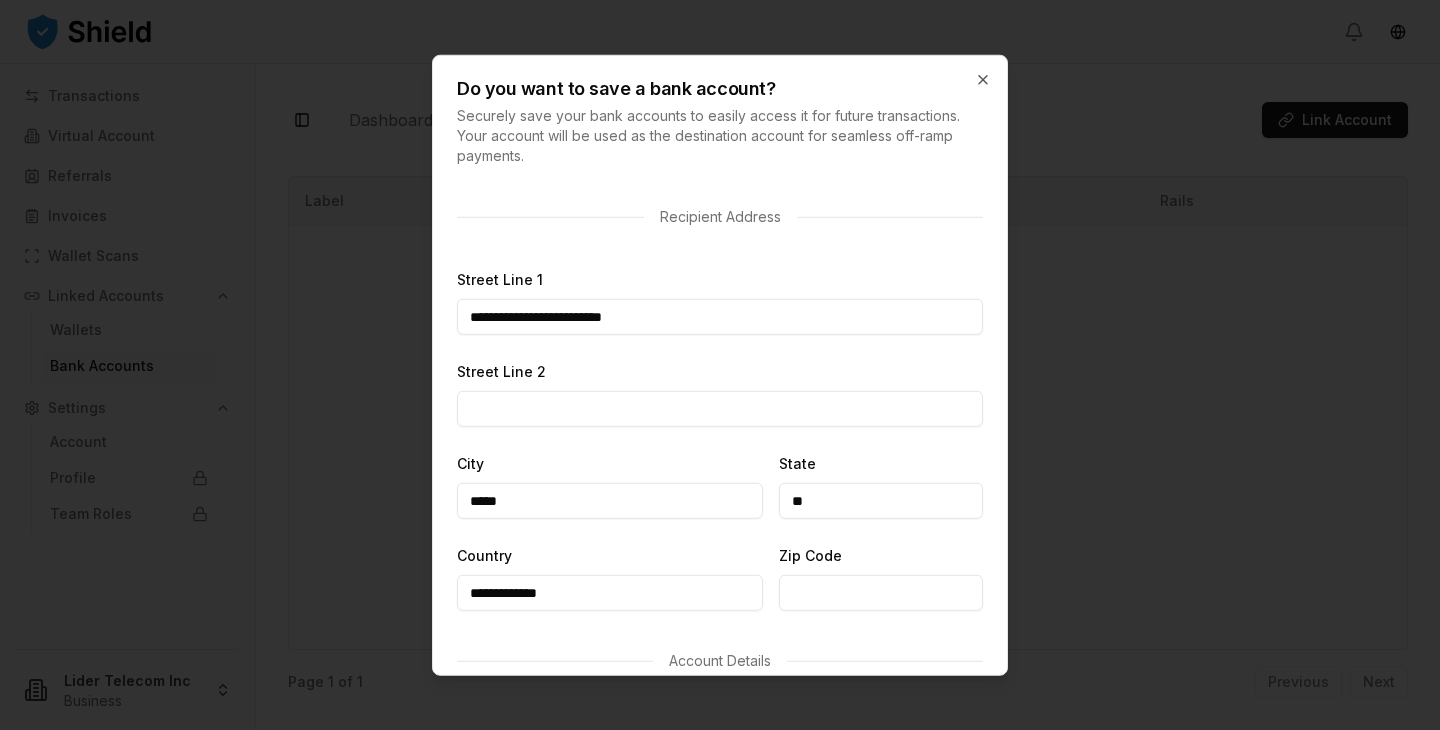 type on "*****" 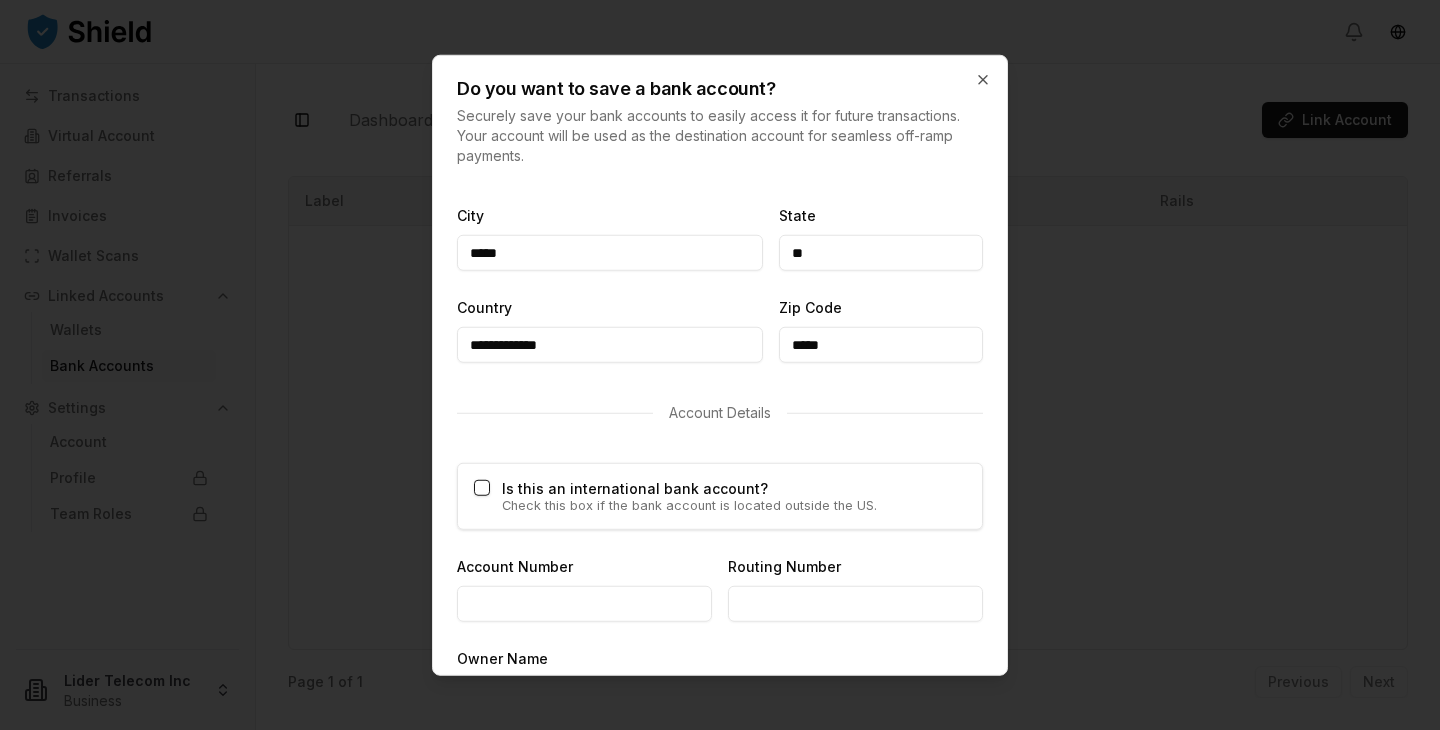 scroll, scrollTop: 900, scrollLeft: 0, axis: vertical 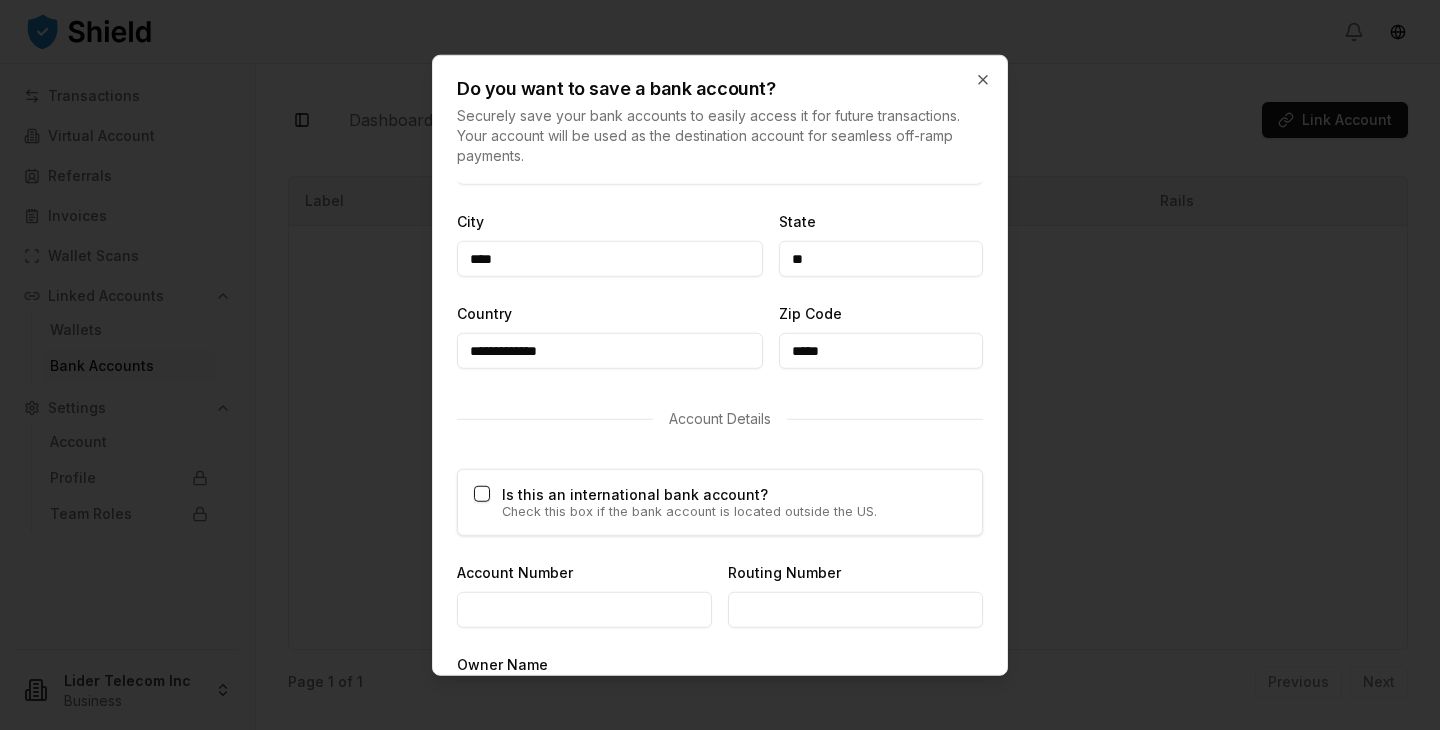 type on "*****" 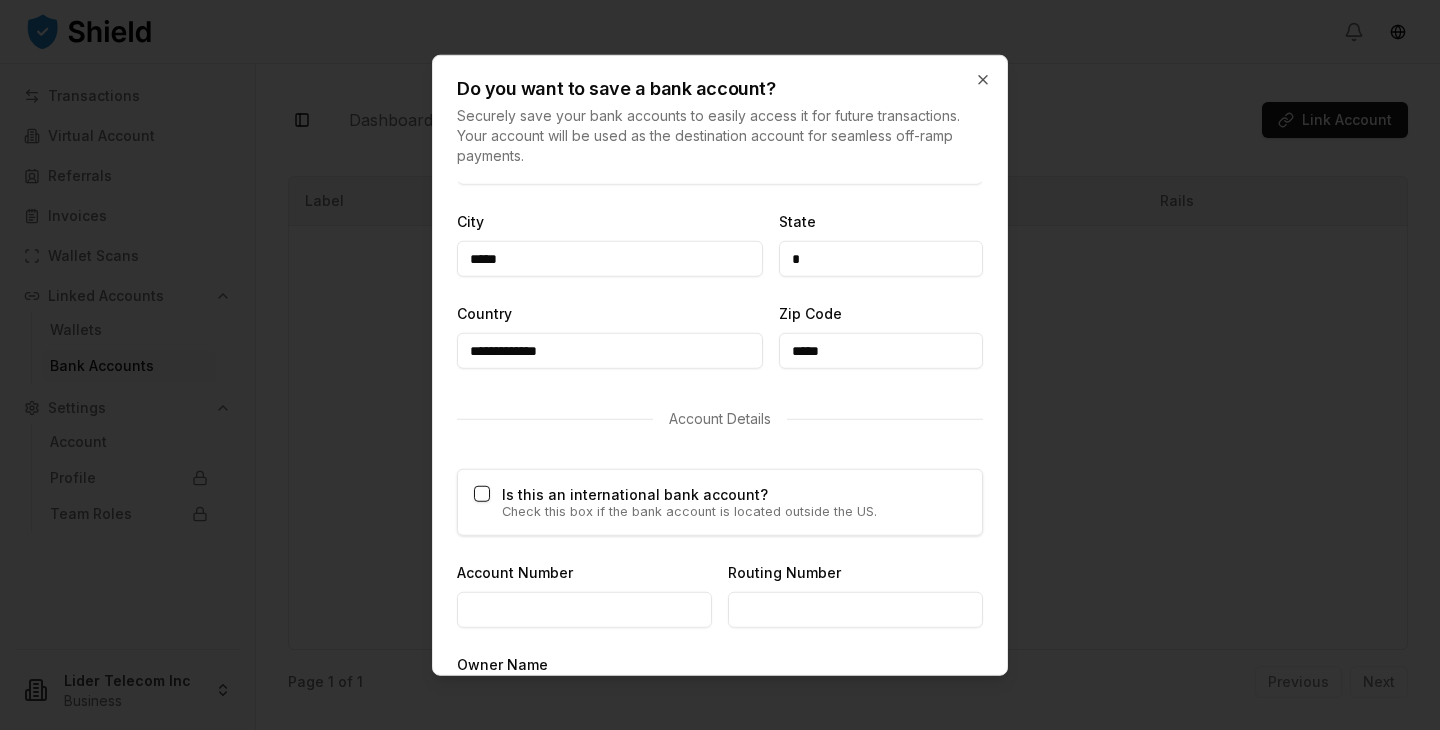 type on "**" 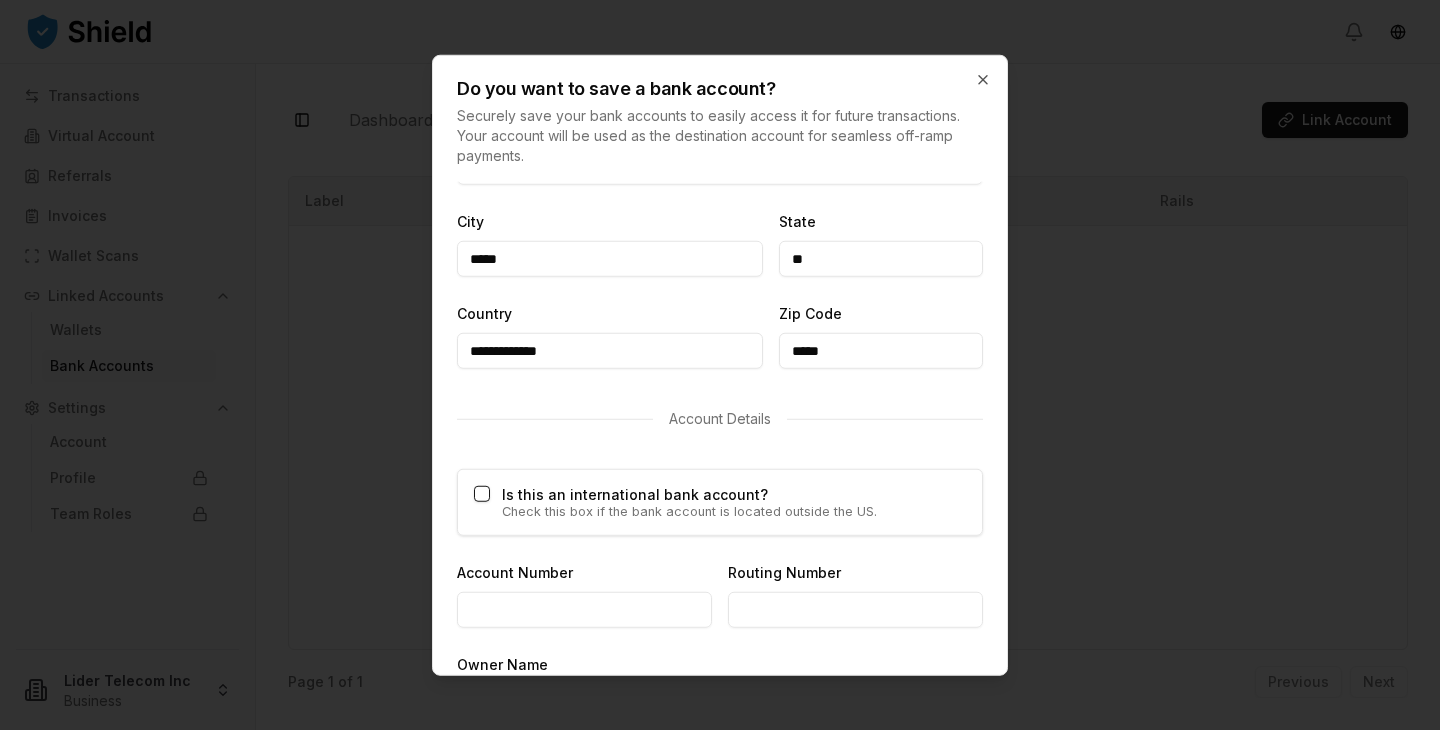 click on "**********" at bounding box center [610, 351] 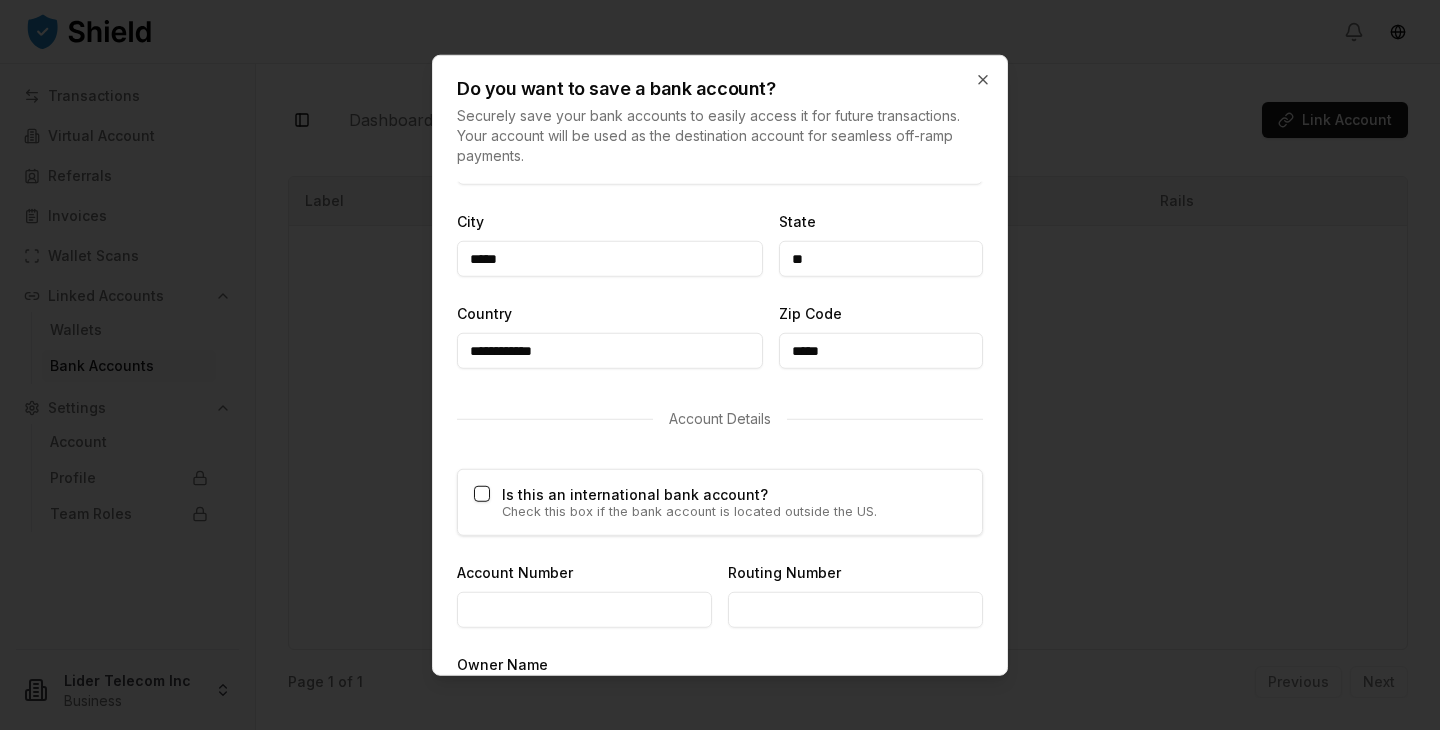 type on "**********" 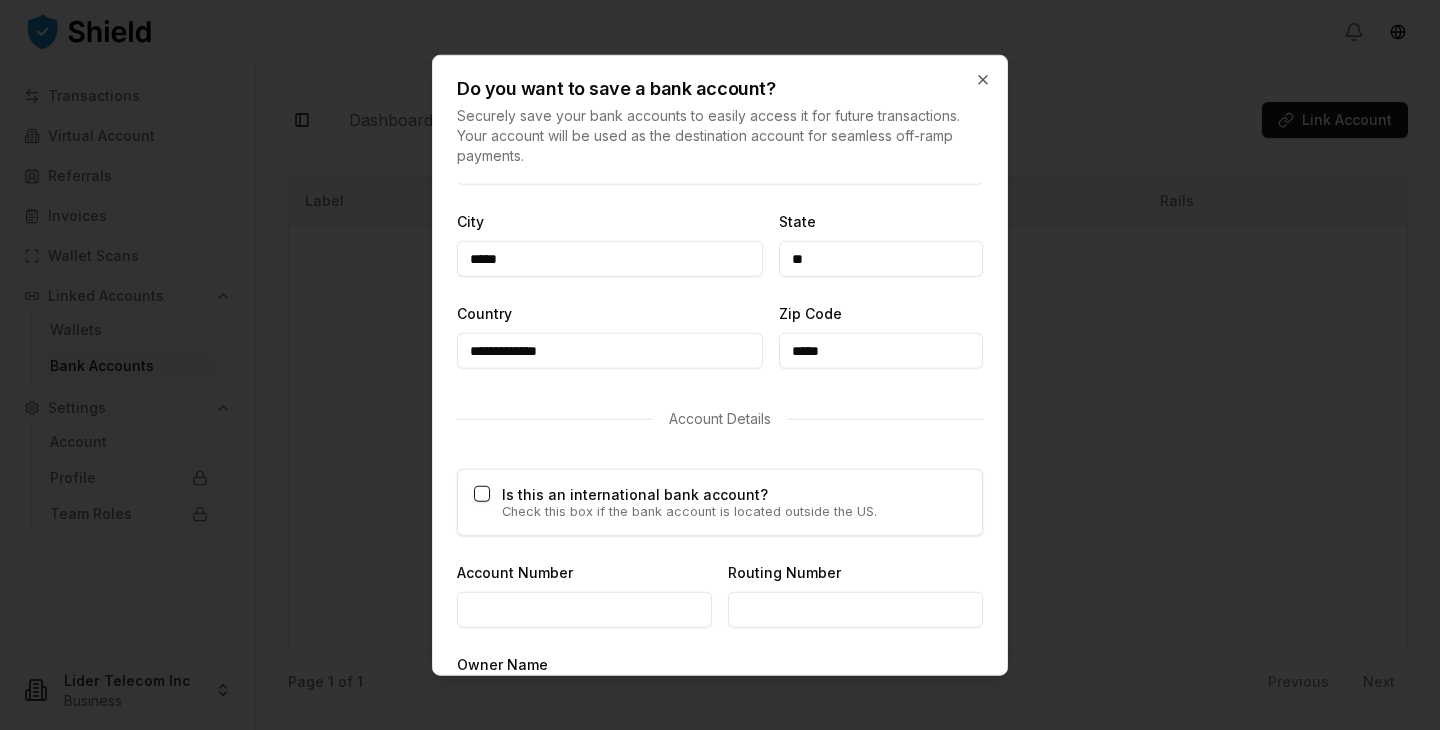 click on "*****" at bounding box center (881, 351) 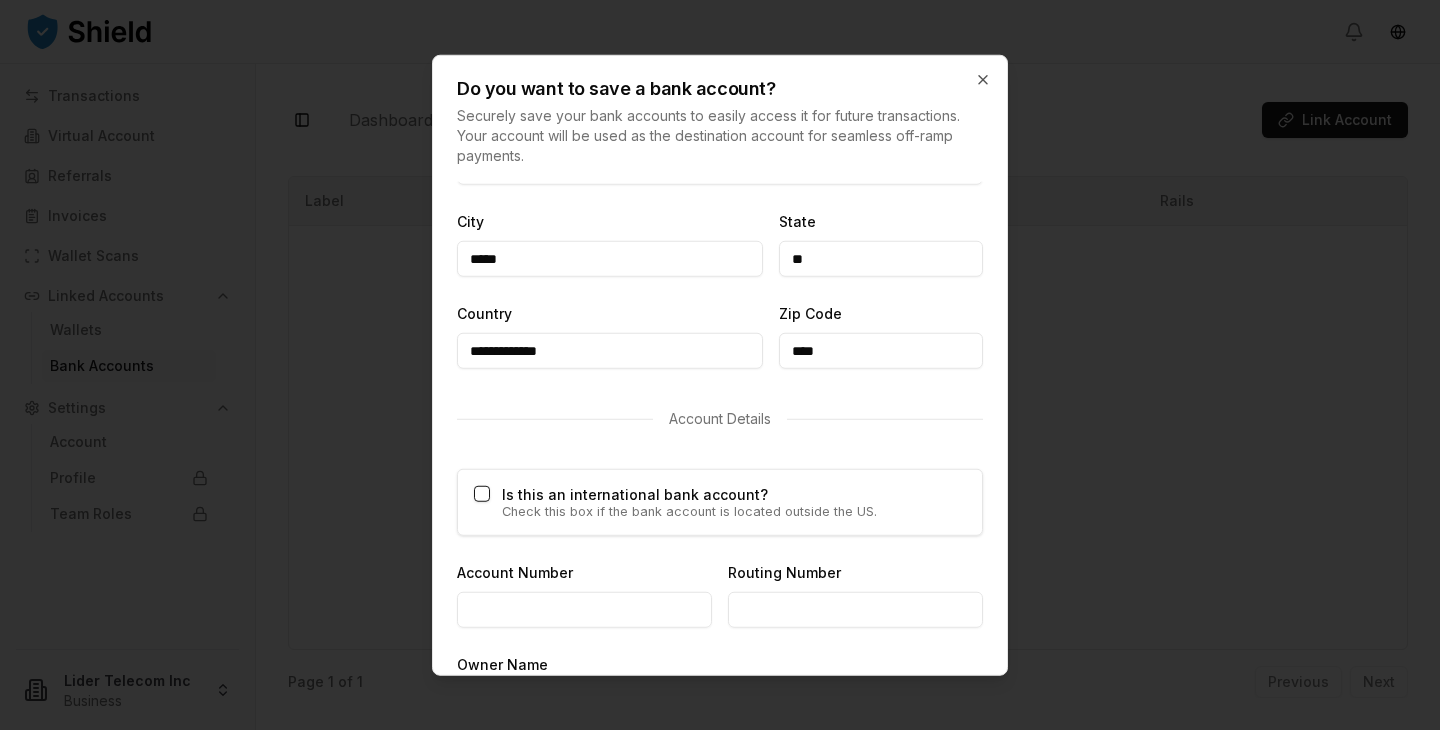 type on "*****" 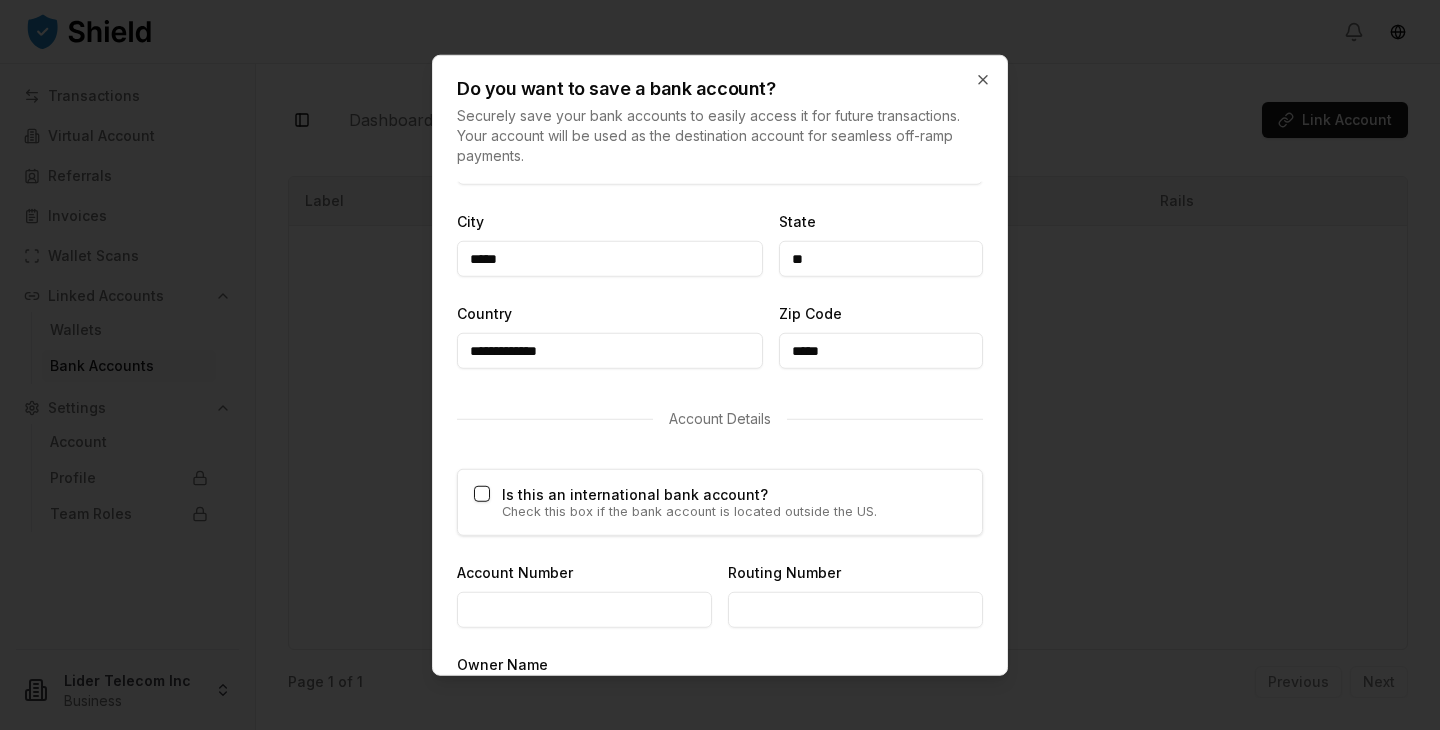 click on "Zip Code *****" at bounding box center (881, 335) 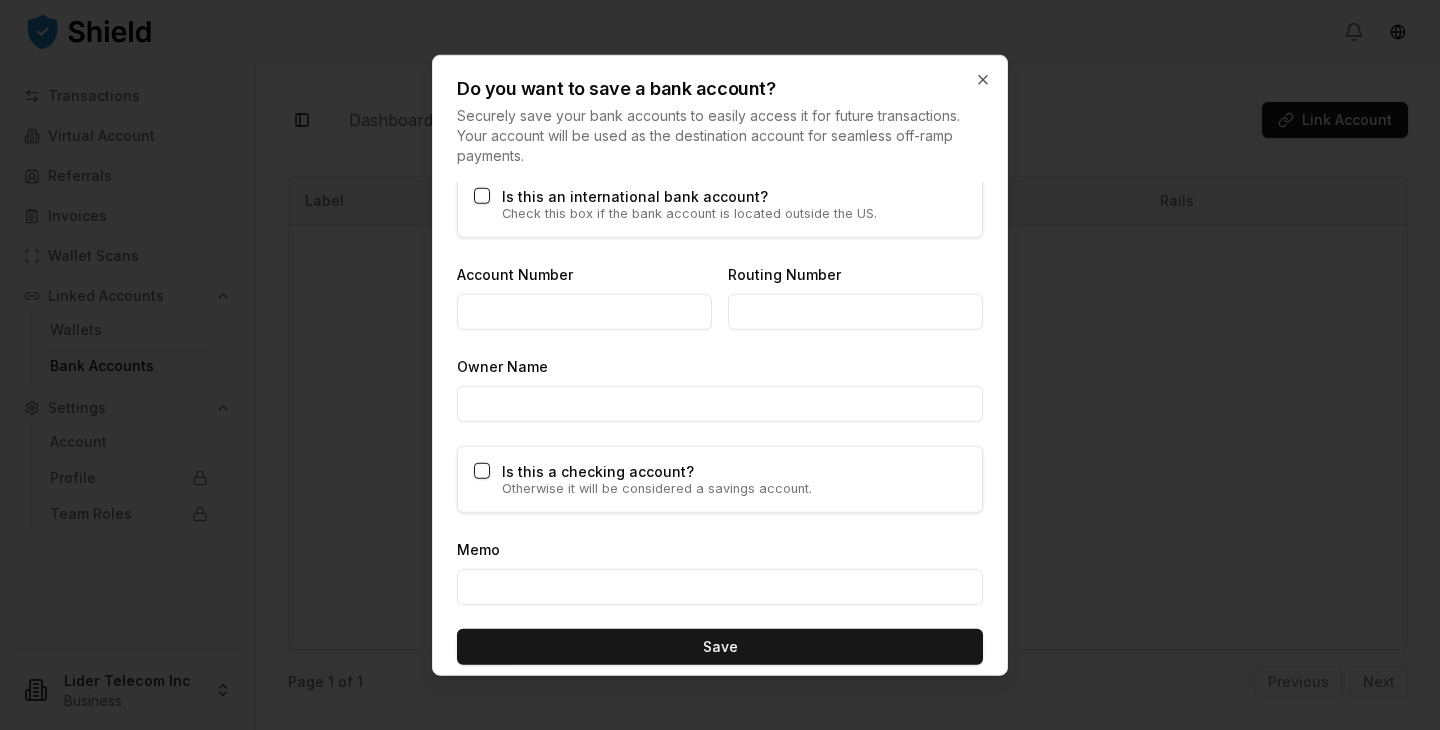 scroll, scrollTop: 1195, scrollLeft: 0, axis: vertical 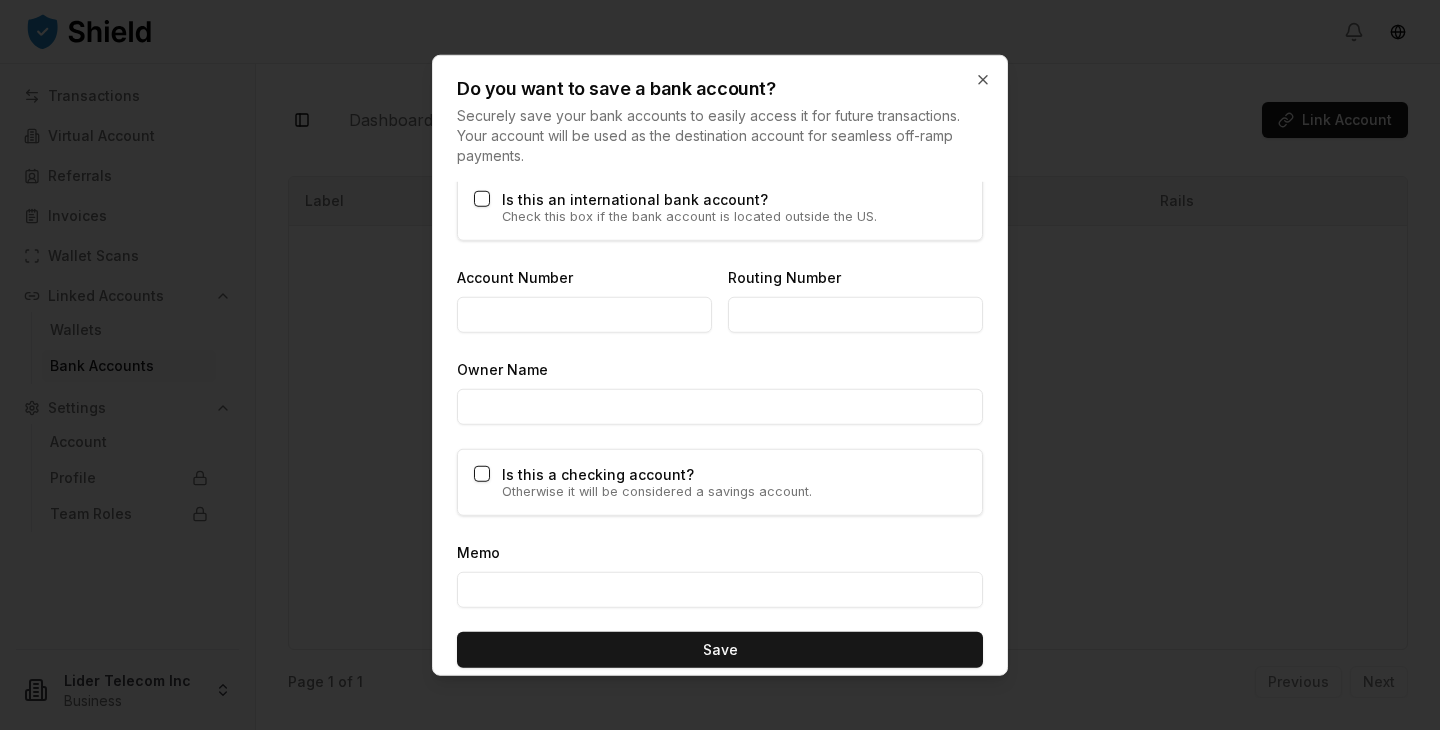 click on "Account Number" at bounding box center [584, 315] 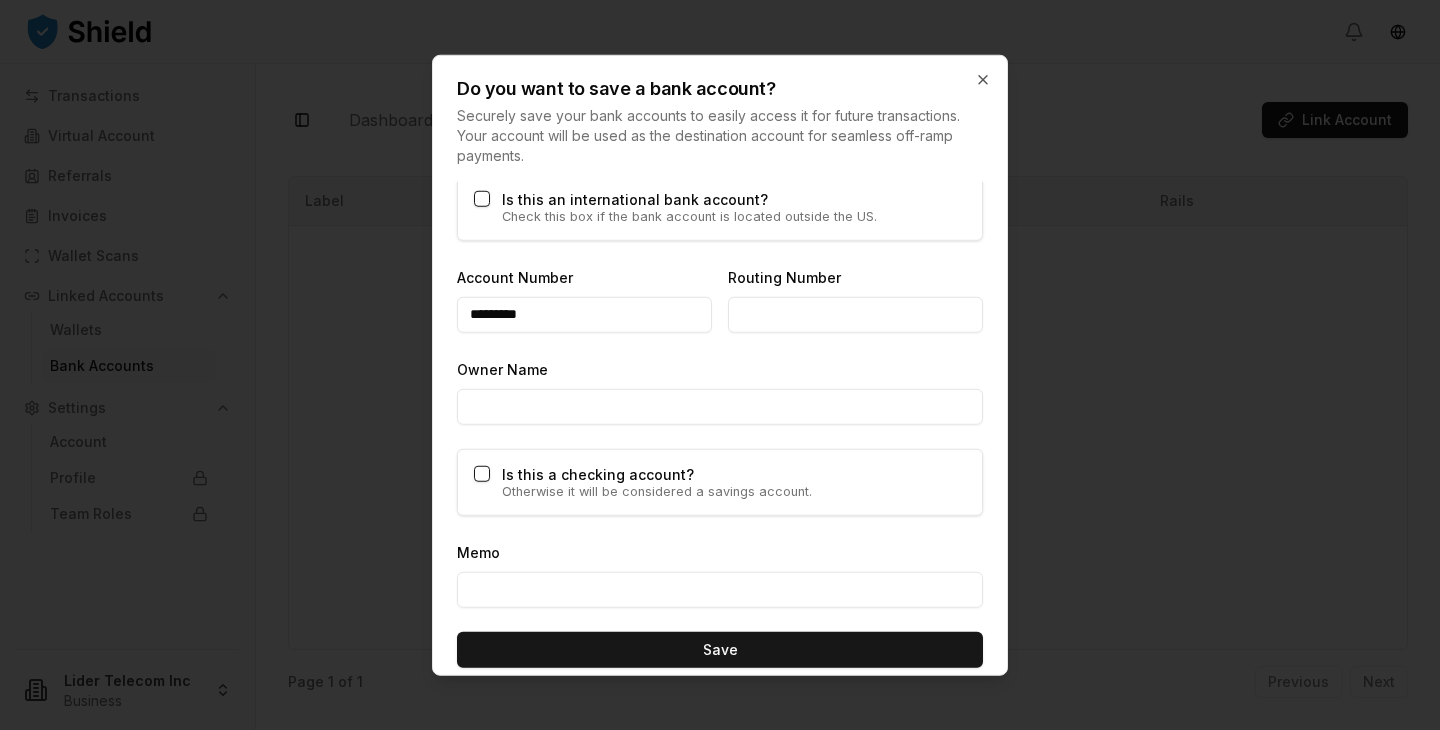 type on "*********" 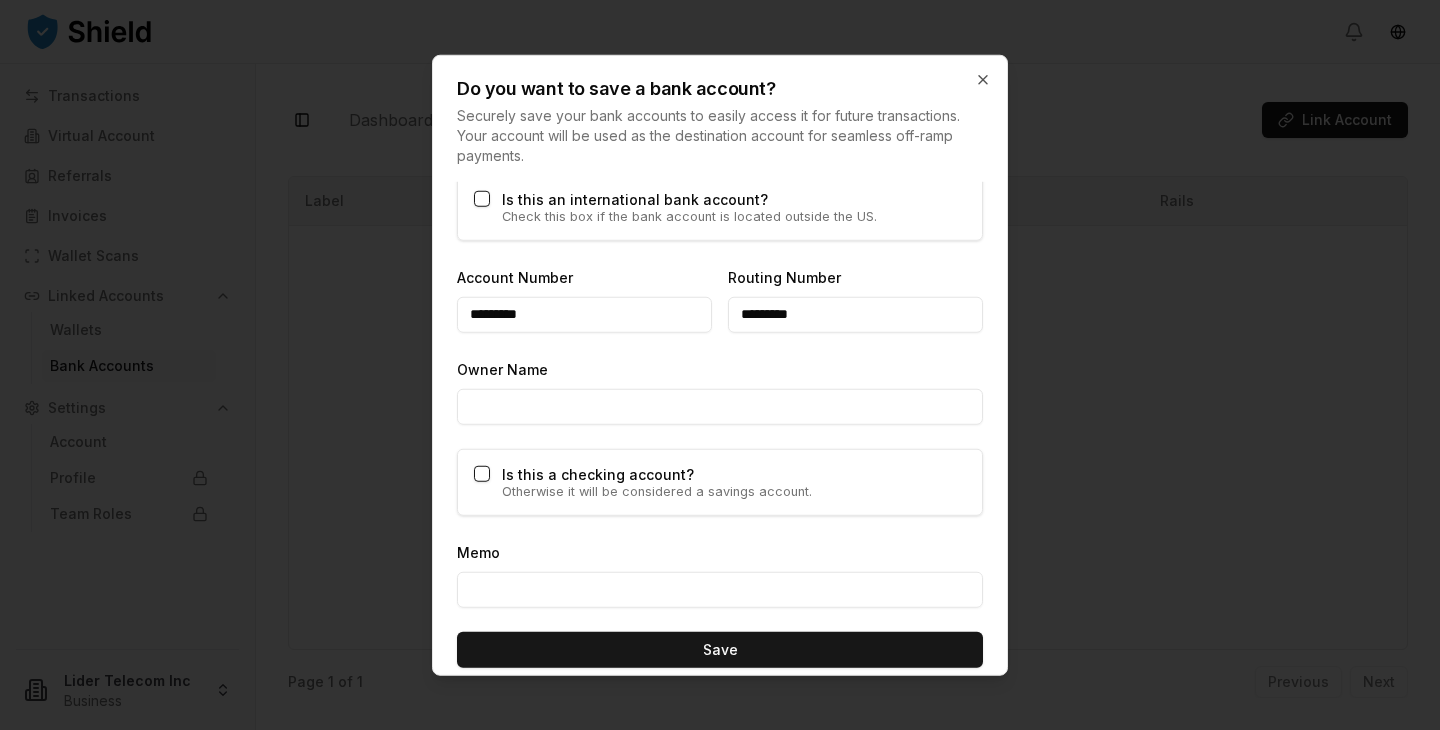 type on "*********" 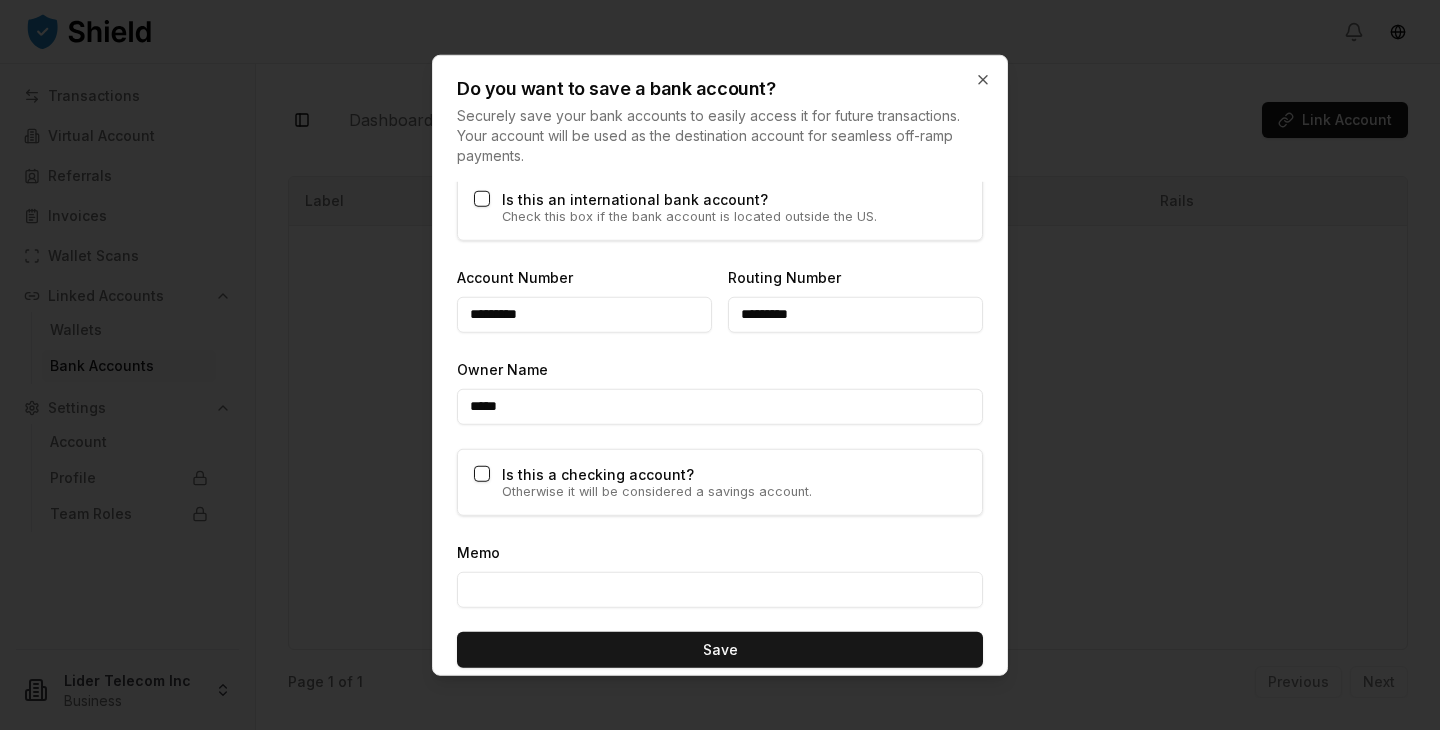 click on "**********" at bounding box center (720, -167) 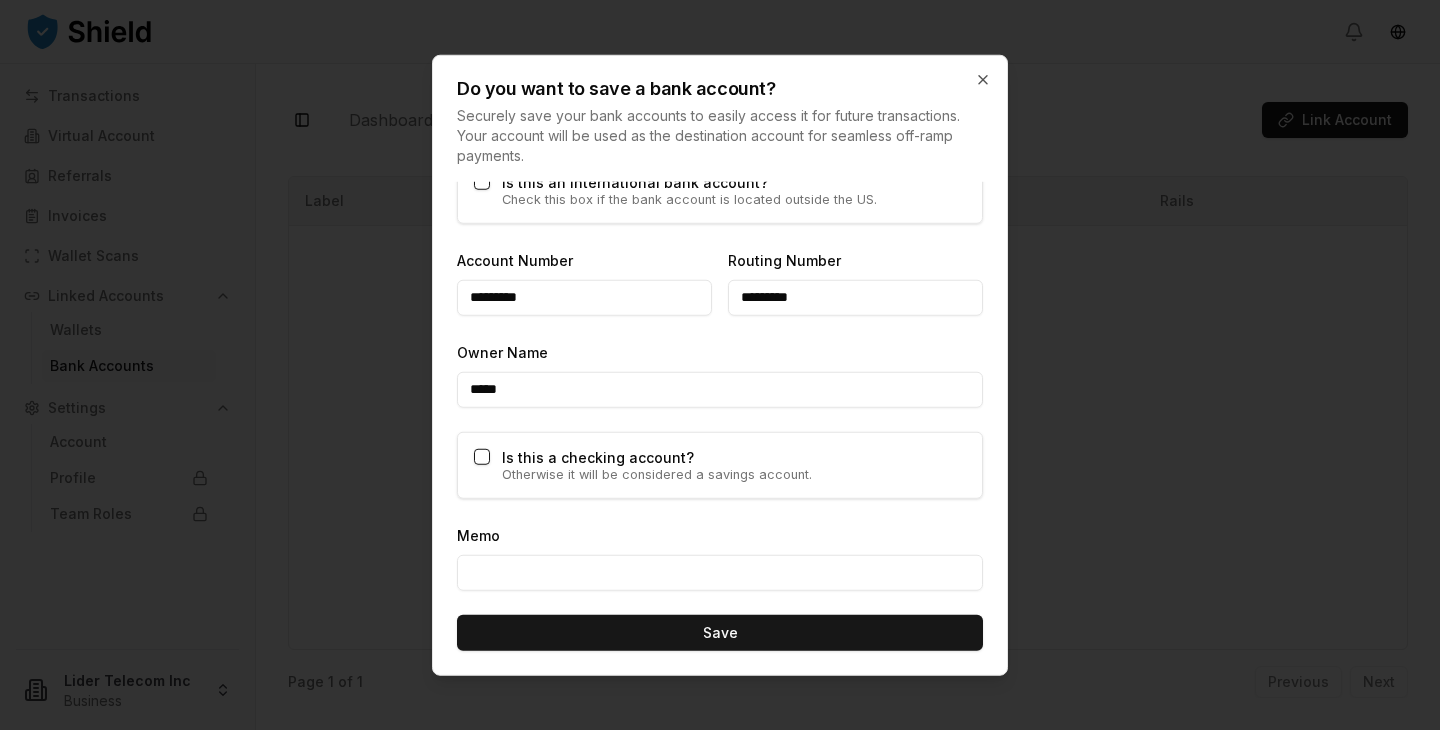 click on "*****" at bounding box center [720, 390] 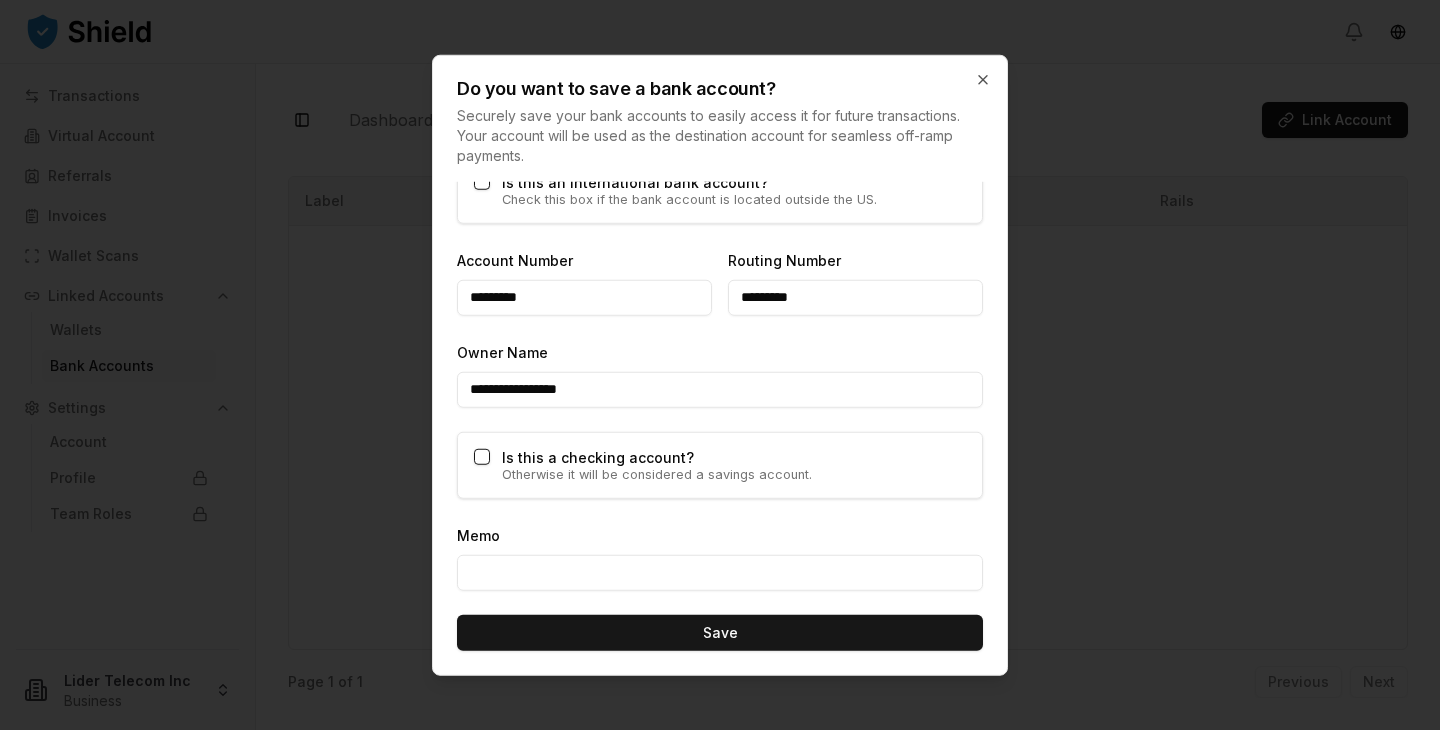 type on "**********" 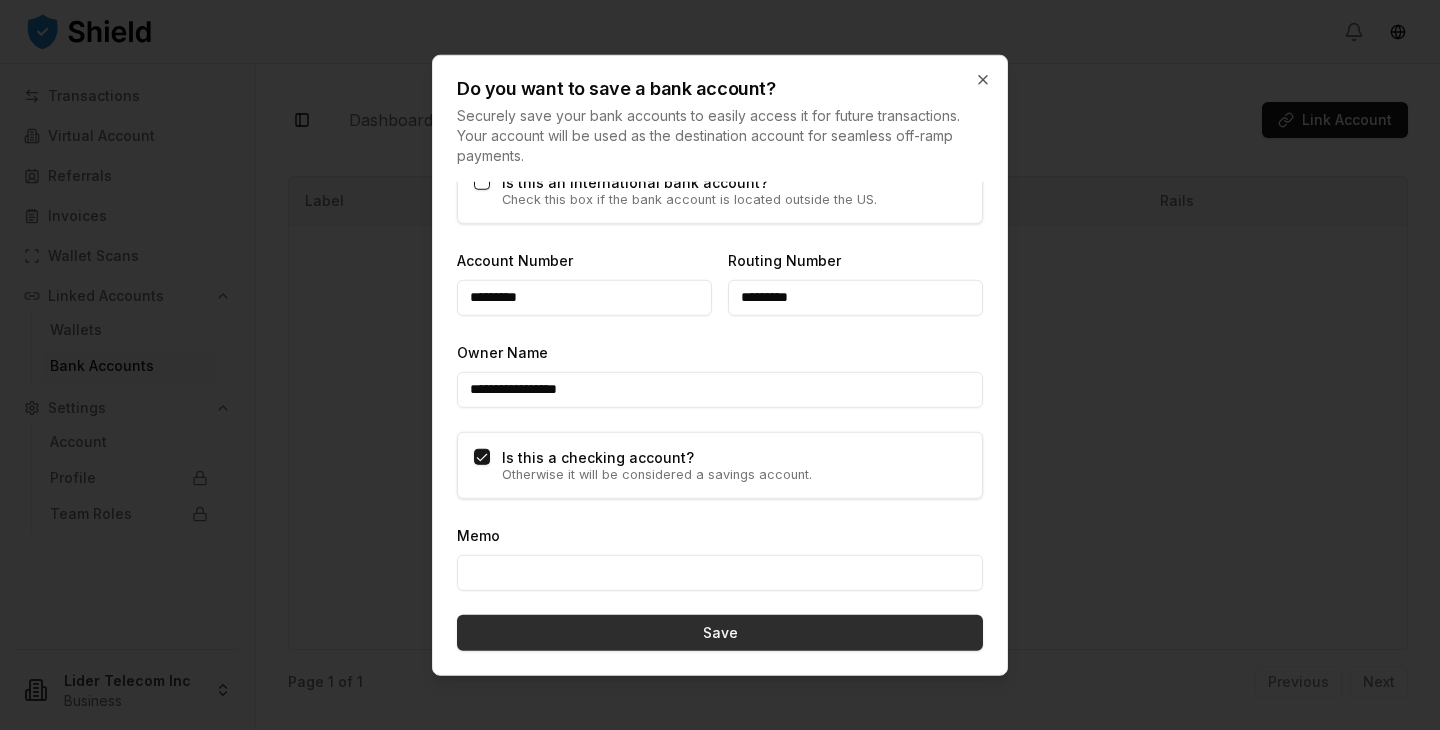 click on "Save" at bounding box center [720, 633] 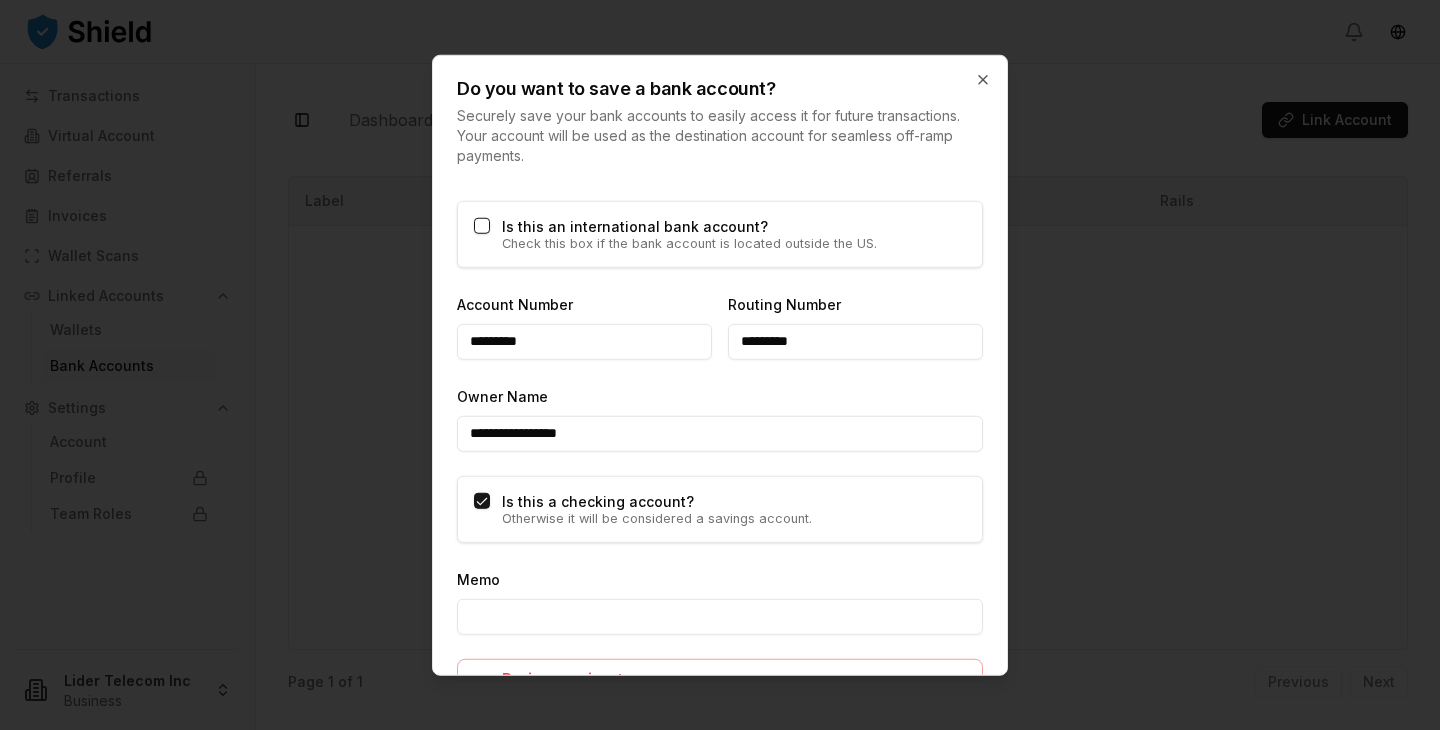 scroll, scrollTop: 1256, scrollLeft: 0, axis: vertical 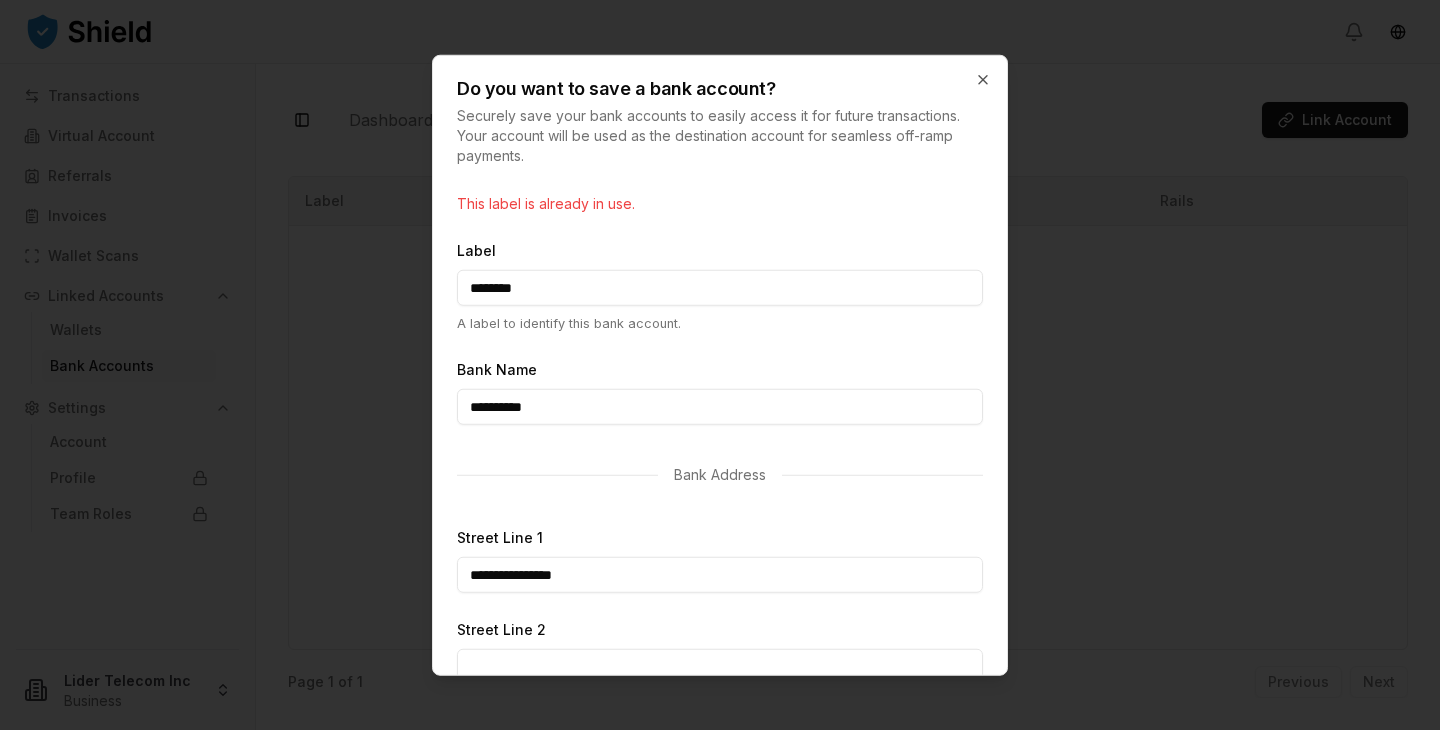 click on "********" at bounding box center [720, 288] 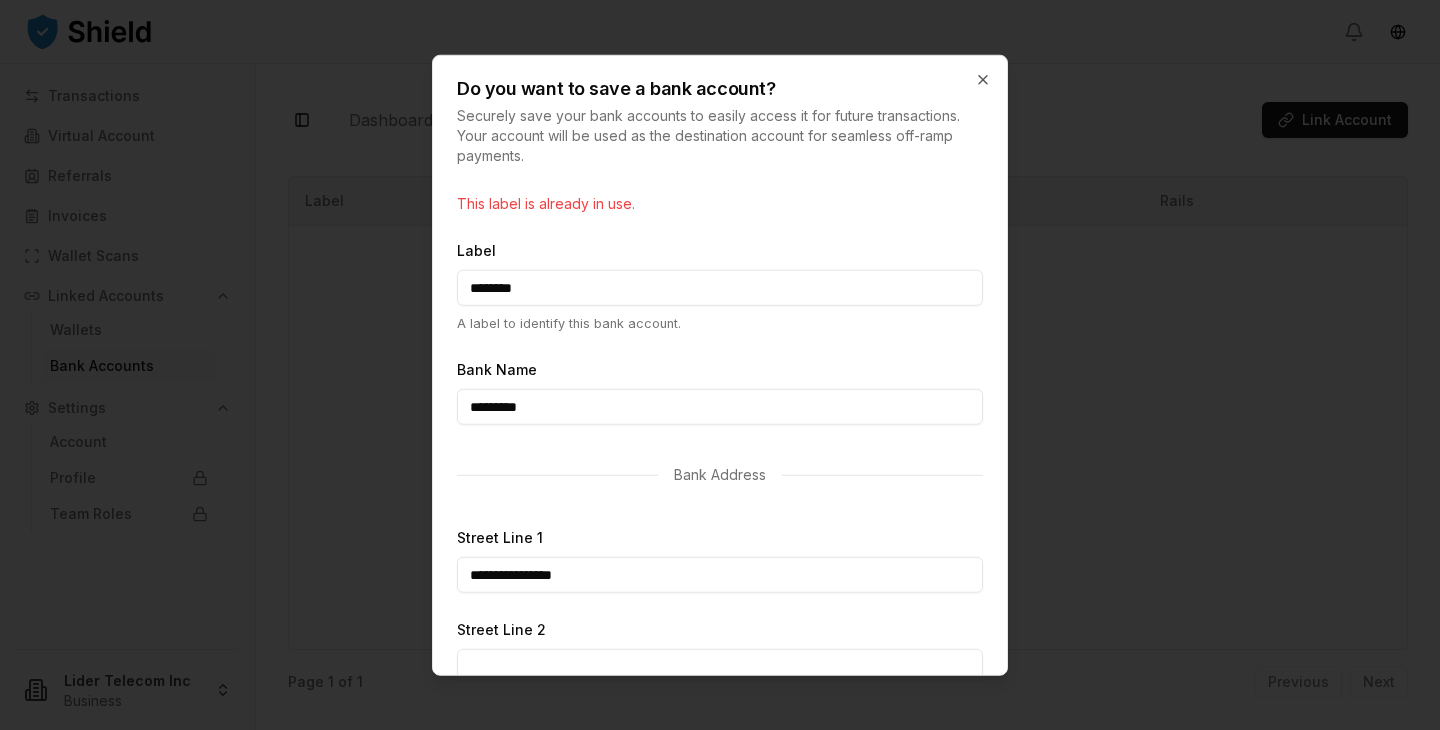 type on "**********" 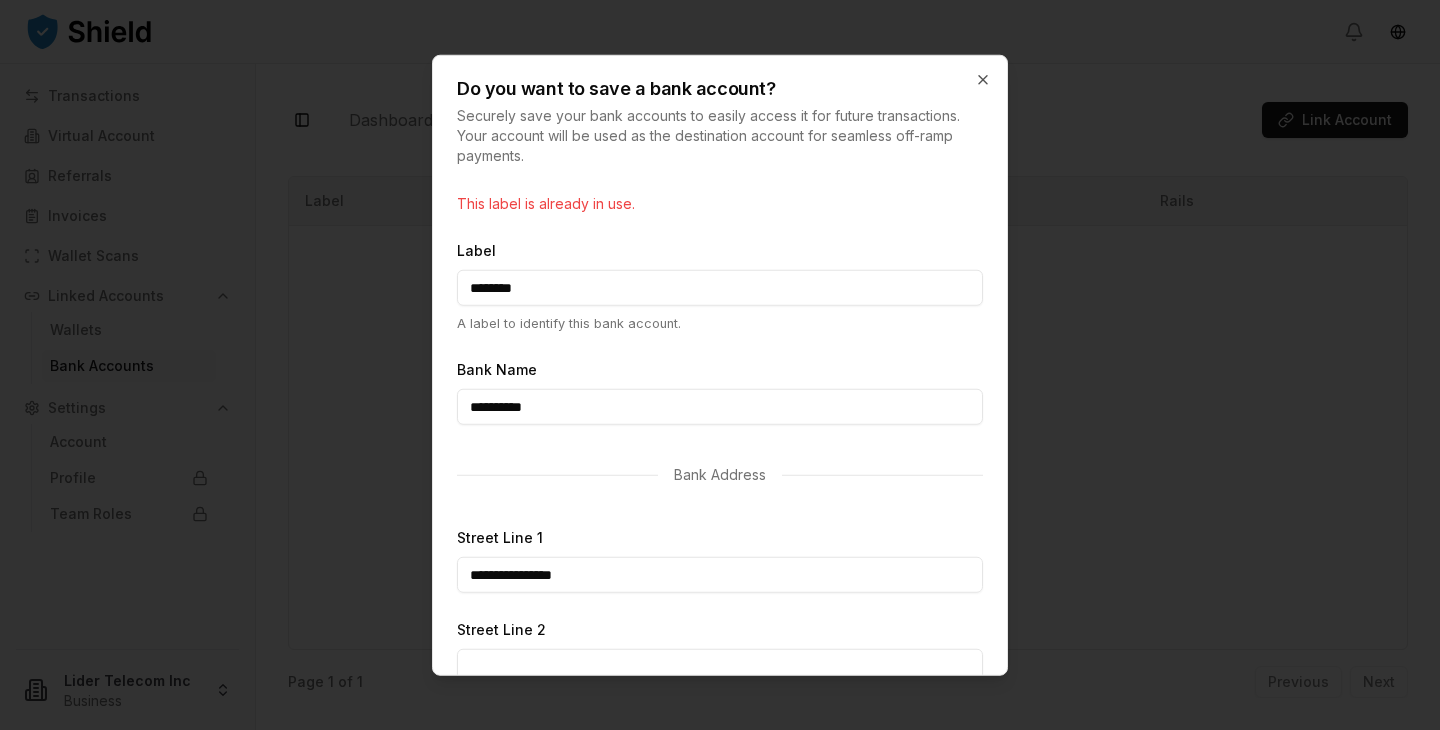 click on "********" at bounding box center (720, 288) 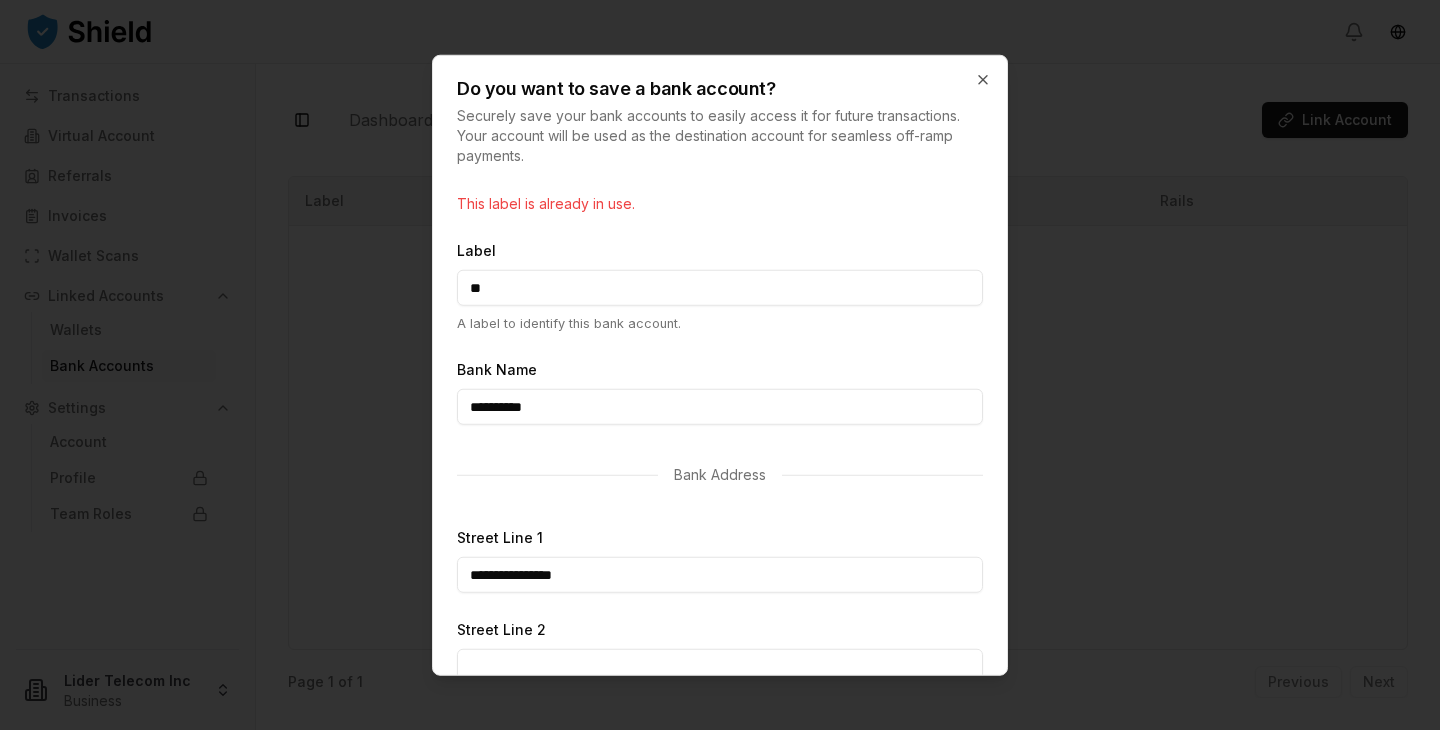 type on "*" 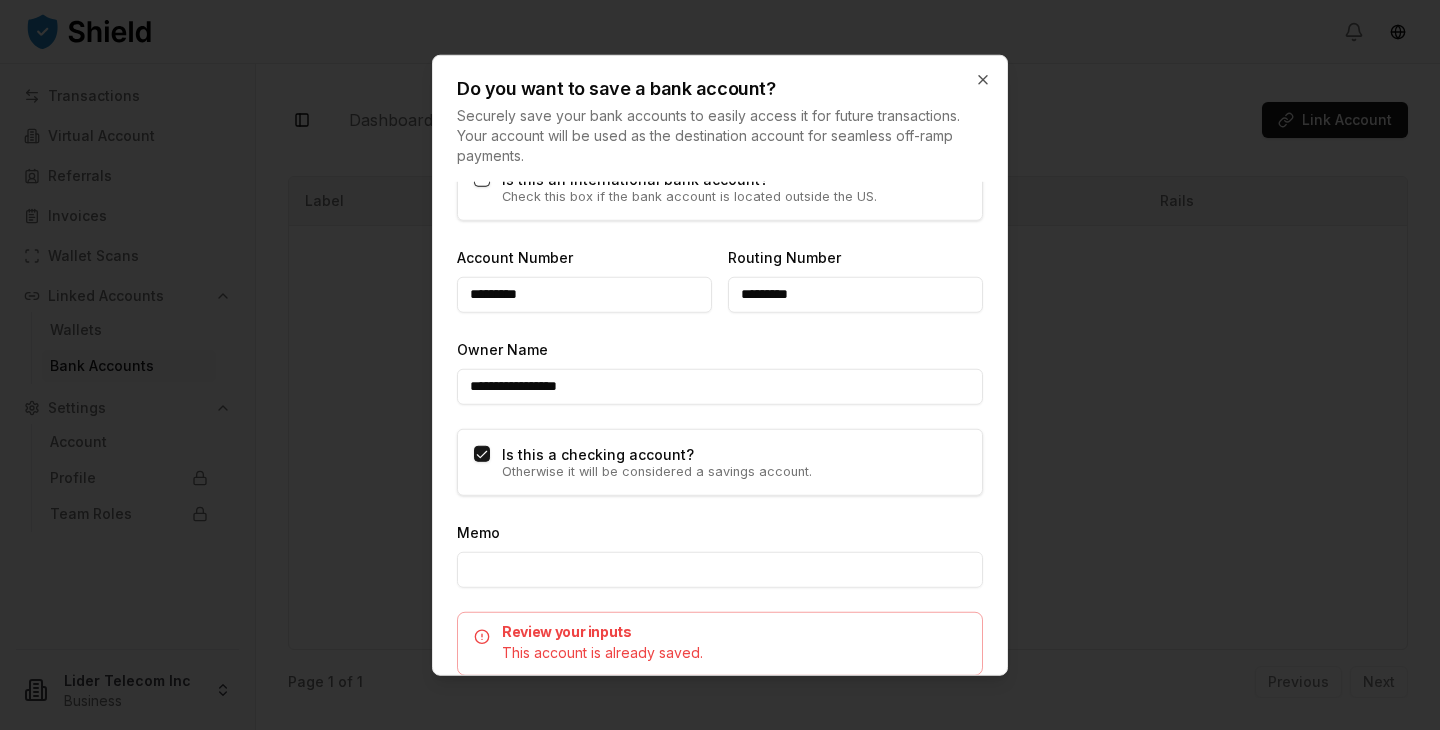 scroll, scrollTop: 1344, scrollLeft: 0, axis: vertical 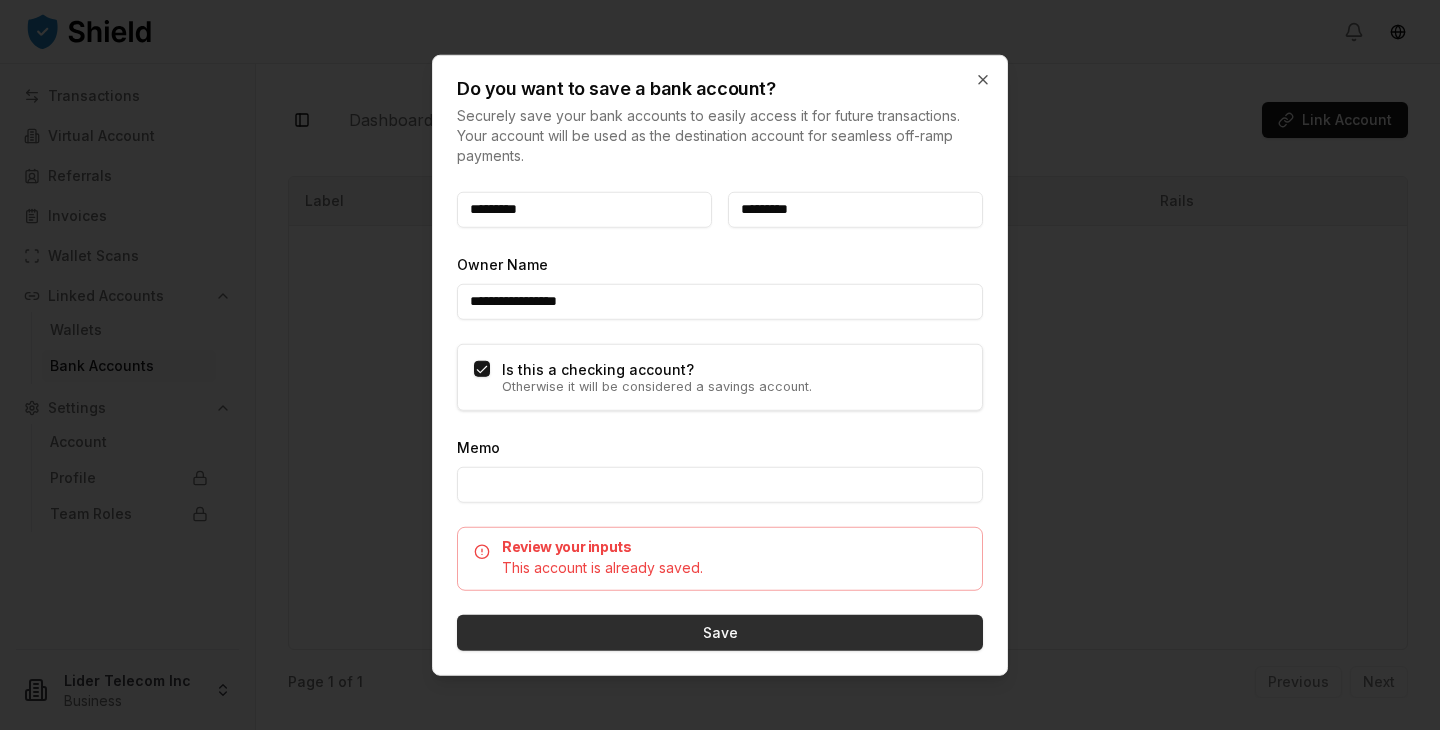 type on "*****" 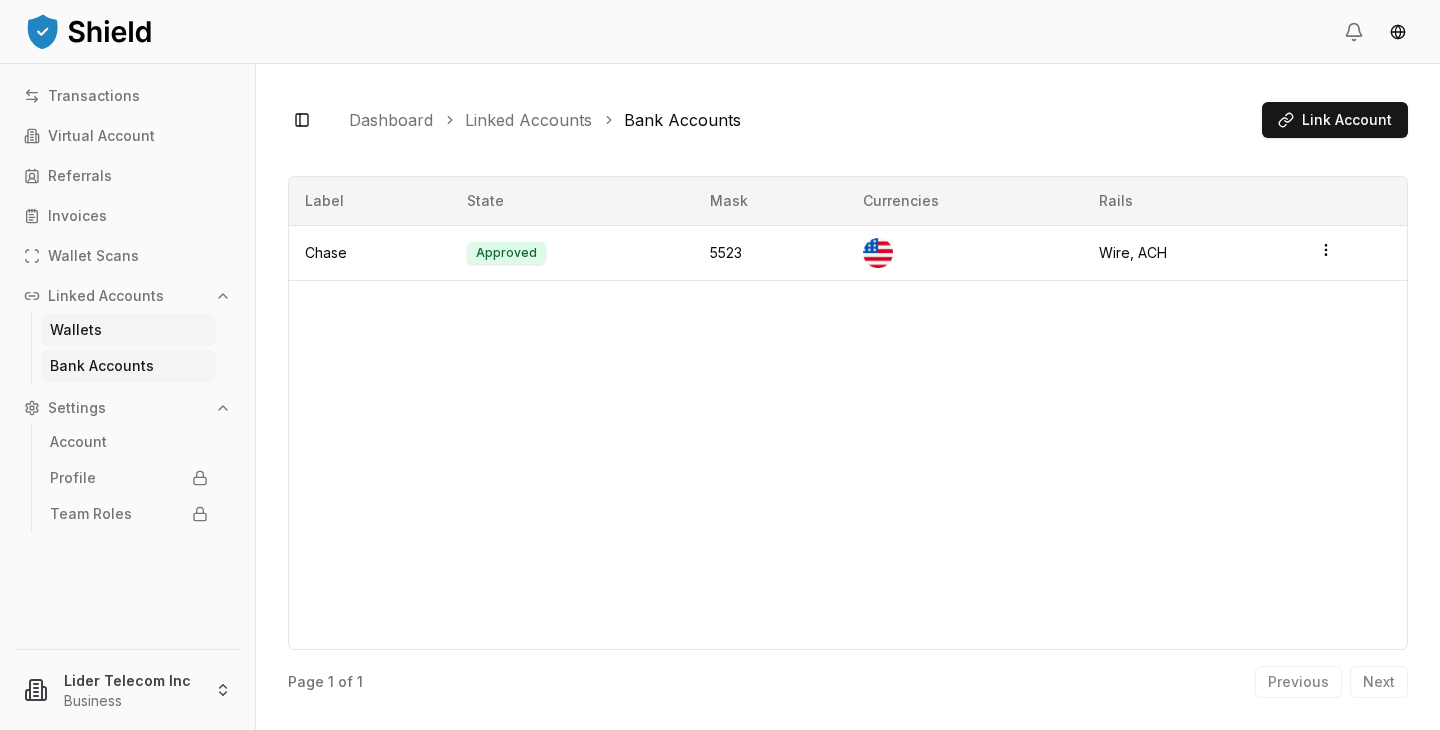 click on "Wallets" at bounding box center [129, 330] 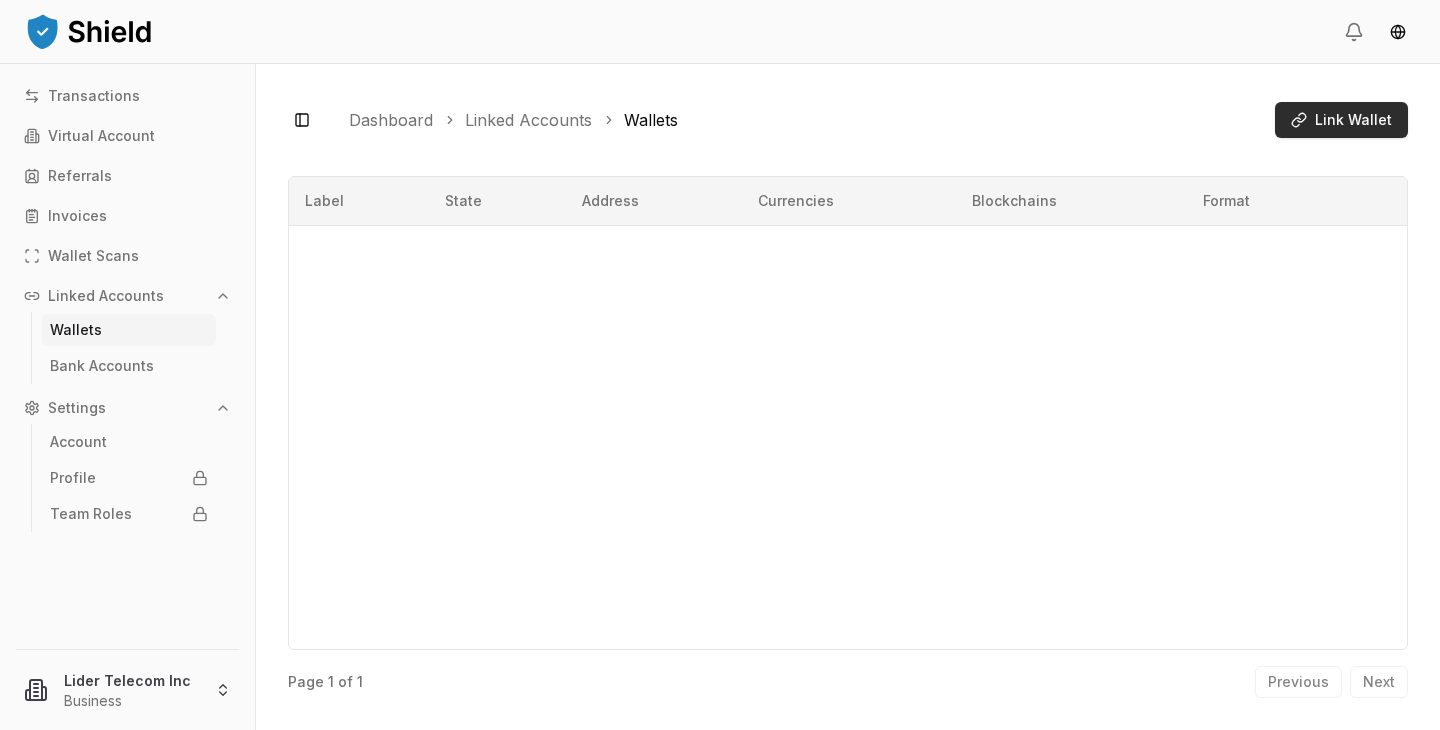 click on "Link Wallet" at bounding box center [1353, 120] 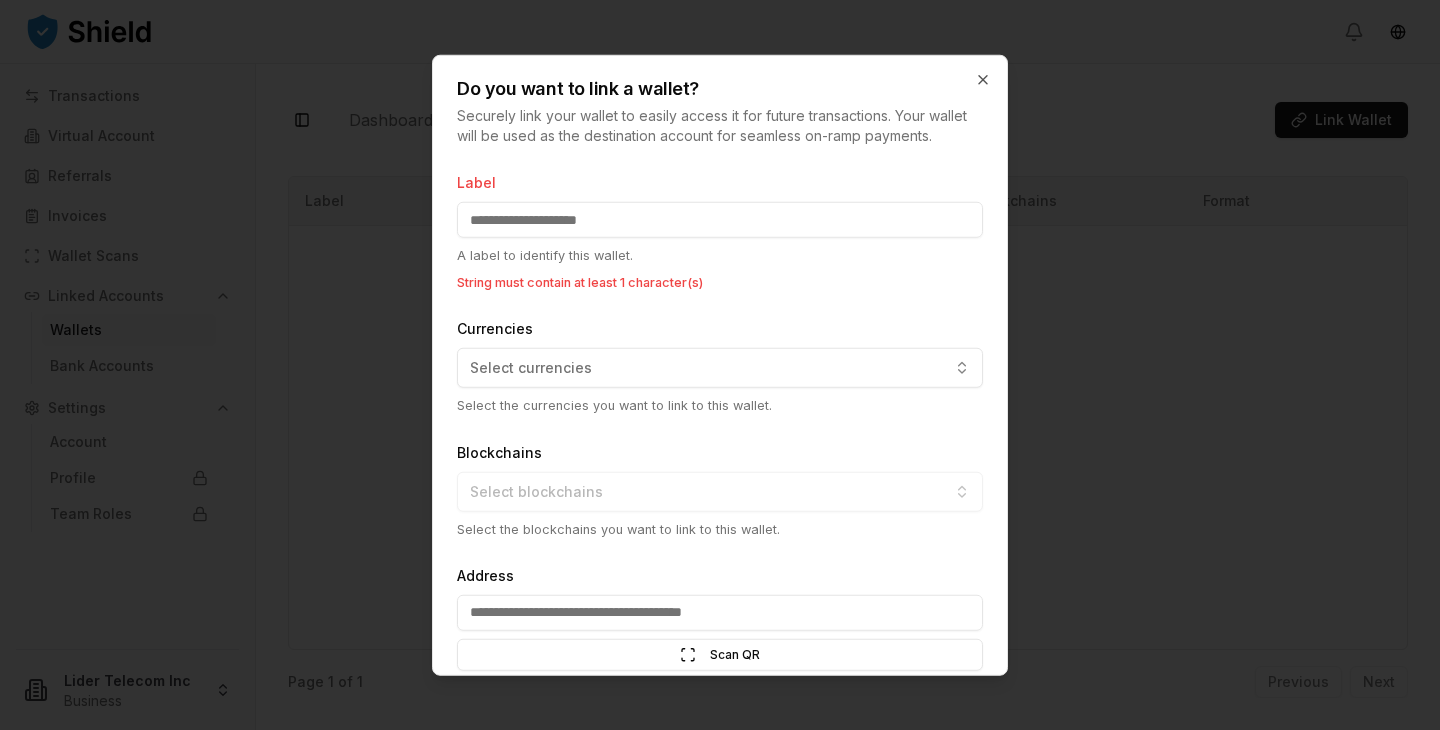 click on "Address Scan QR Scan This is your wallet address." at bounding box center [720, 630] 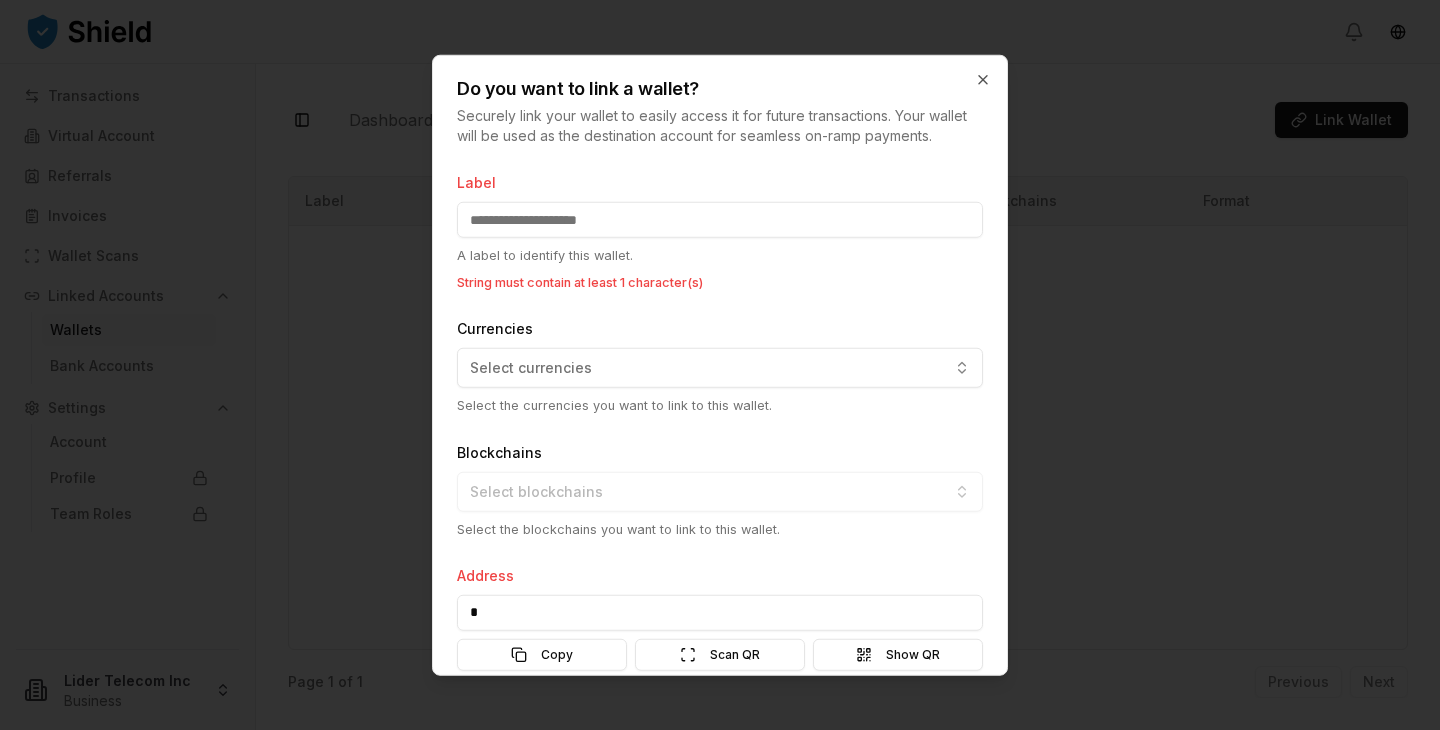 type 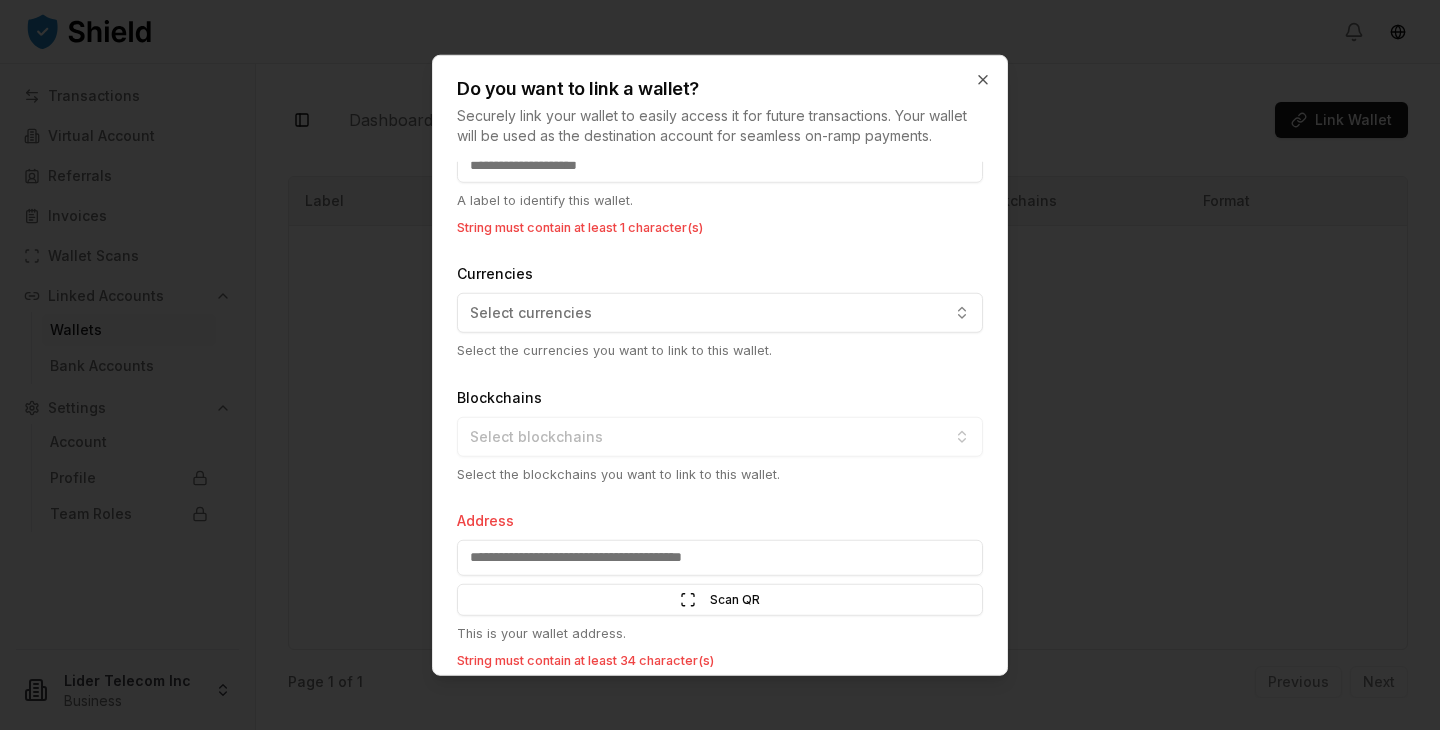 scroll, scrollTop: 36, scrollLeft: 0, axis: vertical 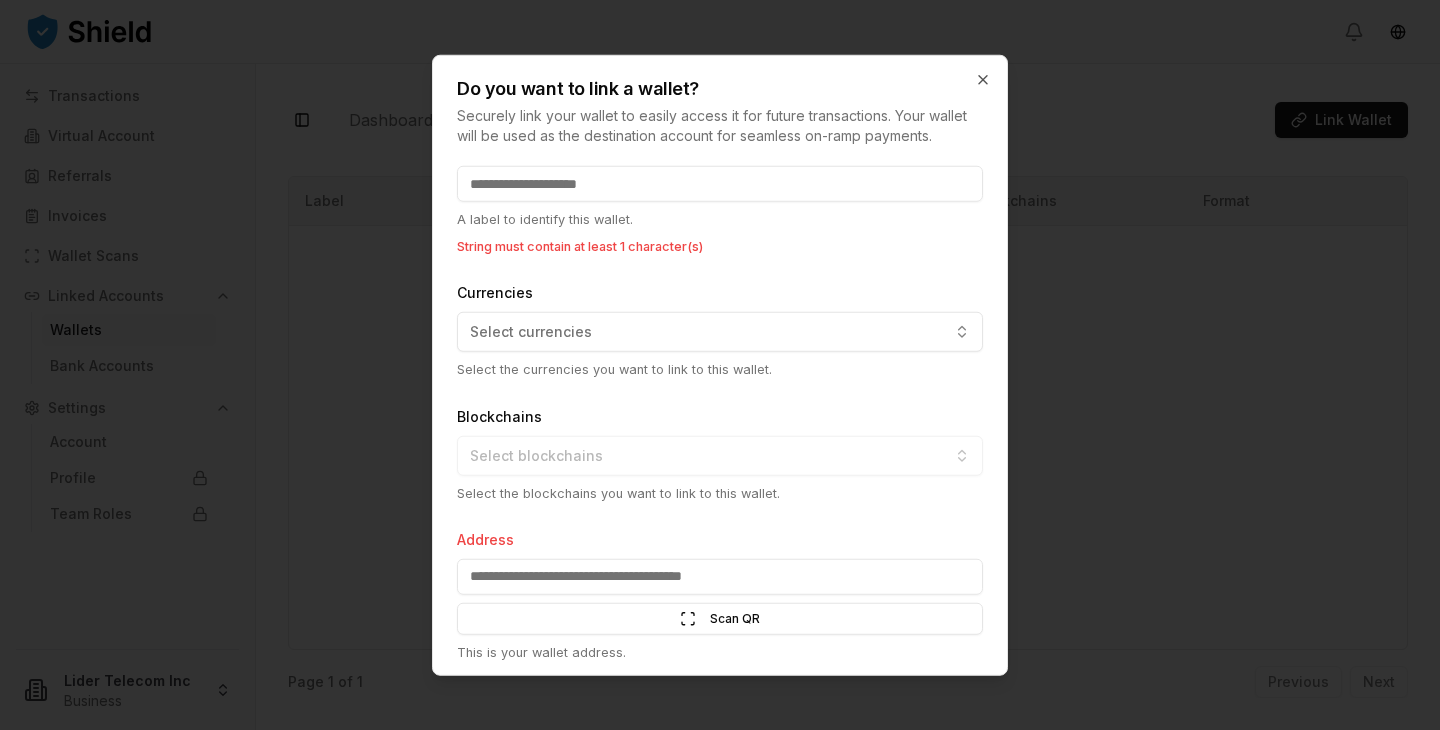 click on "Label" at bounding box center (720, 184) 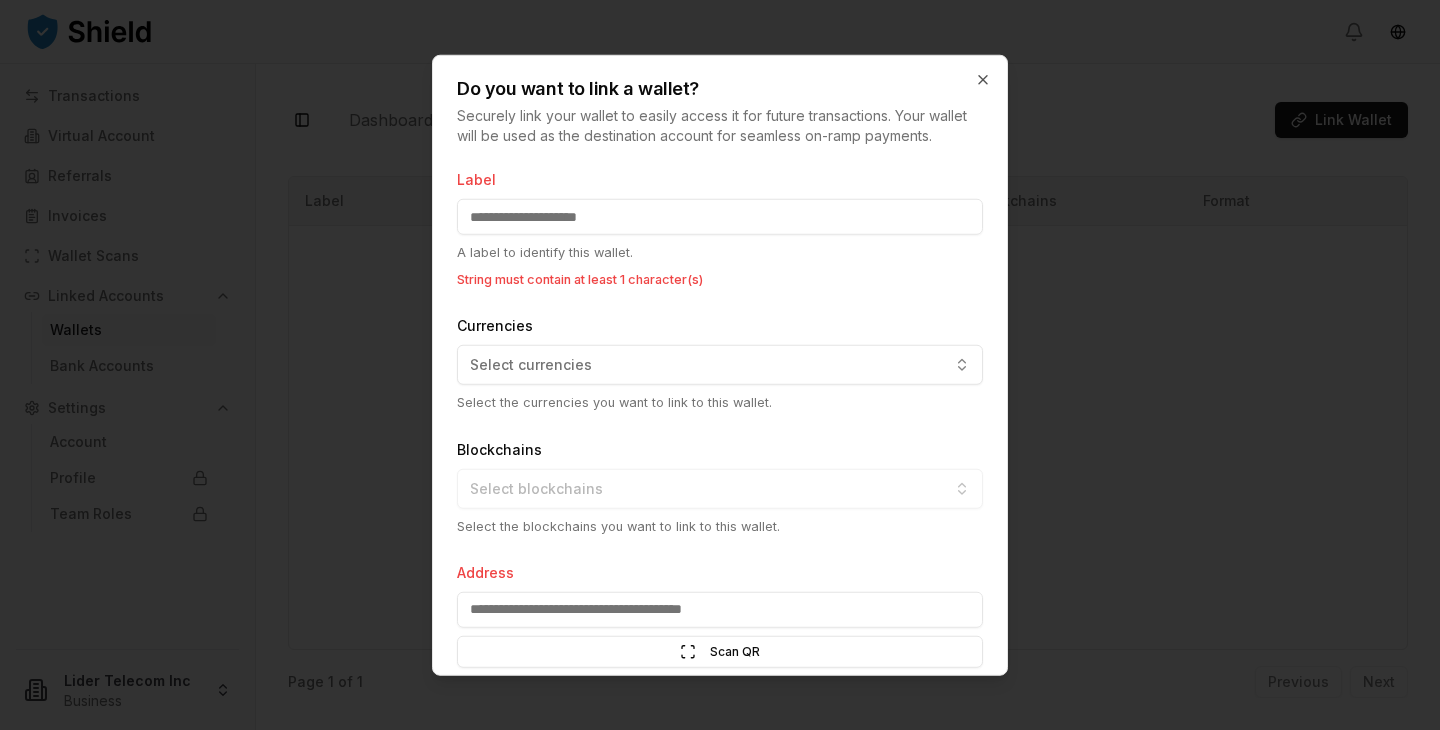 scroll, scrollTop: 0, scrollLeft: 0, axis: both 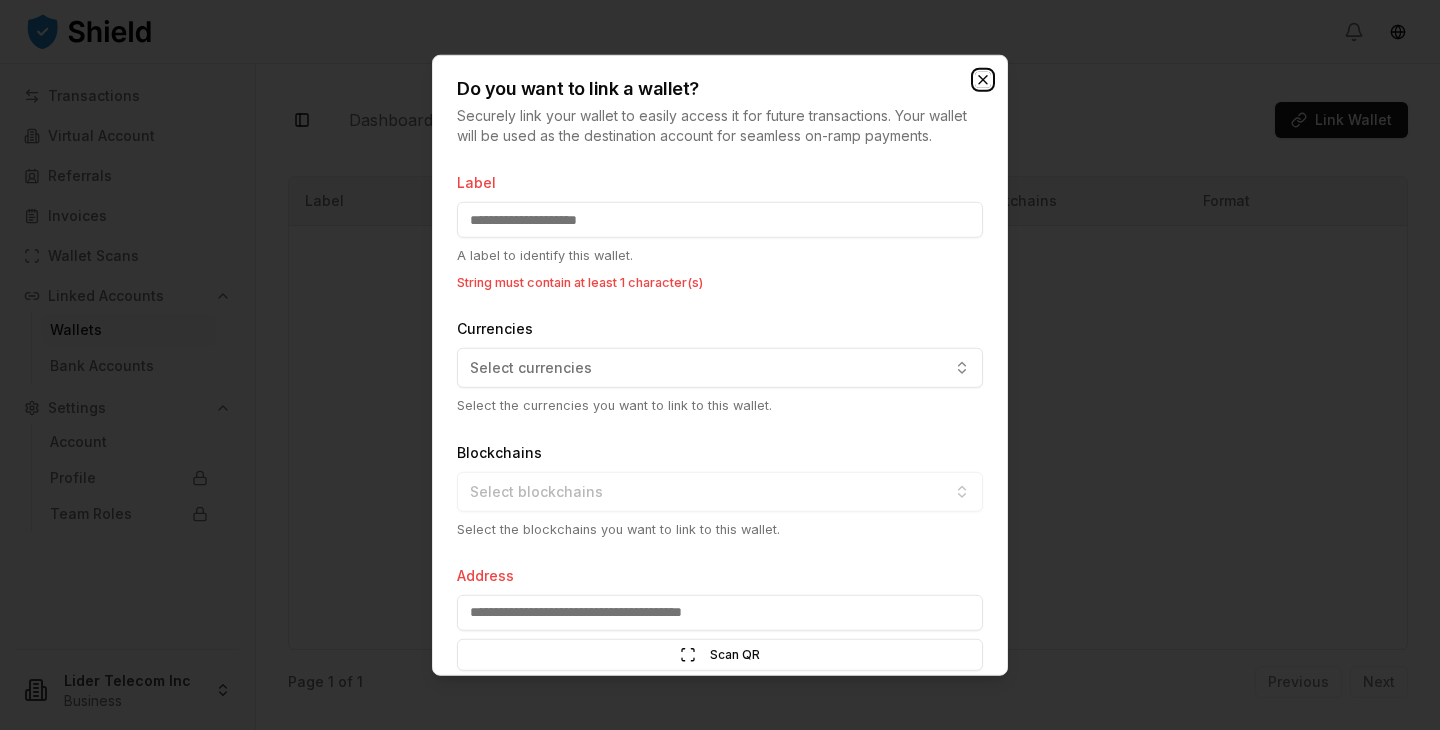 click 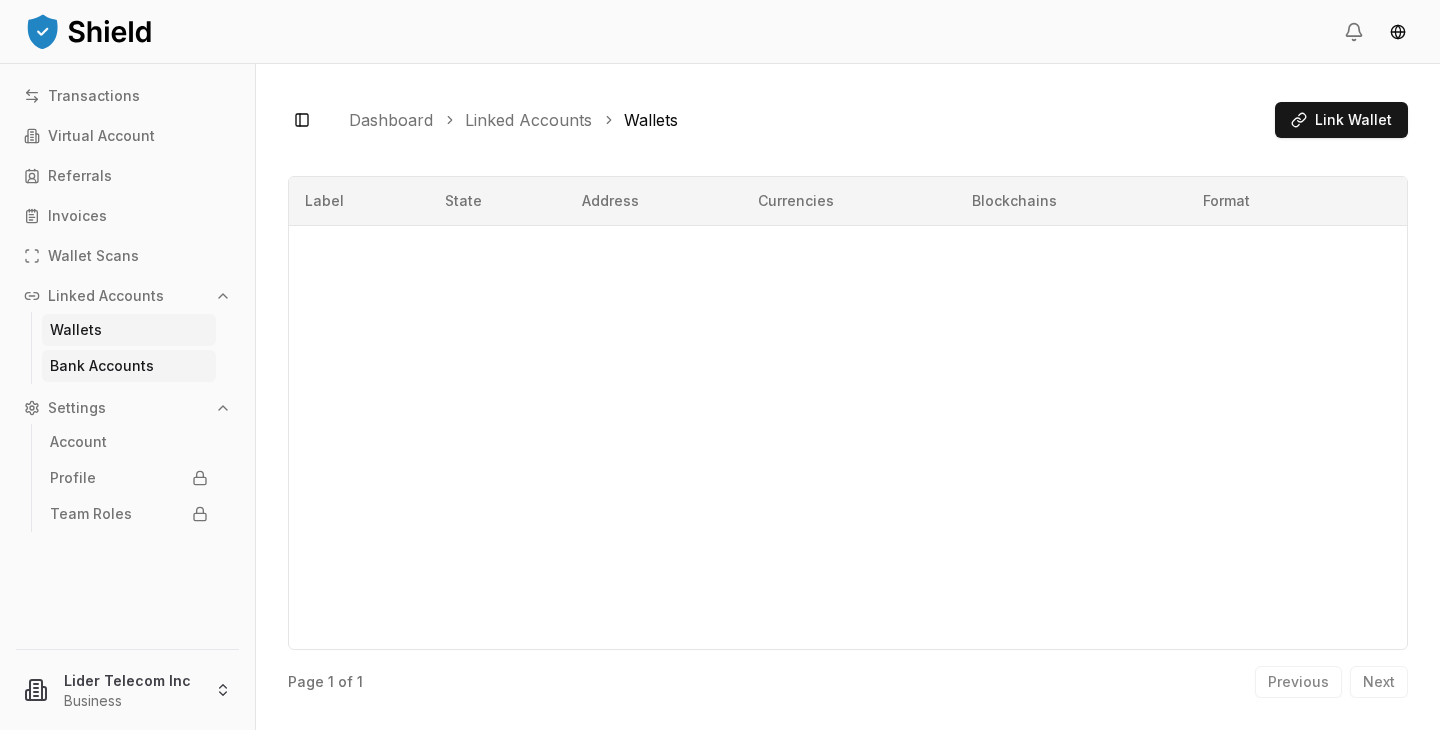 click on "Bank Accounts" at bounding box center (102, 366) 